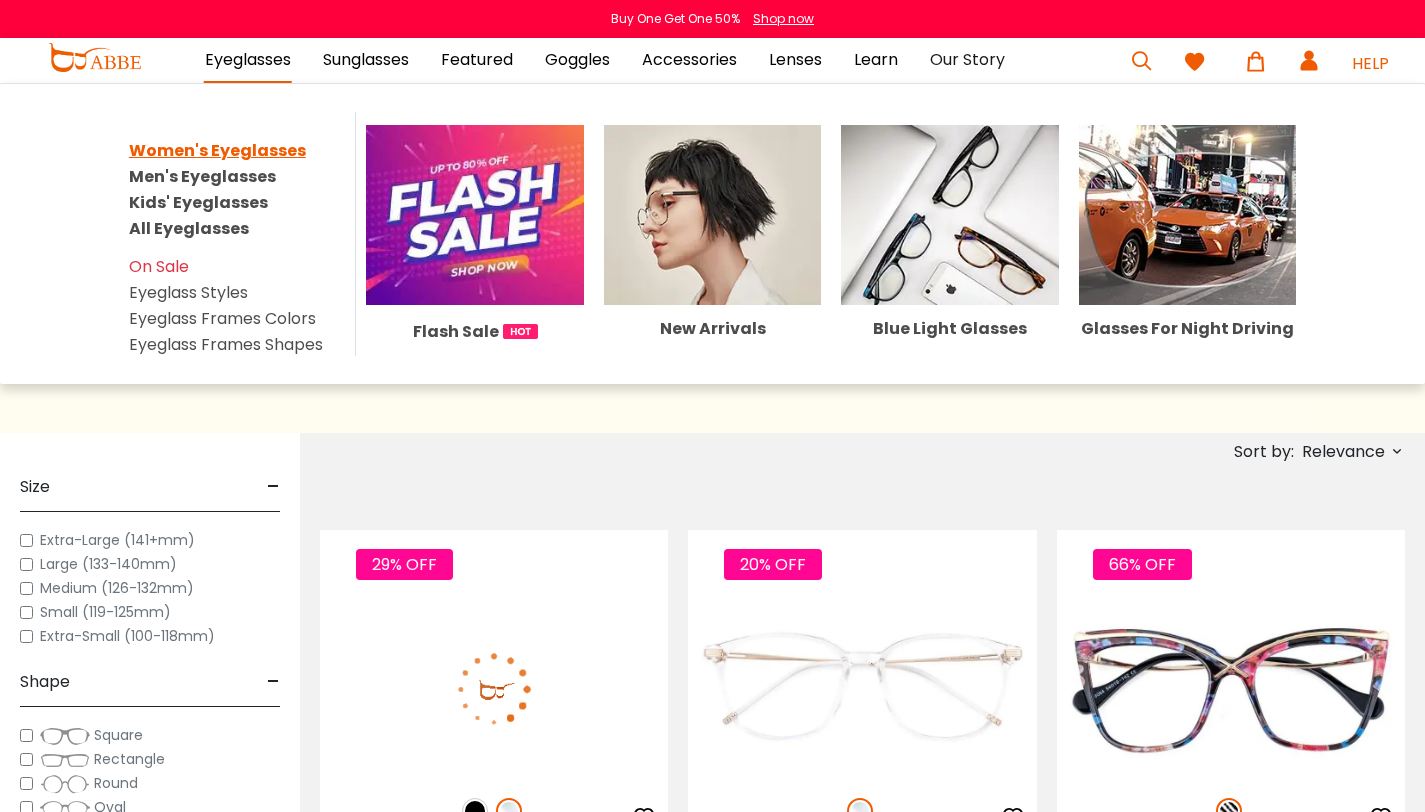scroll, scrollTop: 0, scrollLeft: 0, axis: both 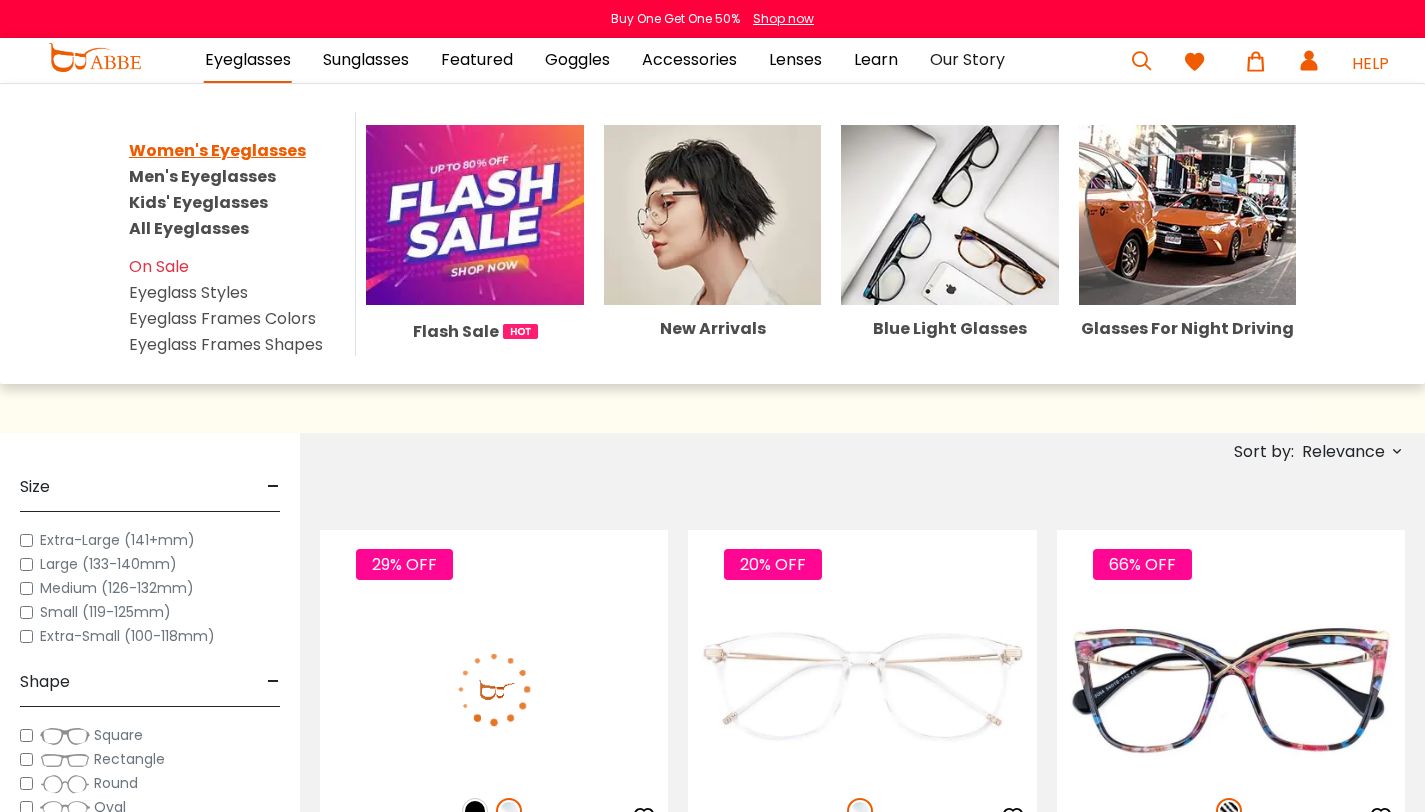 click on "Women's Eyeglasses" at bounding box center (217, 150) 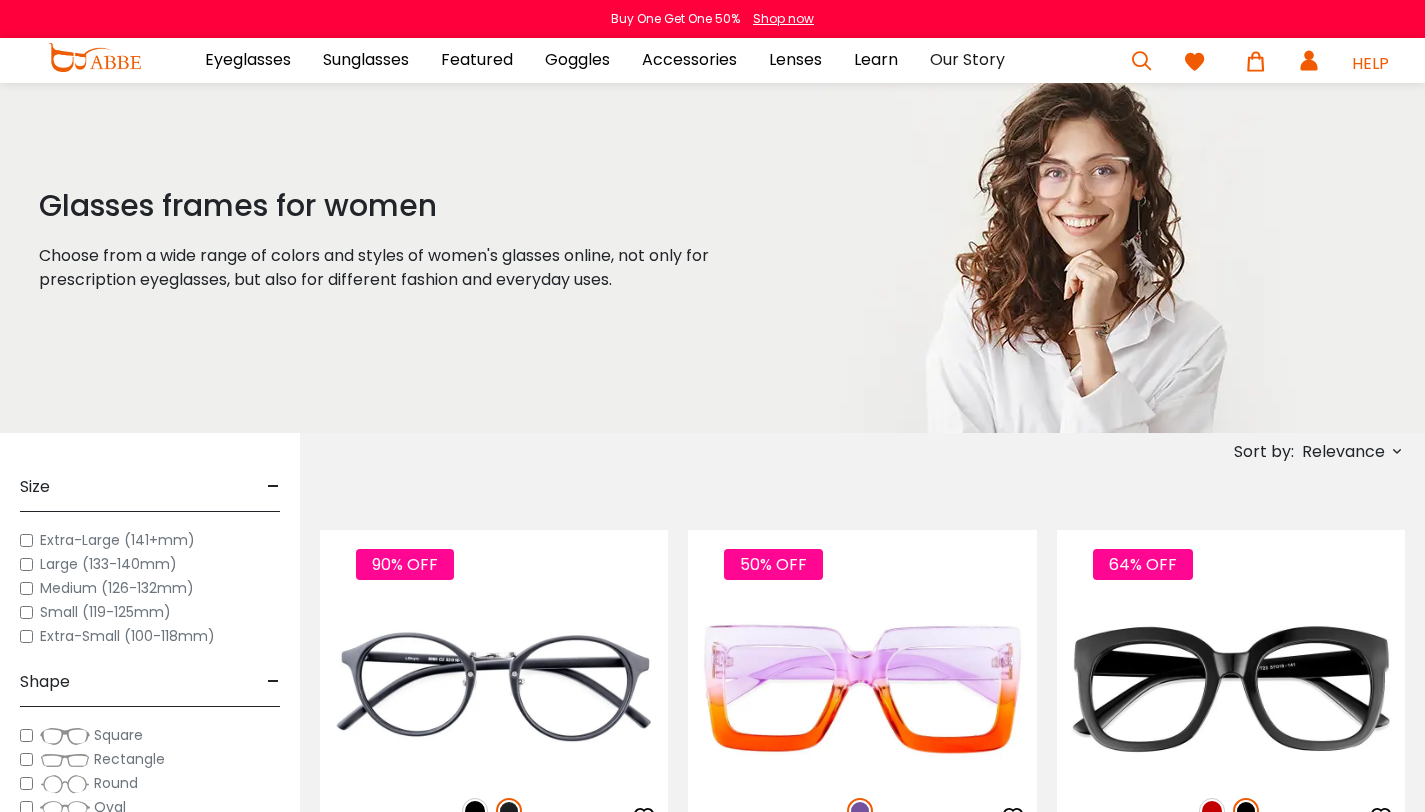 scroll, scrollTop: 195, scrollLeft: 0, axis: vertical 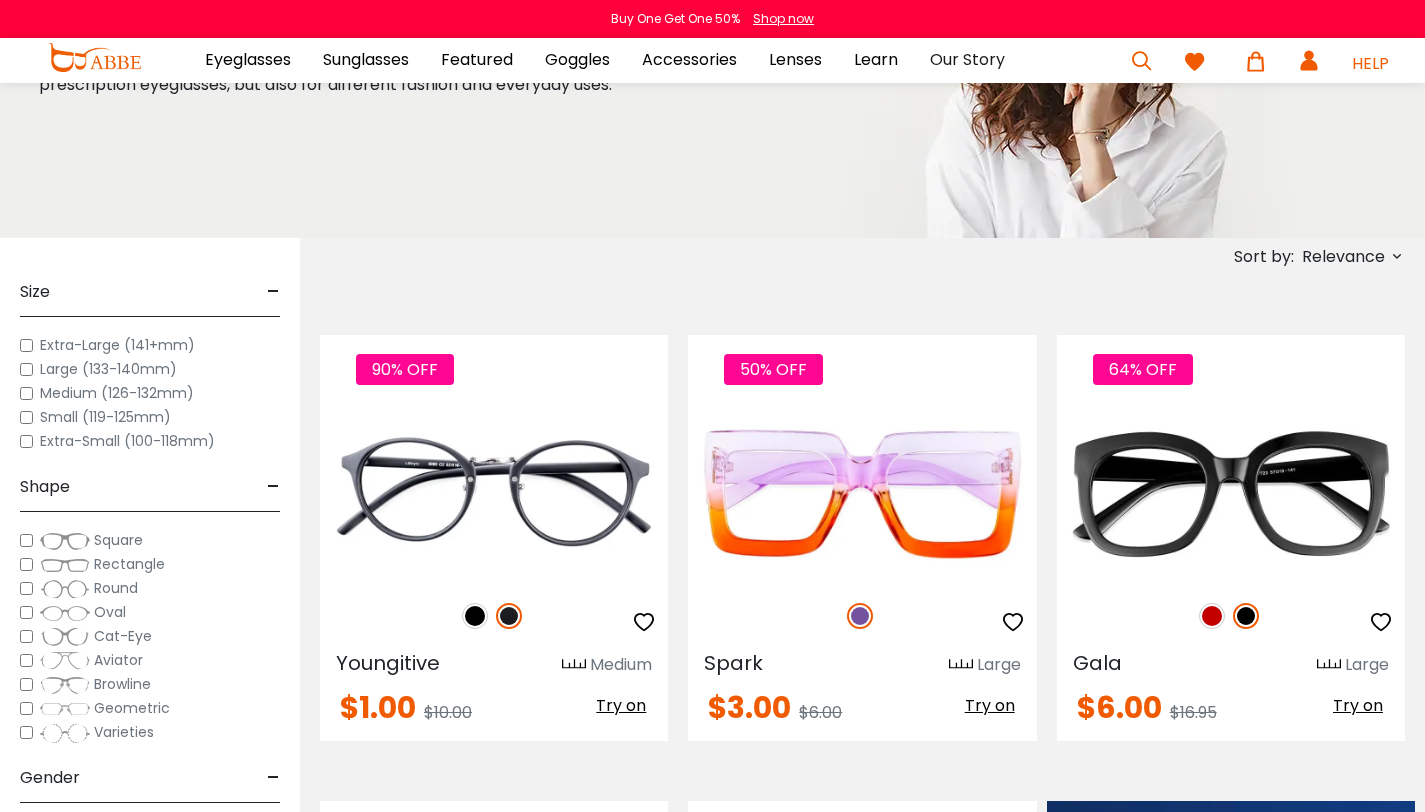 click on "Sort by:" at bounding box center [1264, 256] 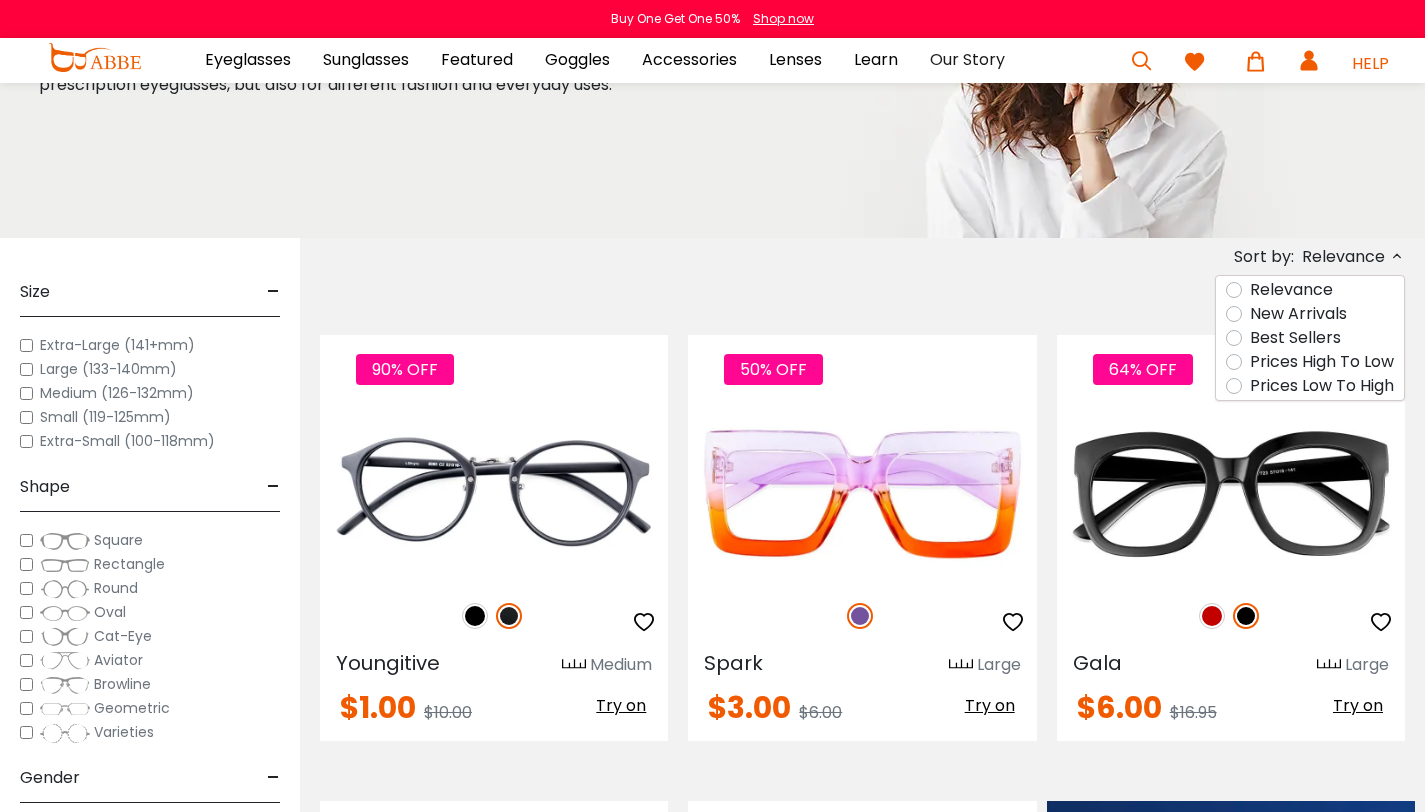 scroll, scrollTop: 0, scrollLeft: 0, axis: both 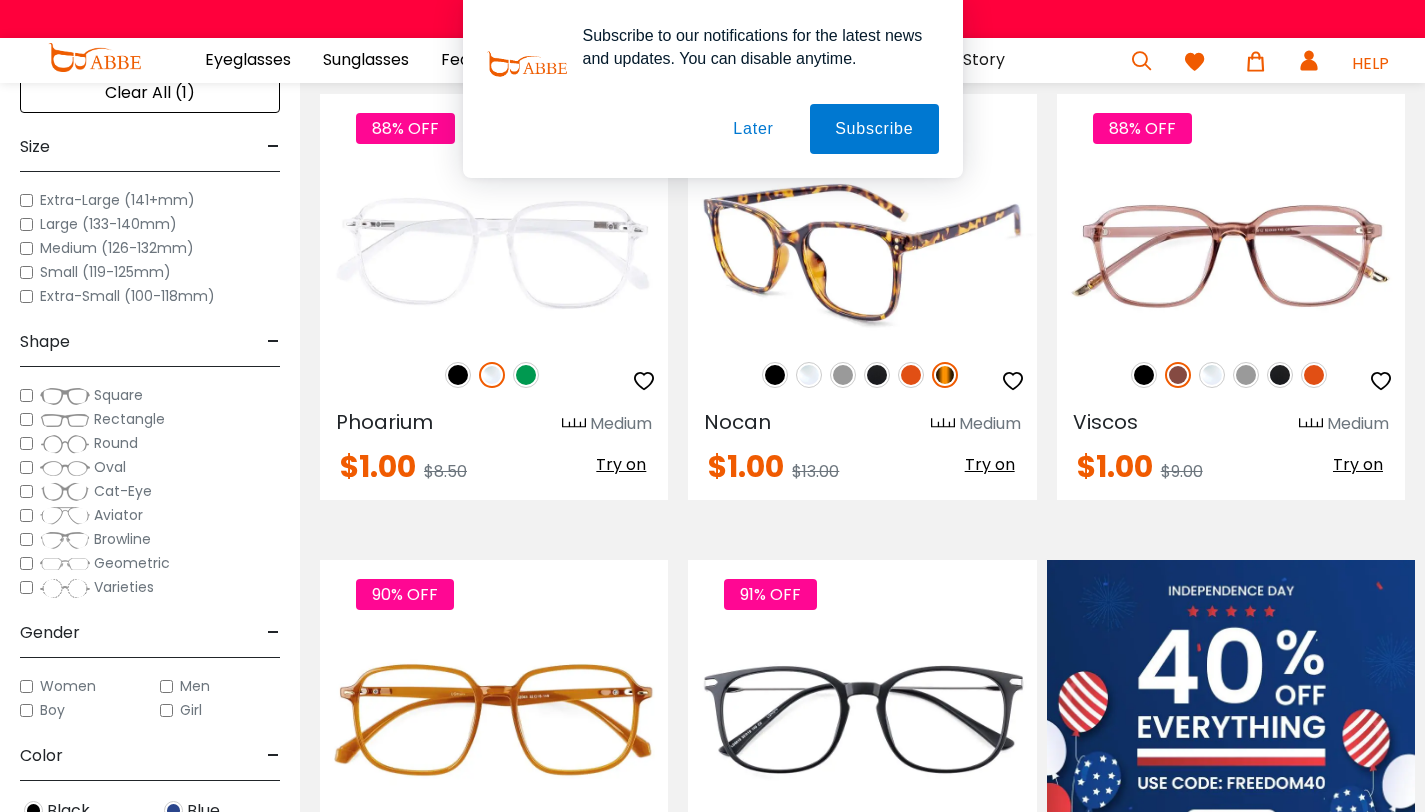 click at bounding box center [862, 253] 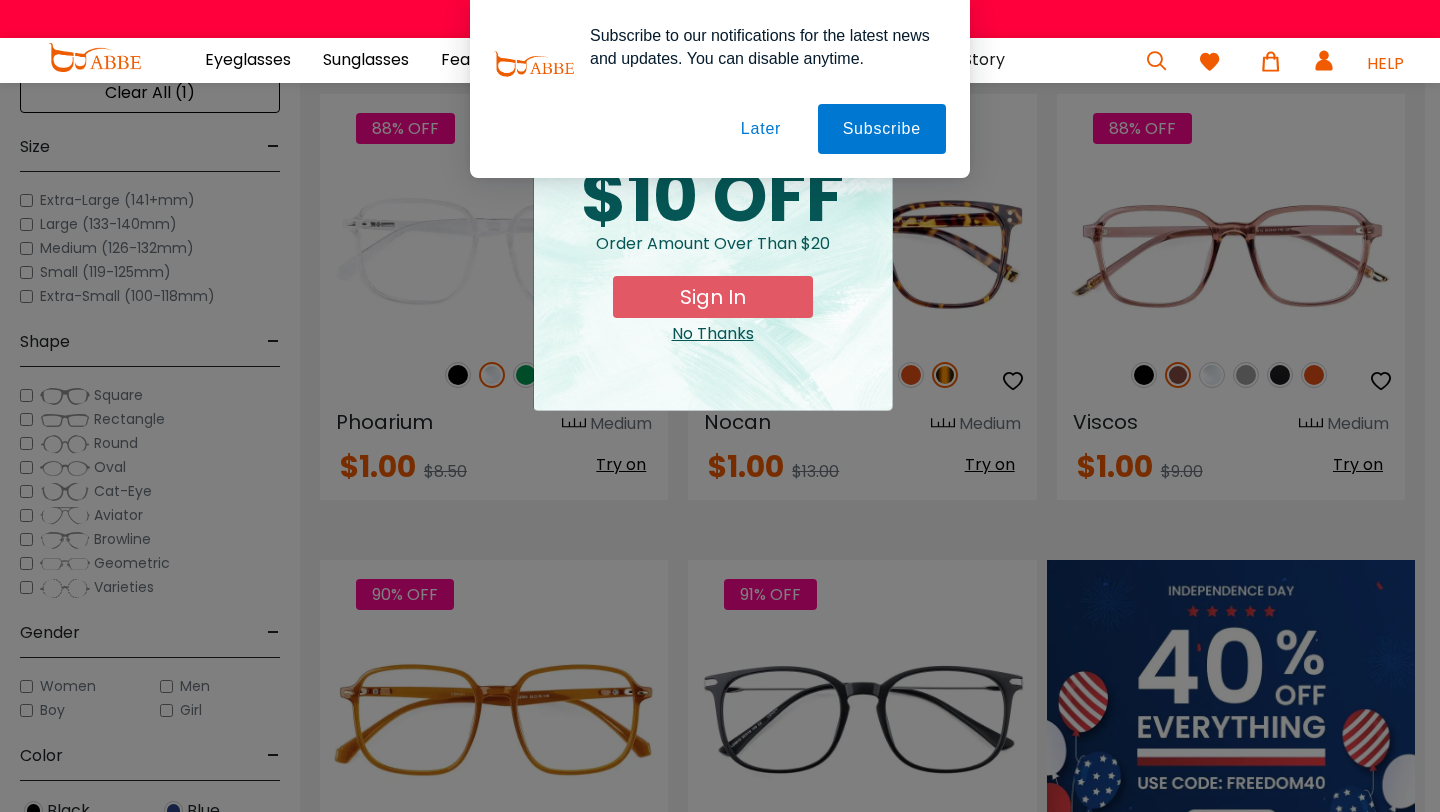 click on "Later" at bounding box center [0, 0] 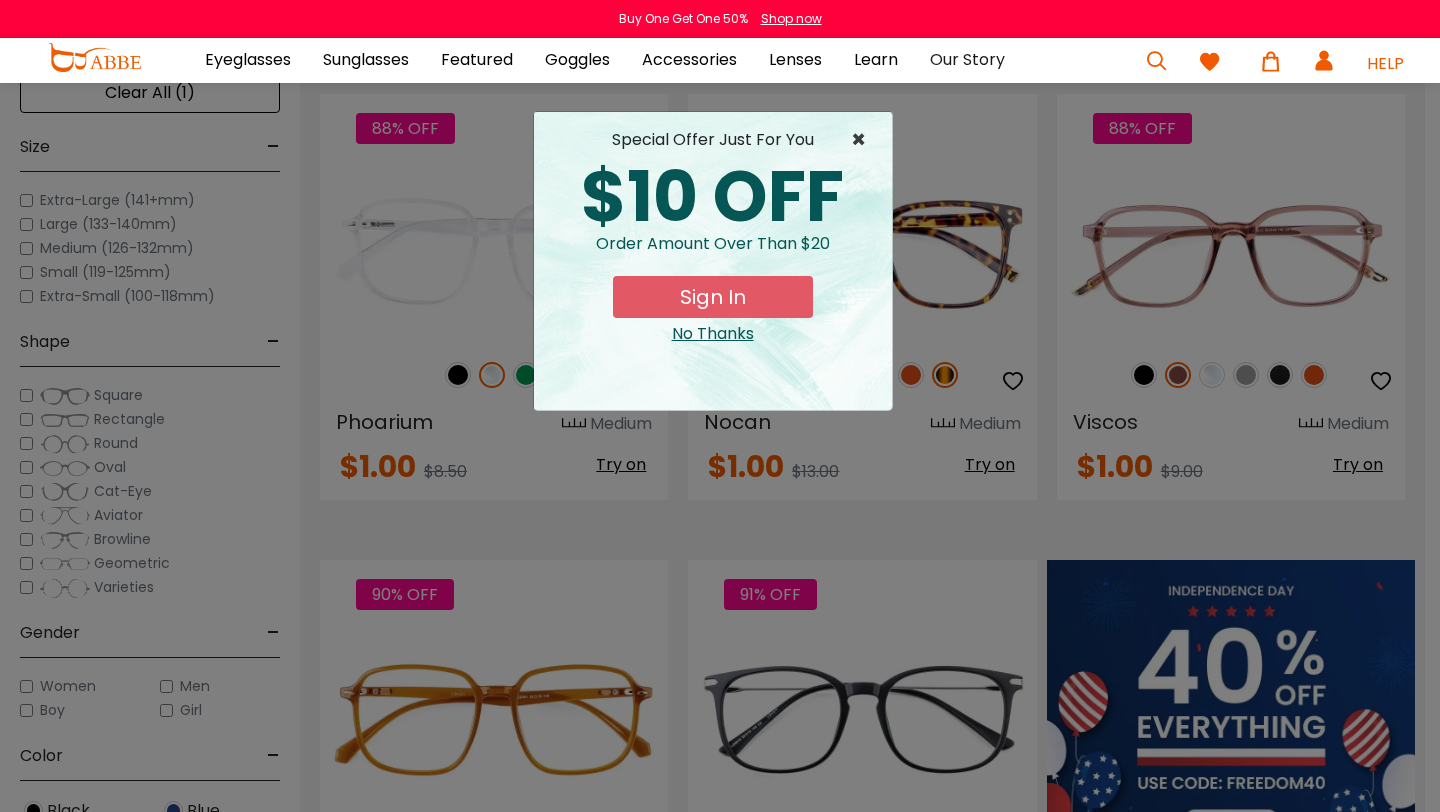 click on "×" at bounding box center [863, 140] 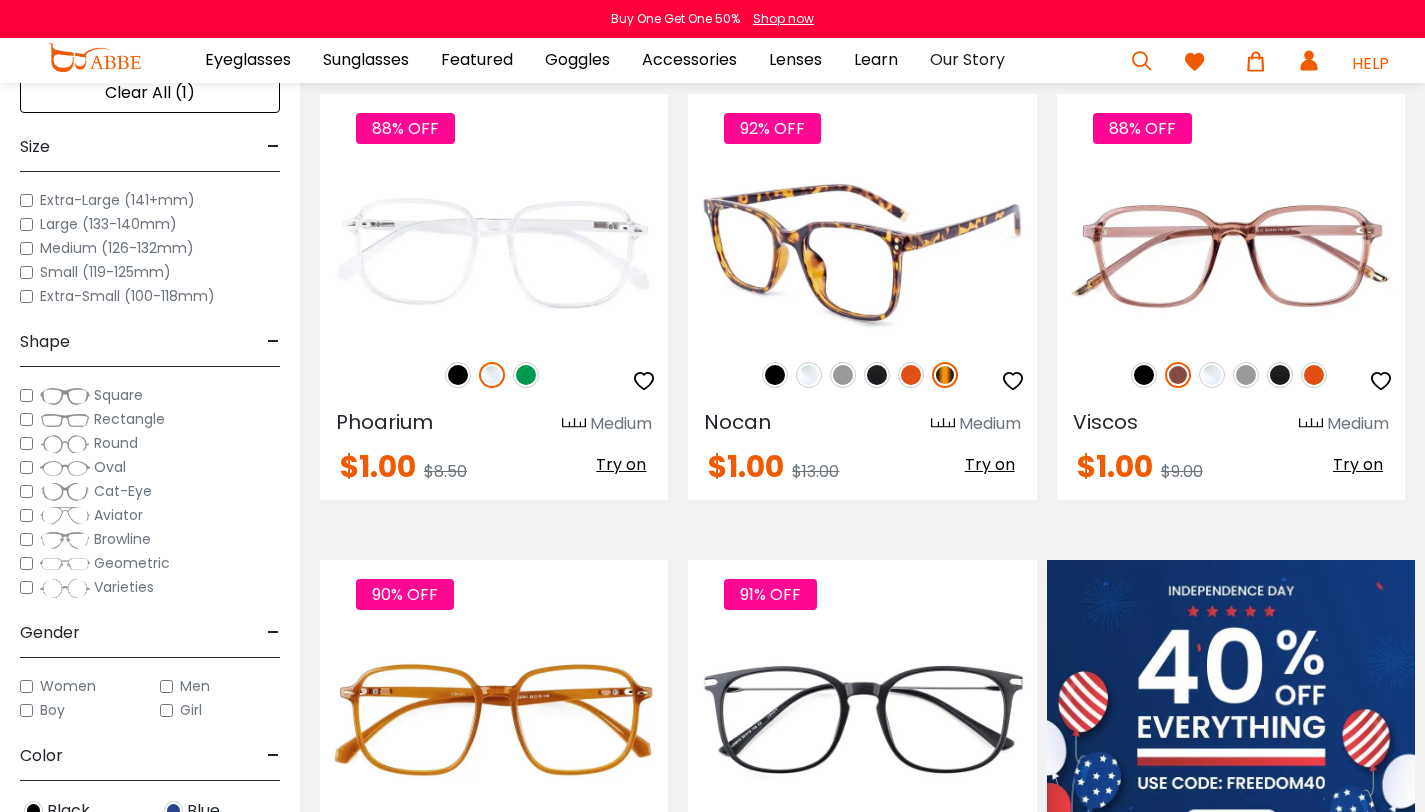 click at bounding box center (809, 375) 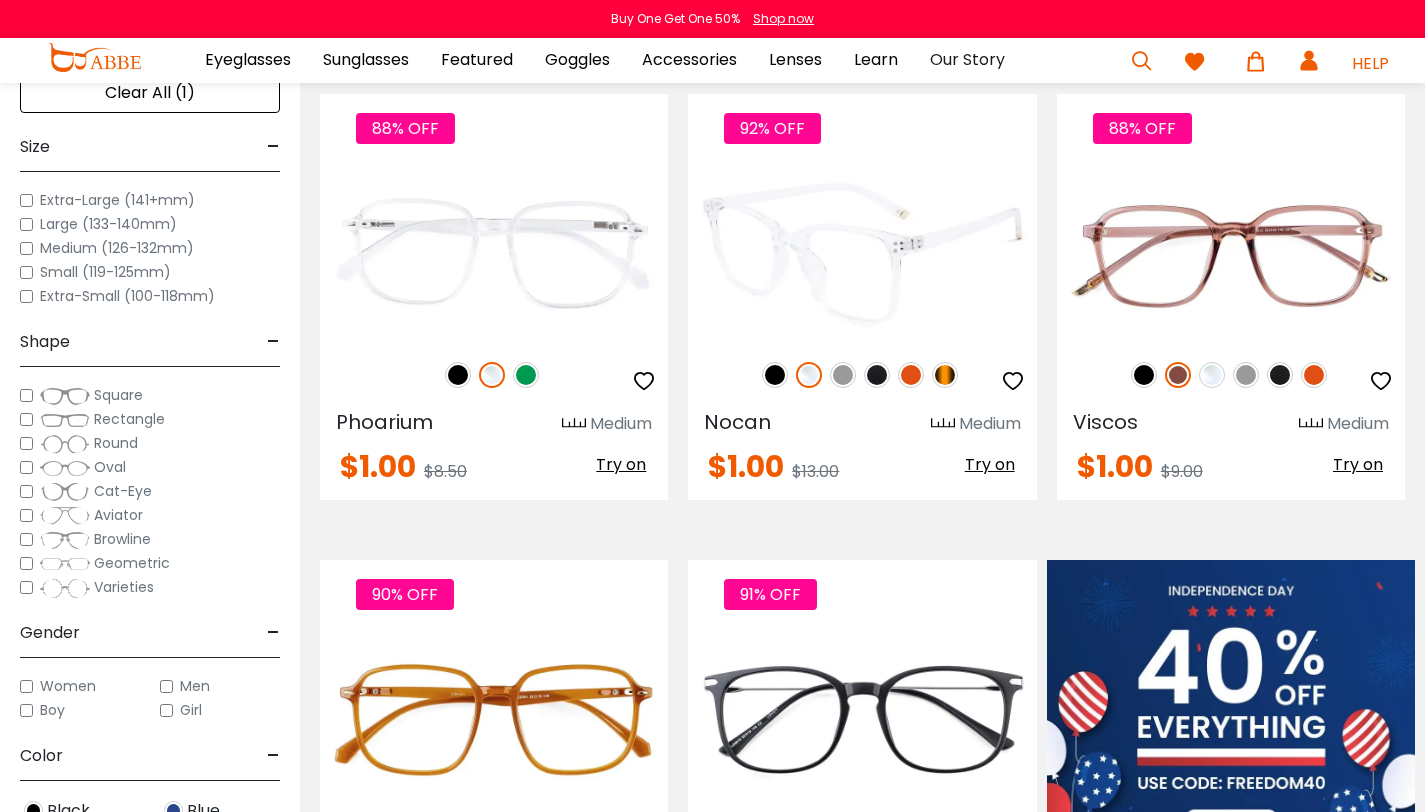 click at bounding box center [862, 253] 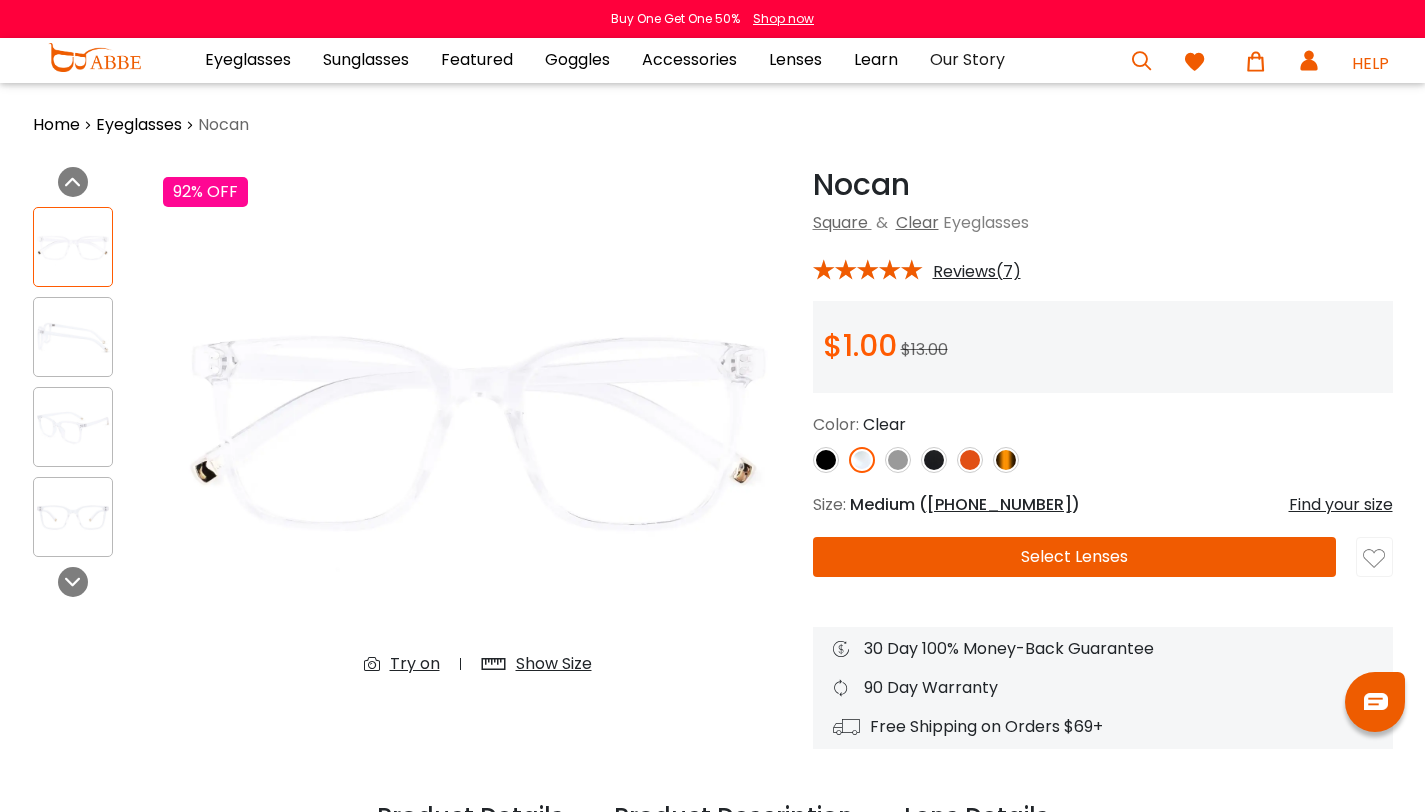 scroll, scrollTop: 0, scrollLeft: 0, axis: both 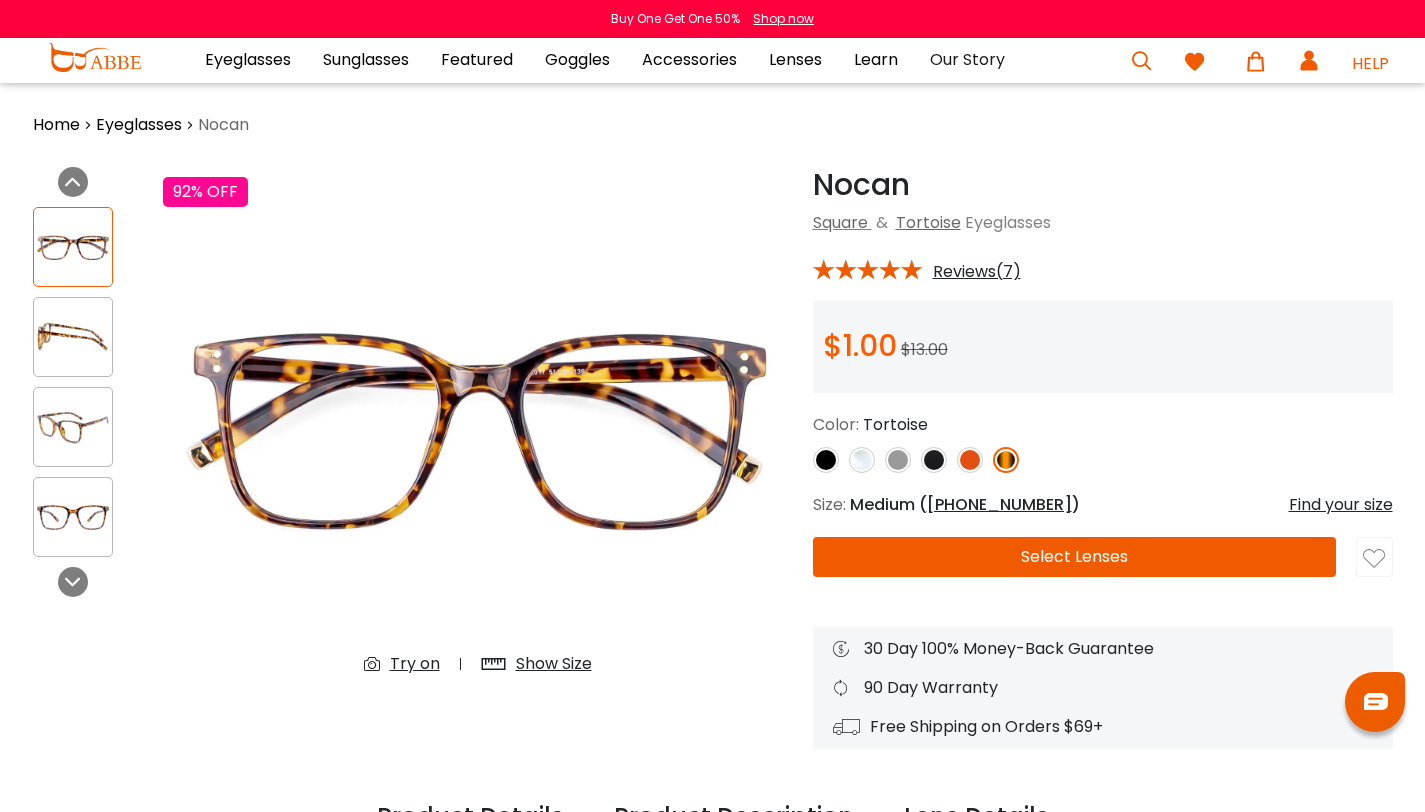 click on "Select Lenses" at bounding box center [1075, 557] 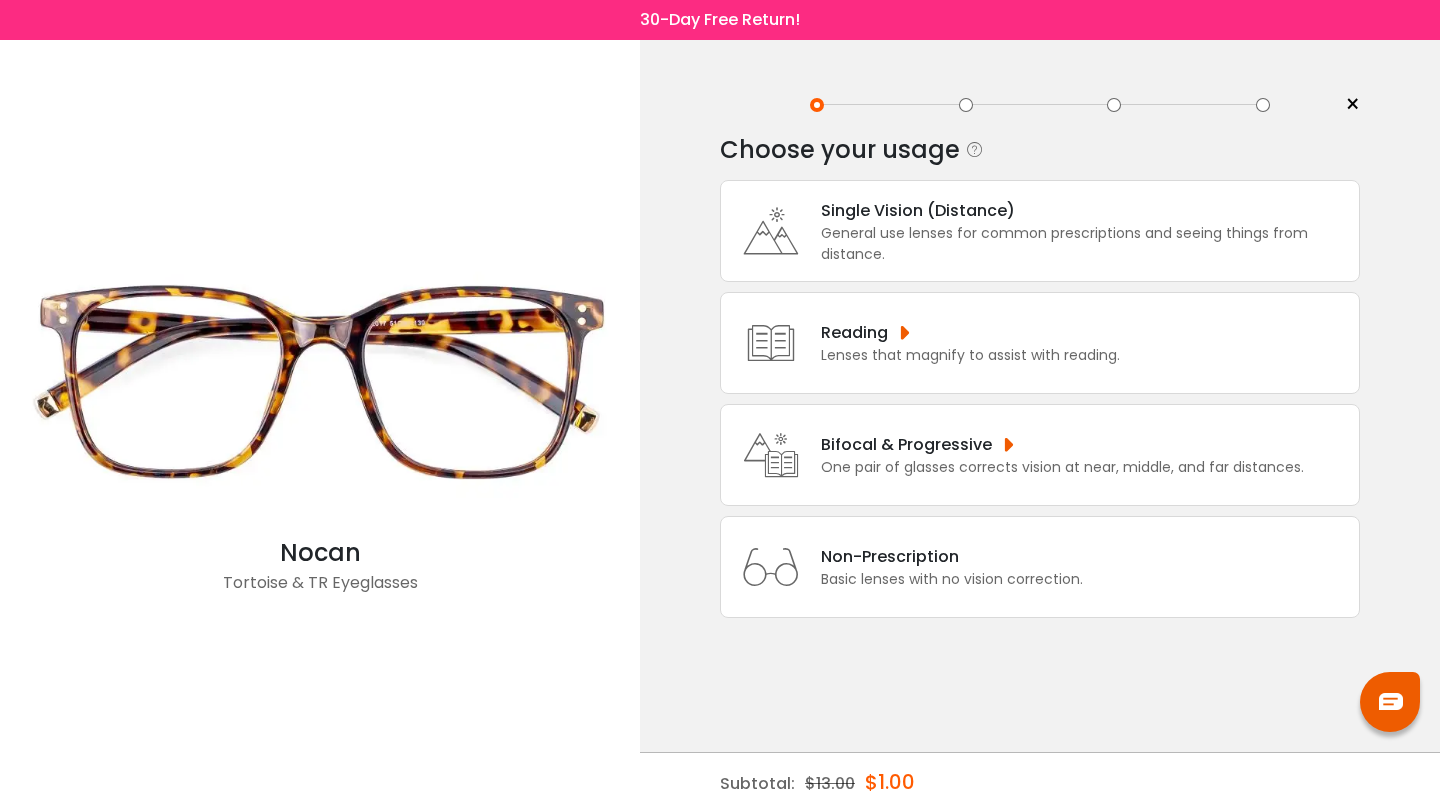 scroll, scrollTop: 0, scrollLeft: 0, axis: both 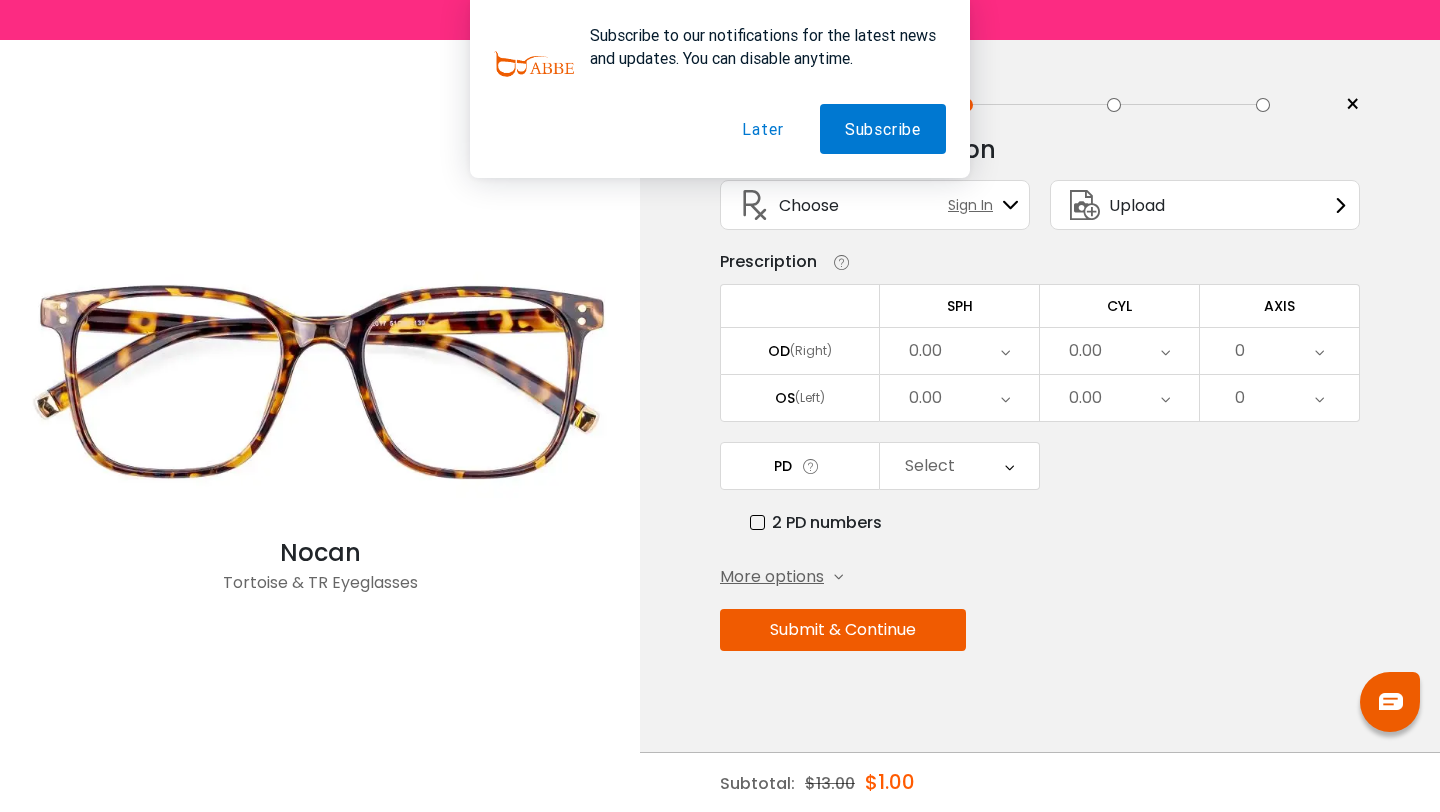 click on "0.00" at bounding box center (959, 351) 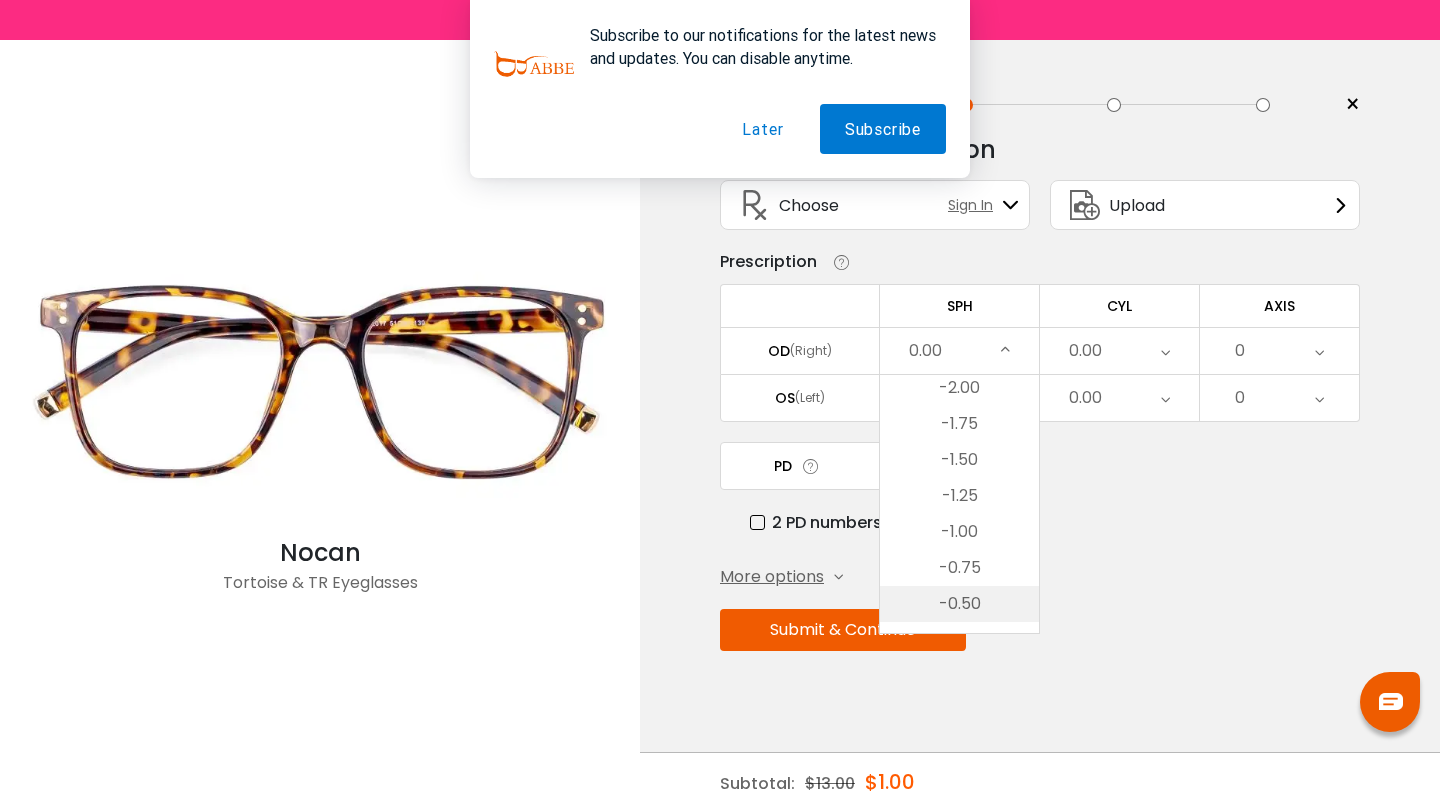 scroll, scrollTop: 2595, scrollLeft: 0, axis: vertical 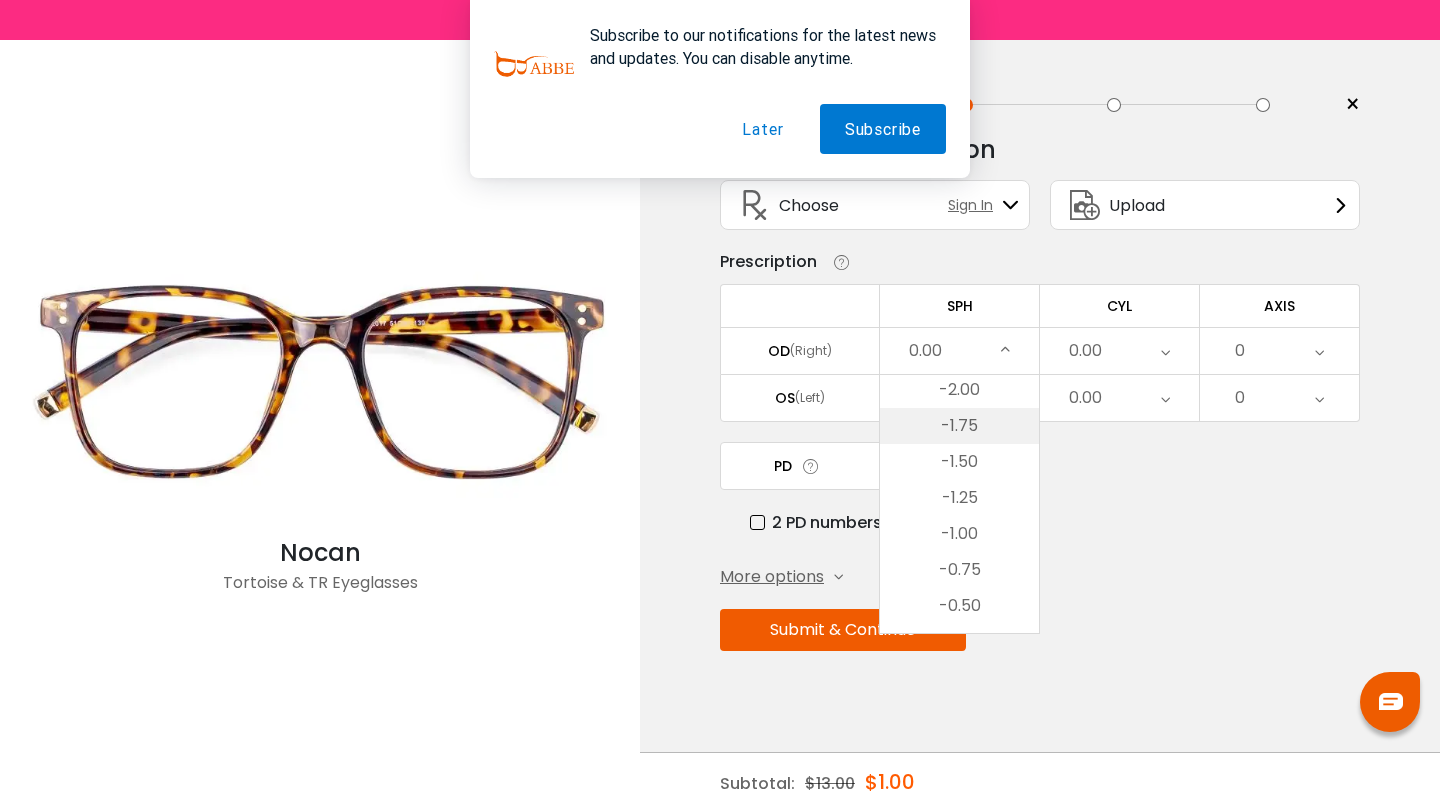 click on "-1.75" at bounding box center (959, 426) 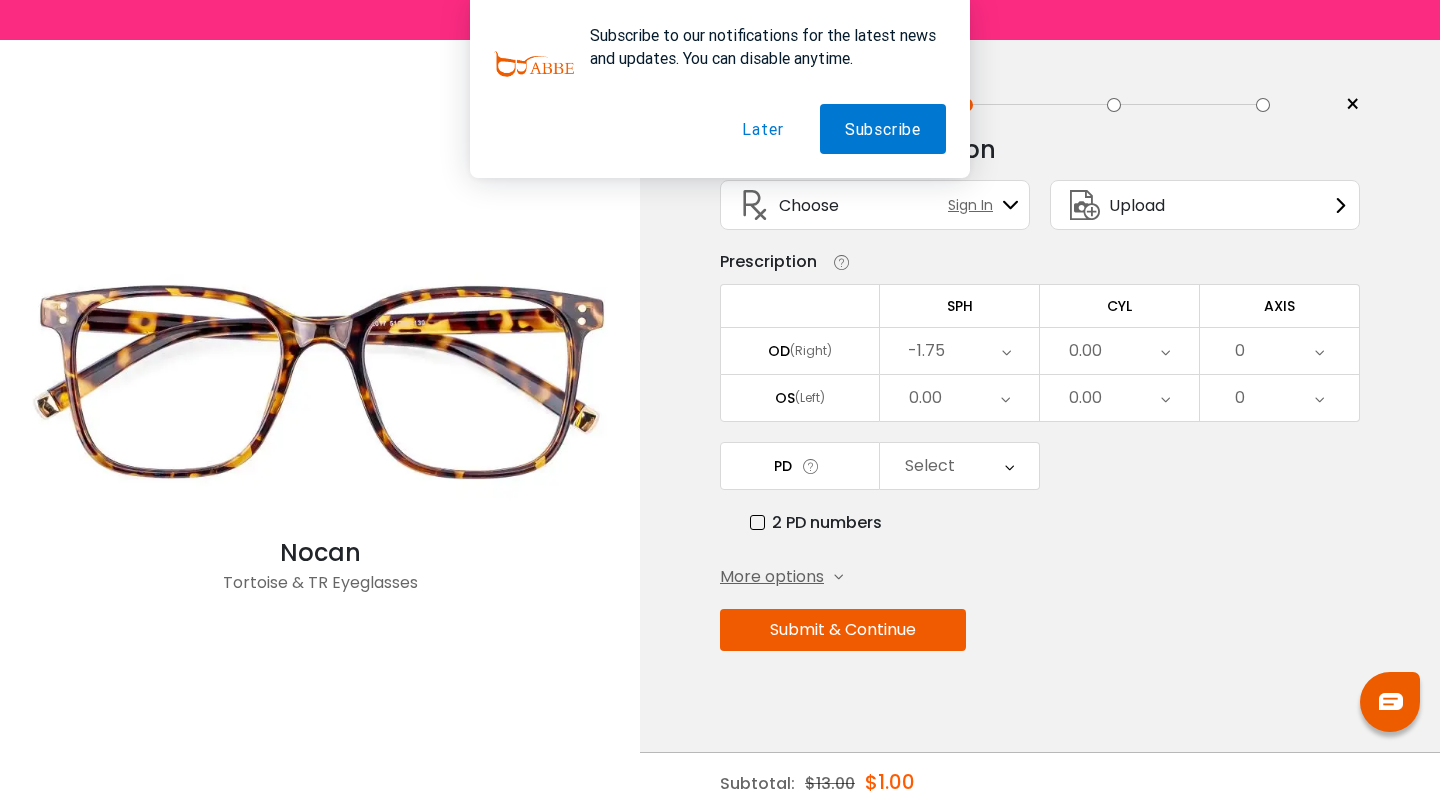 click on "0.00" at bounding box center [959, 398] 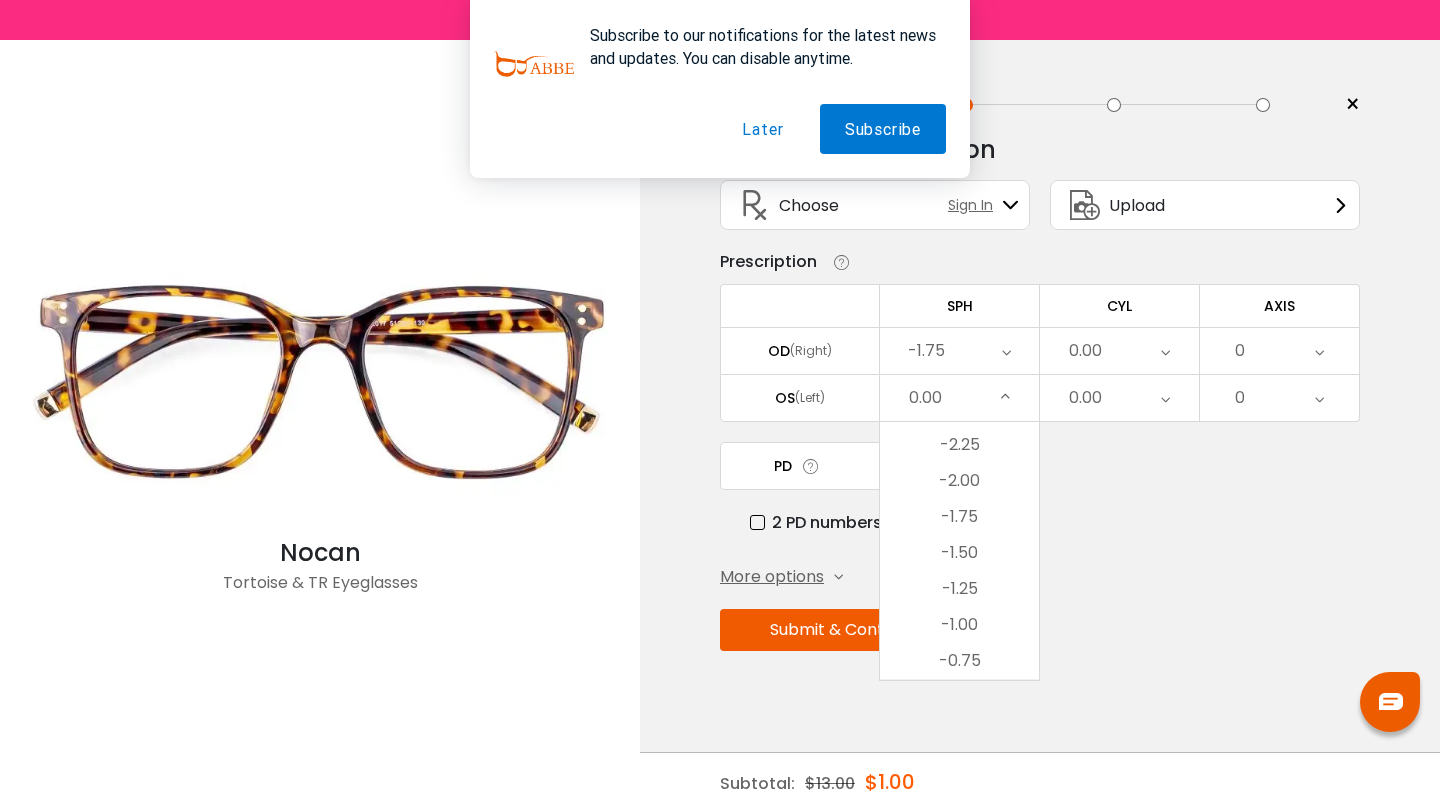 scroll, scrollTop: 2535, scrollLeft: 0, axis: vertical 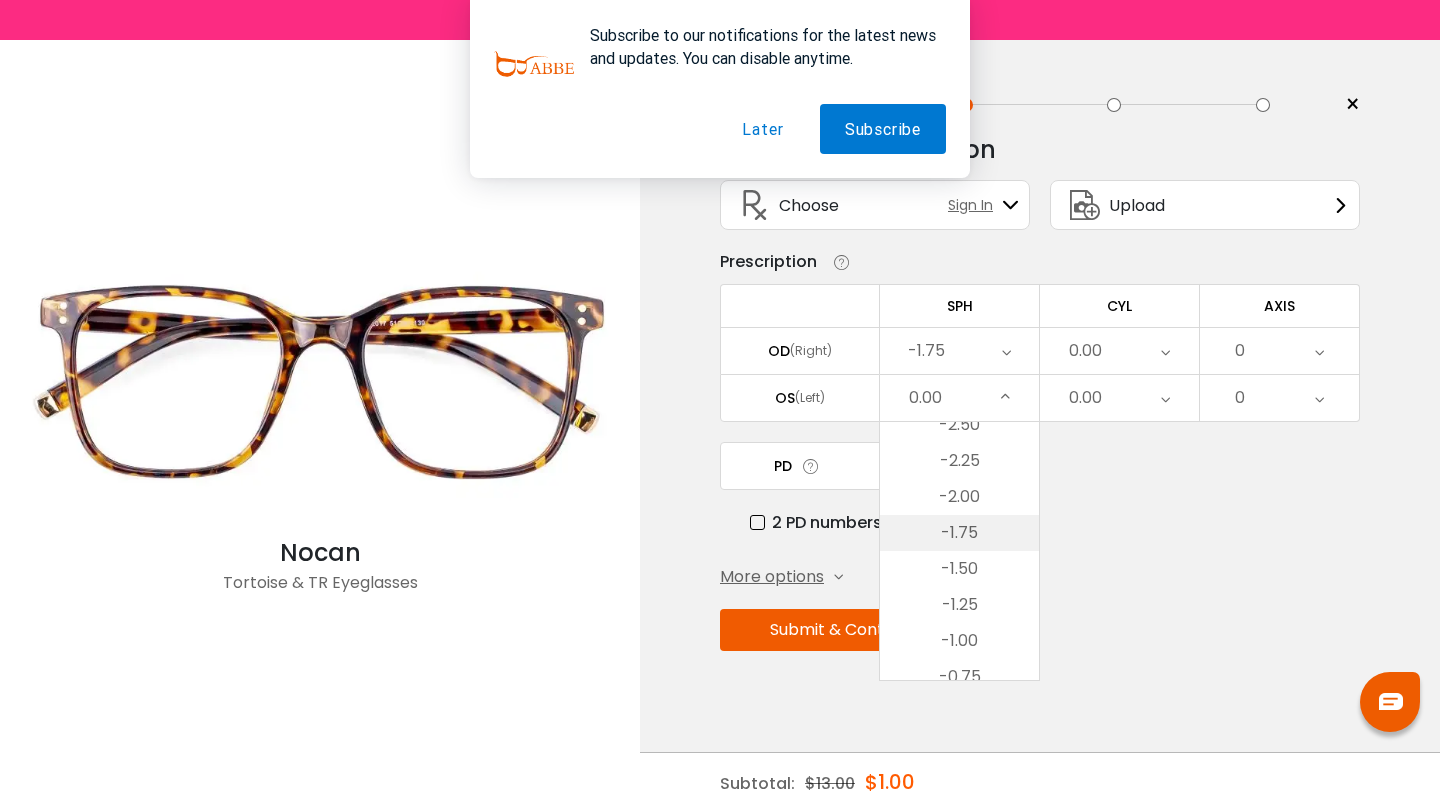 click on "-1.75" at bounding box center [959, 533] 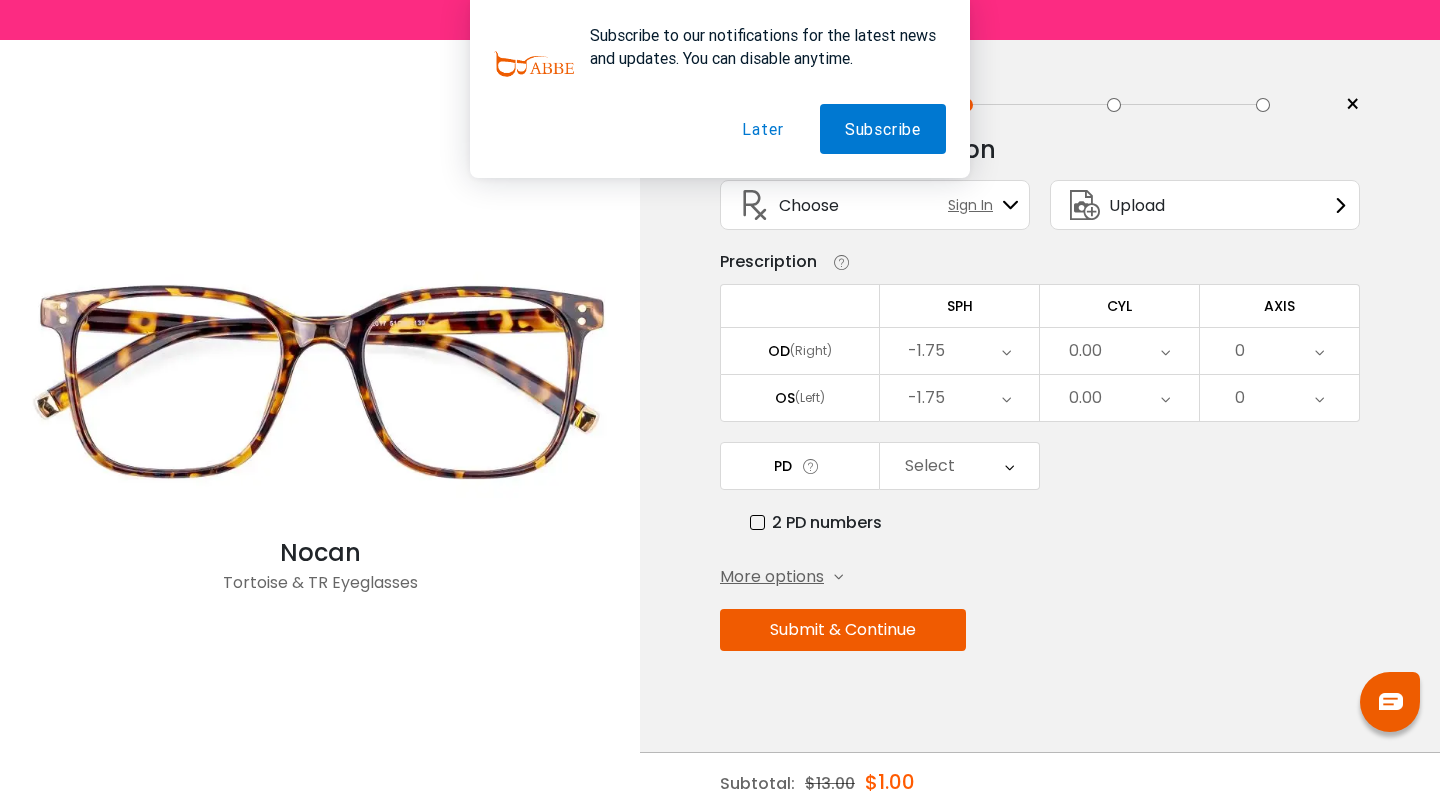 click on "0.00" at bounding box center (1119, 351) 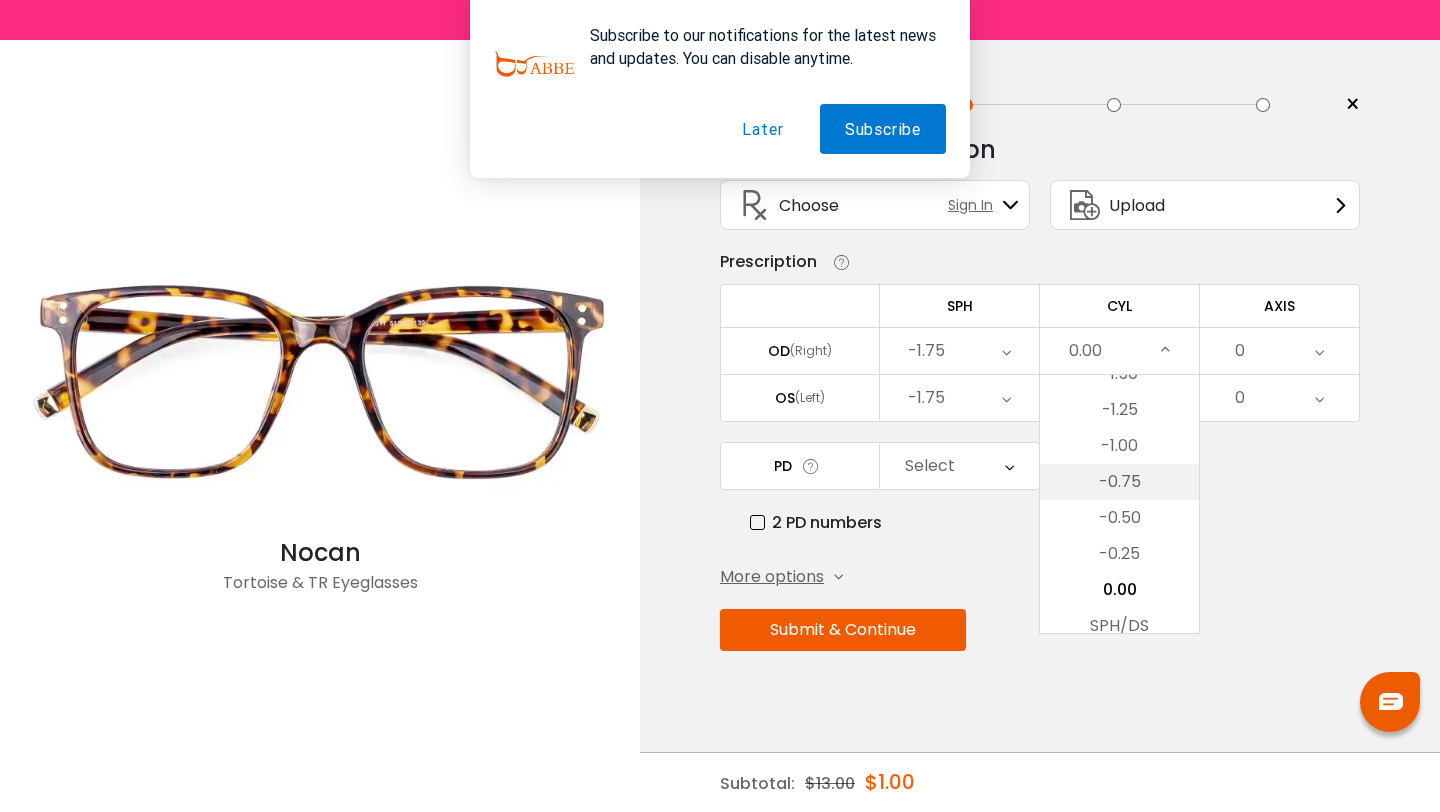 scroll, scrollTop: 661, scrollLeft: 0, axis: vertical 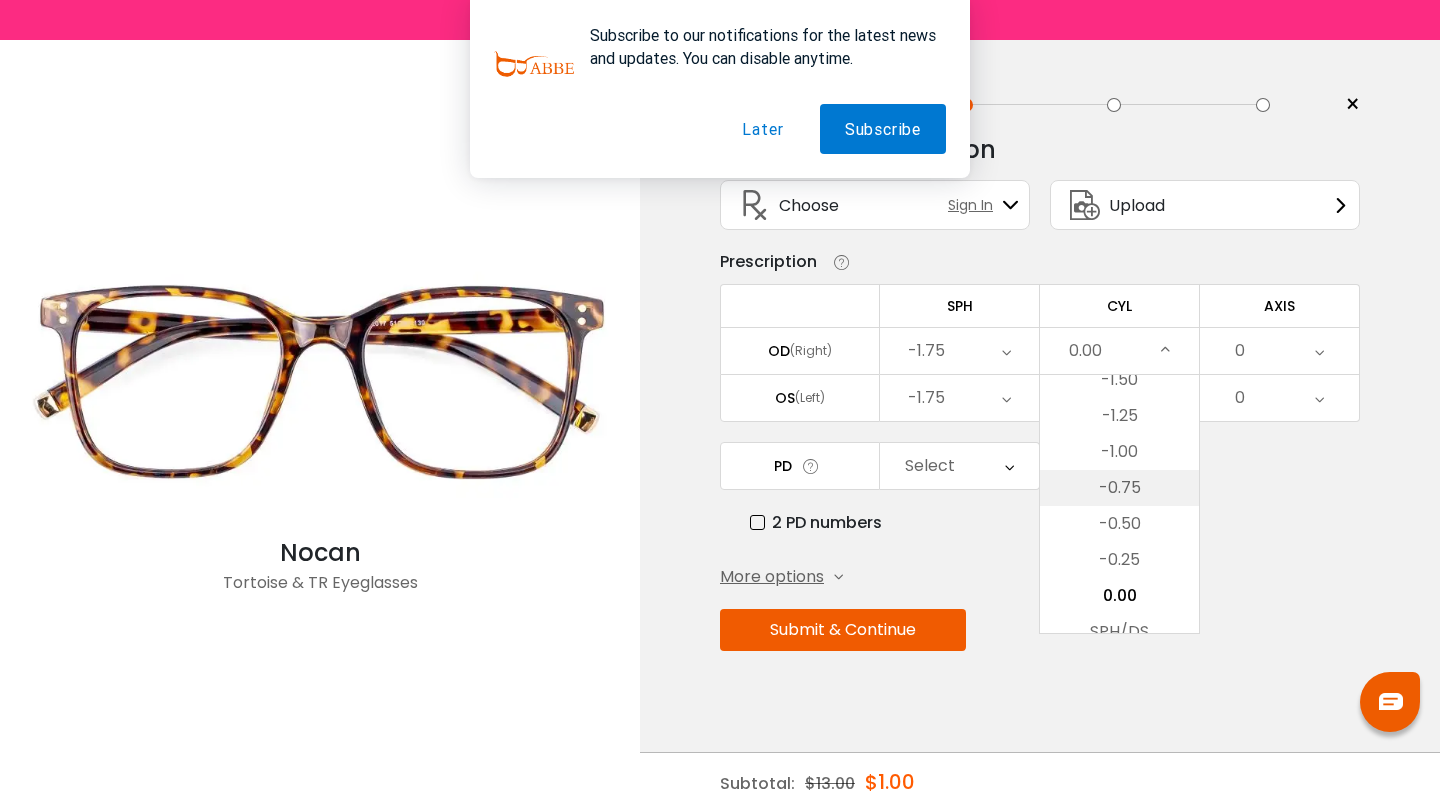 click on "-0.75" at bounding box center [1119, 488] 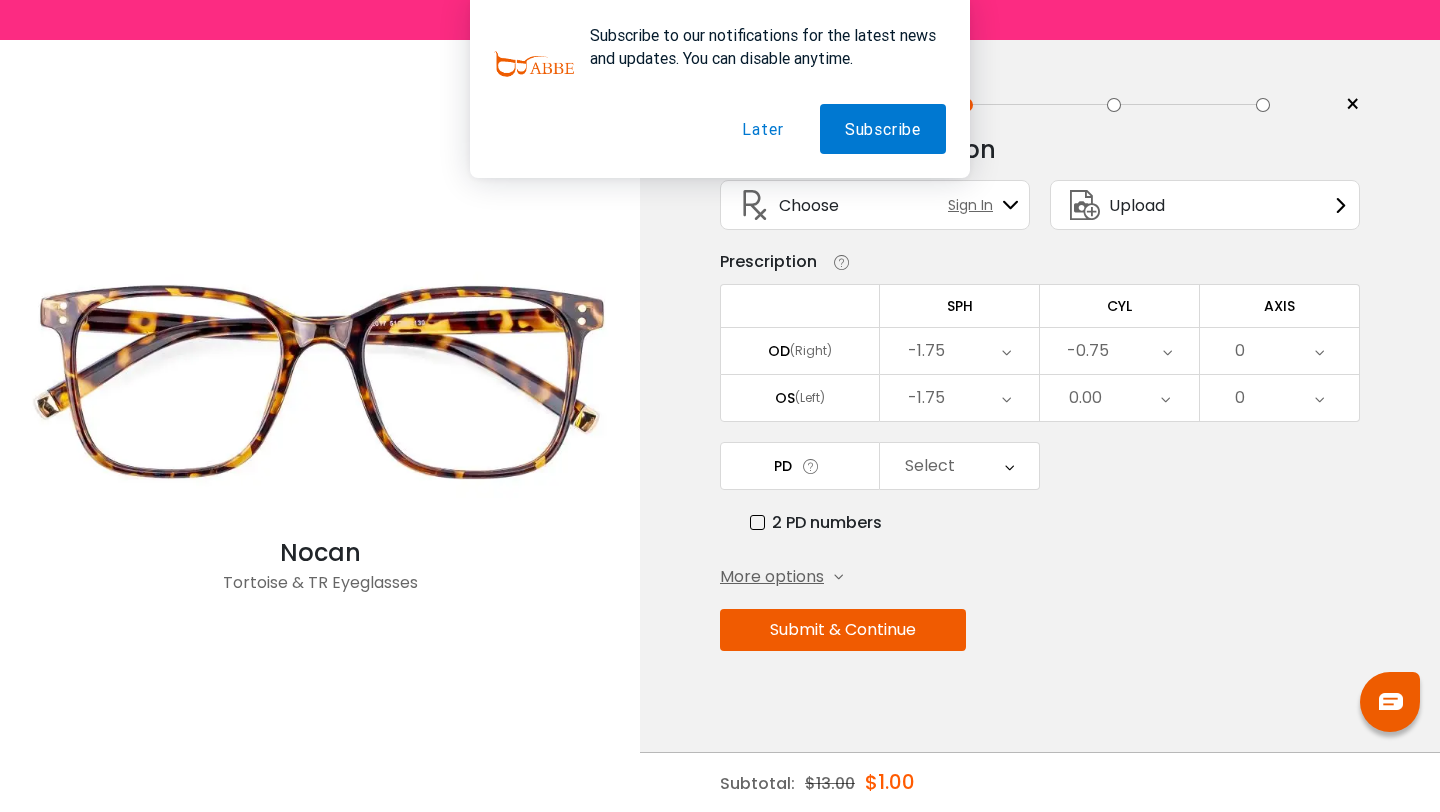 click on "0.00" at bounding box center [1119, 398] 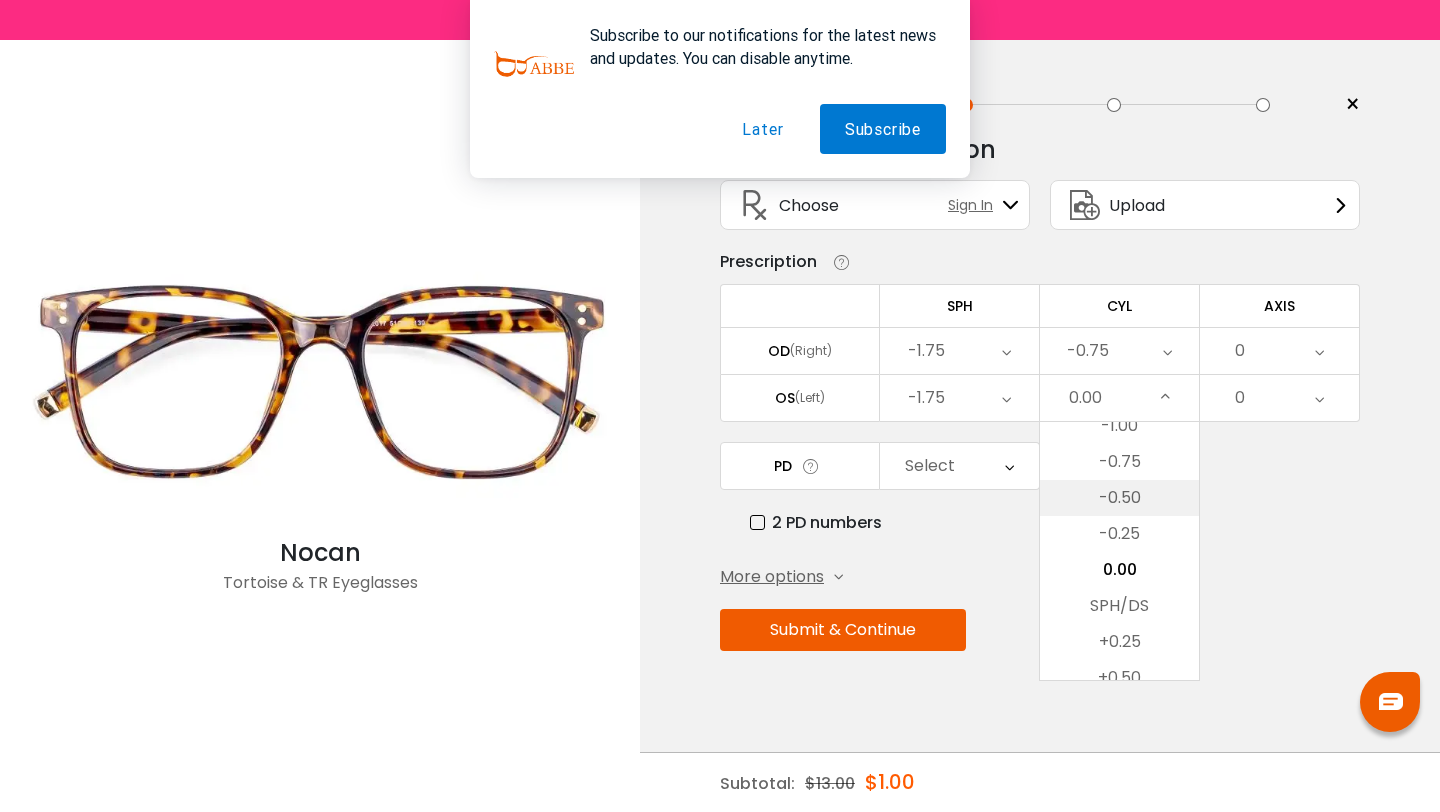 click on "-0.50" at bounding box center (1119, 498) 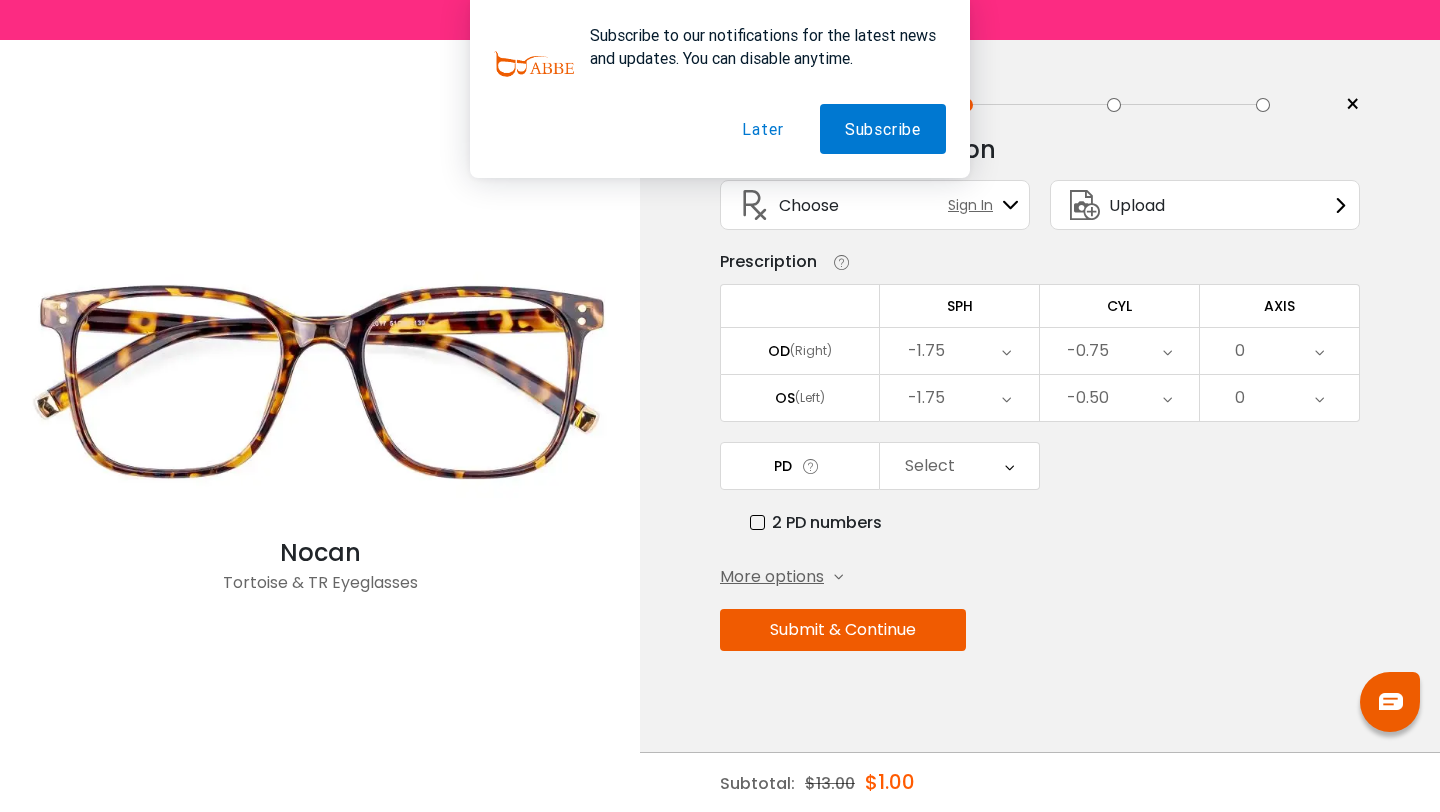 click on "0" at bounding box center [1279, 351] 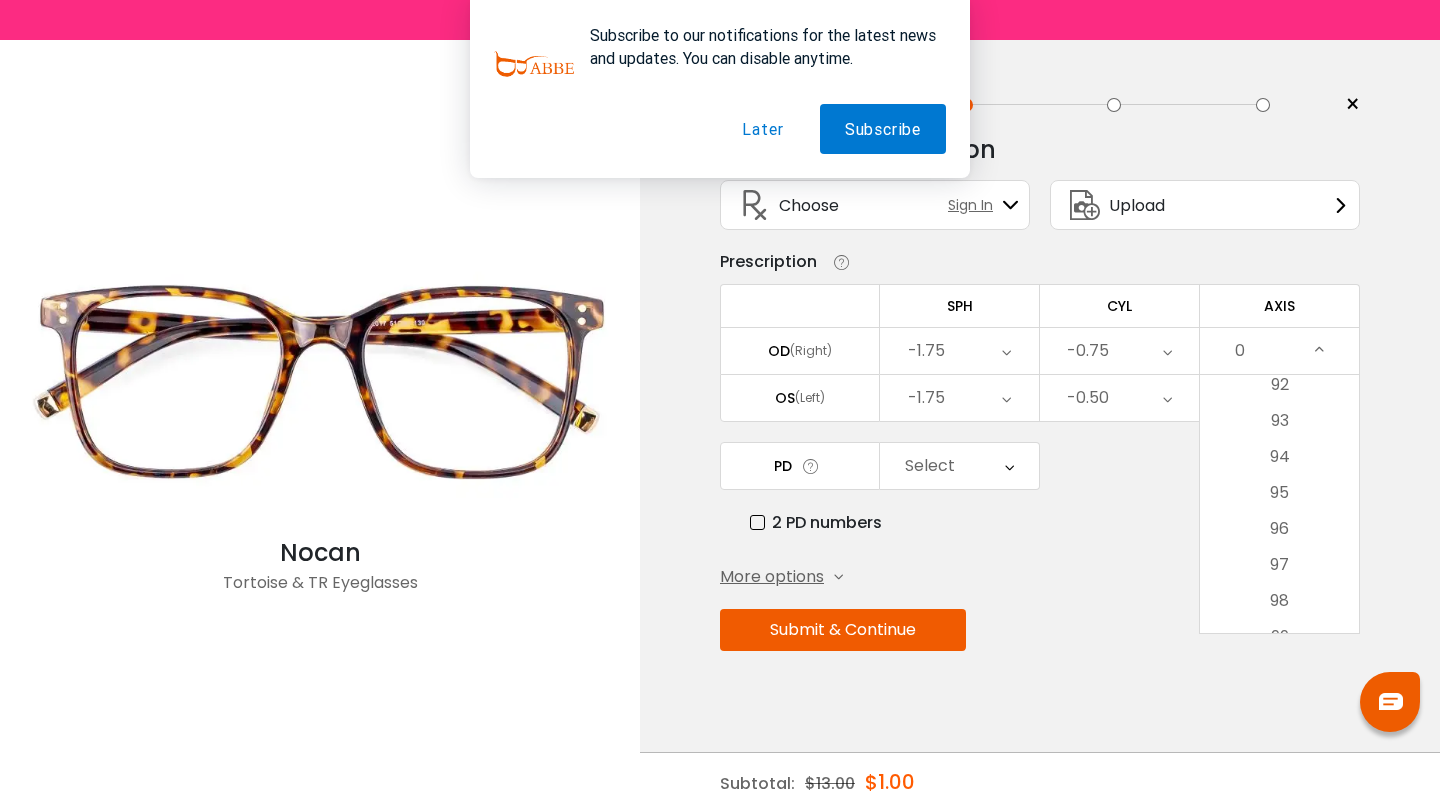 scroll, scrollTop: 3321, scrollLeft: 0, axis: vertical 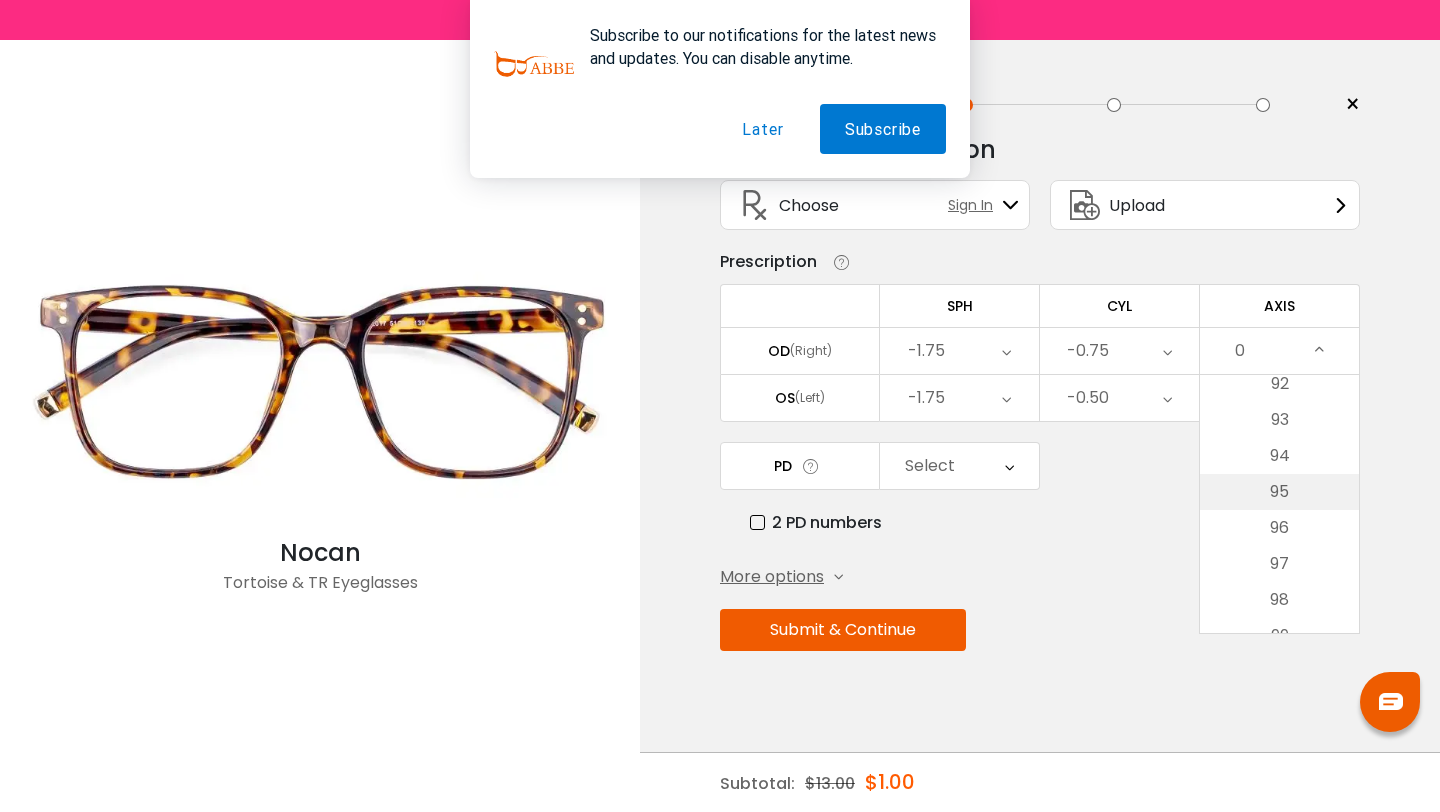 click on "95" at bounding box center (1279, 492) 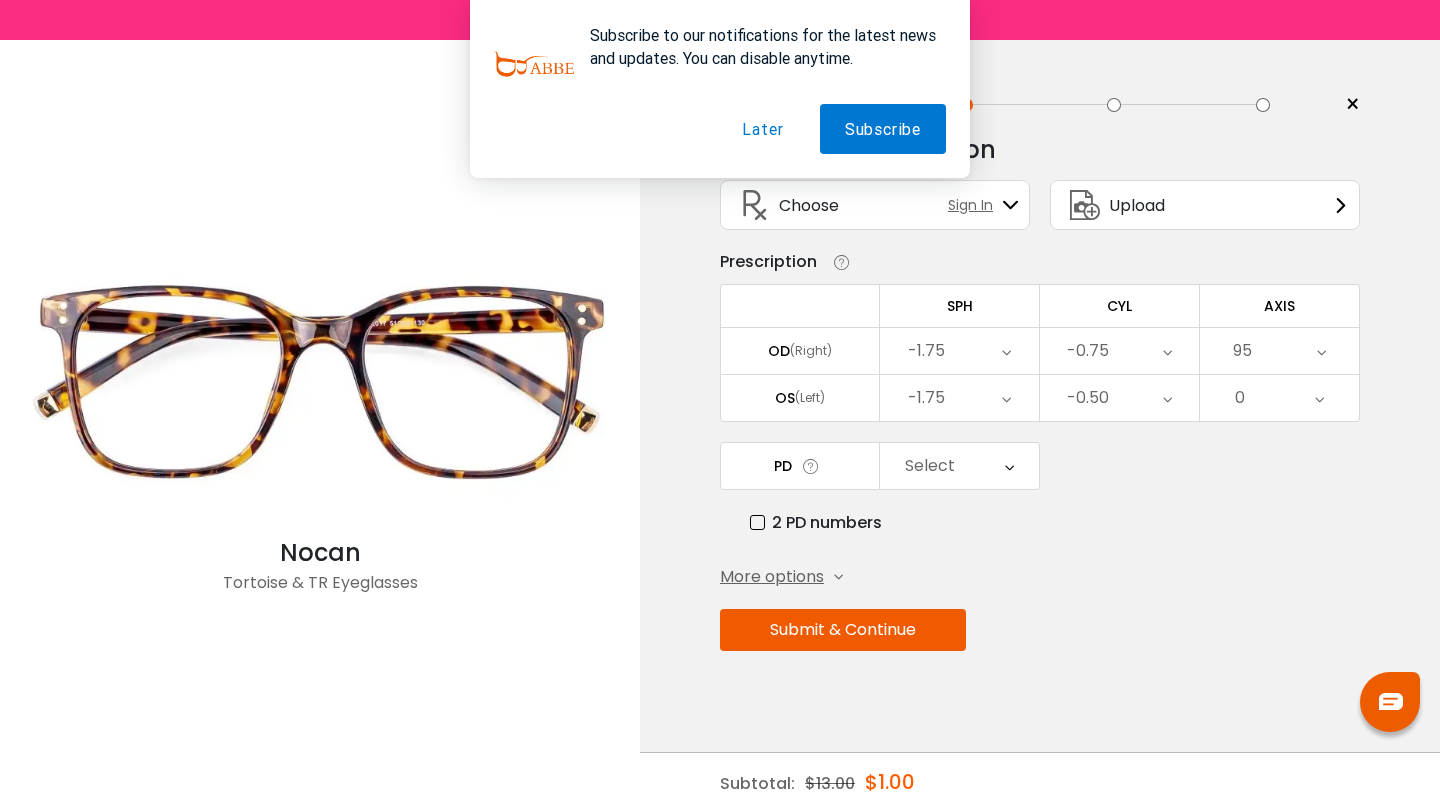 click on "0" at bounding box center [1279, 398] 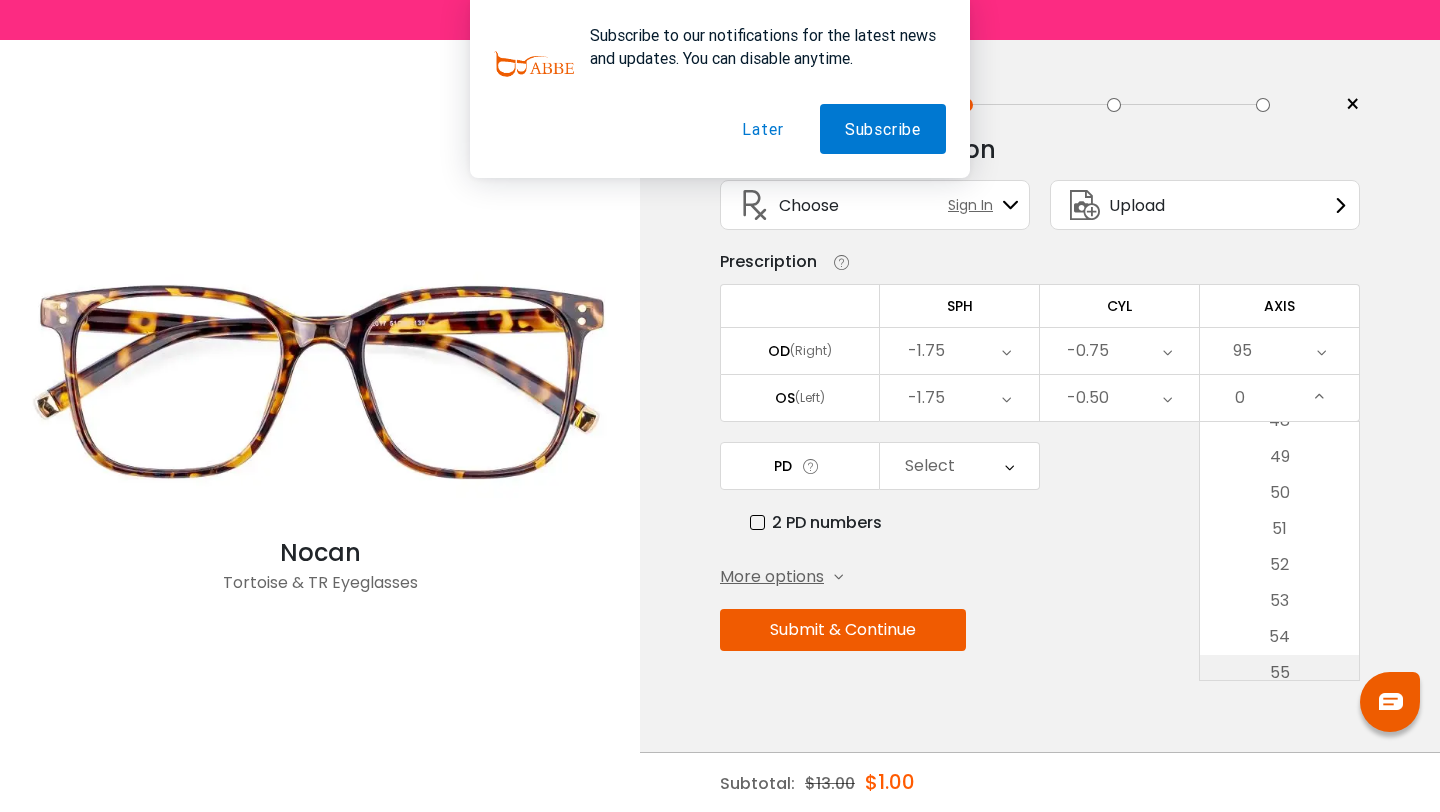 scroll, scrollTop: 1733, scrollLeft: 0, axis: vertical 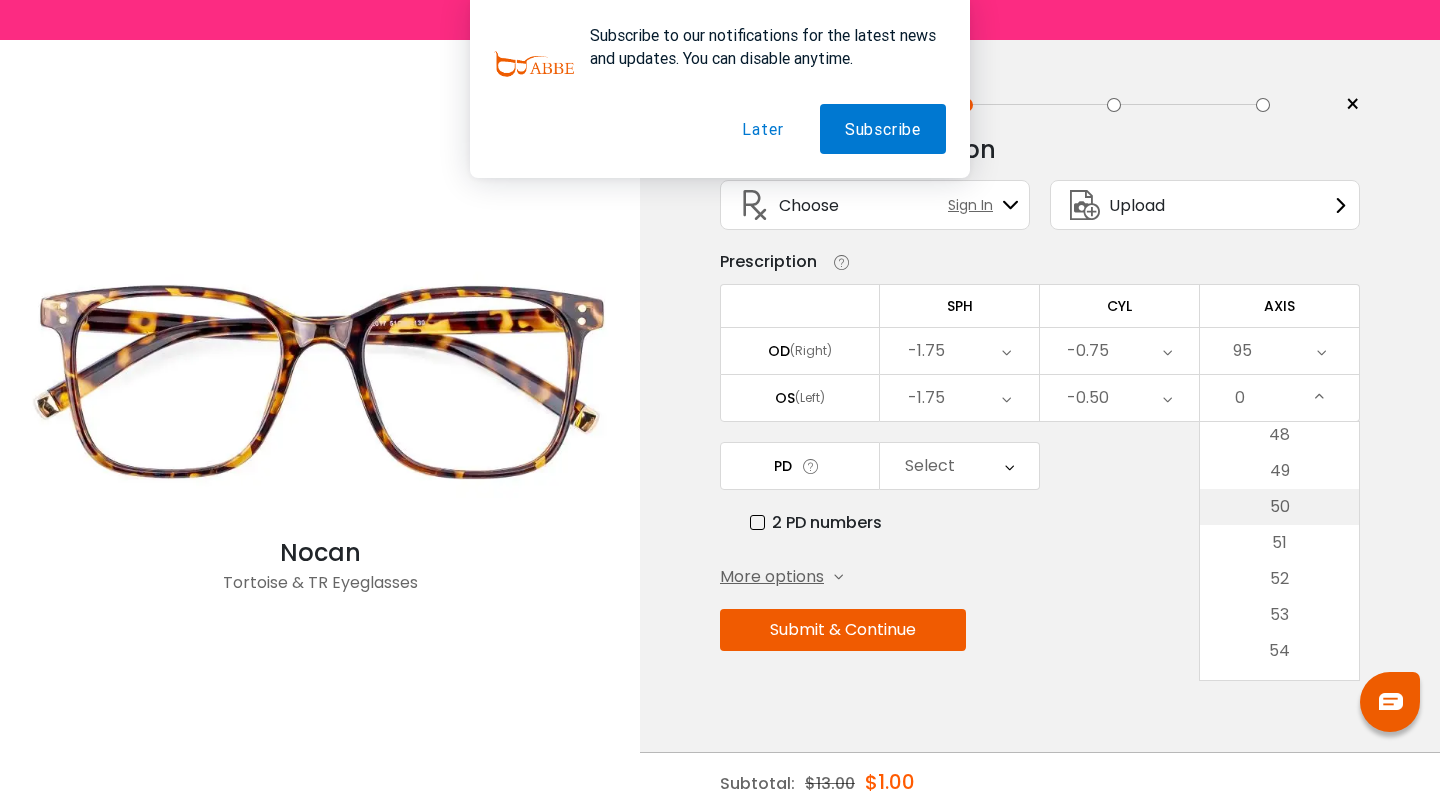 click on "50" at bounding box center (1279, 507) 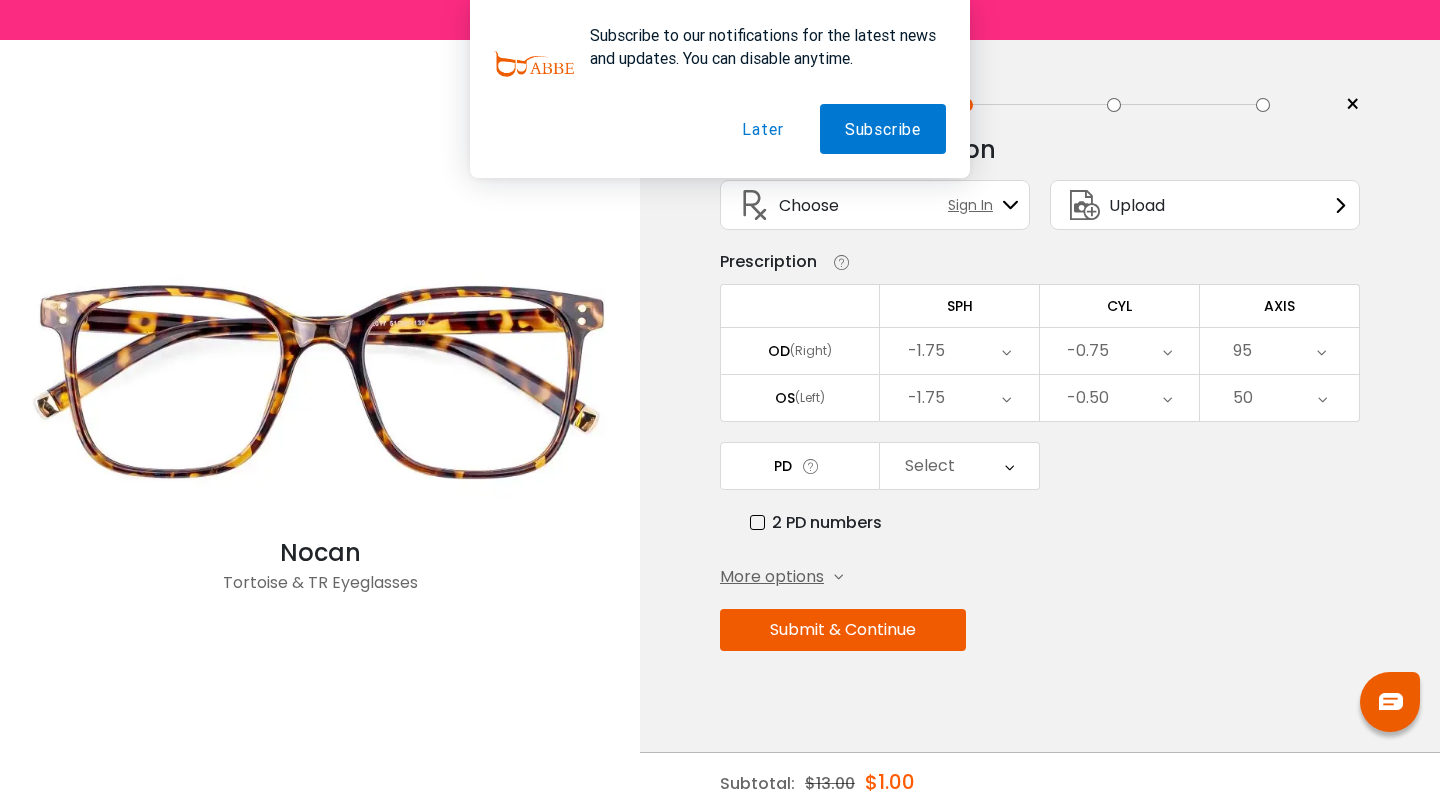 click on "Select" at bounding box center (930, 466) 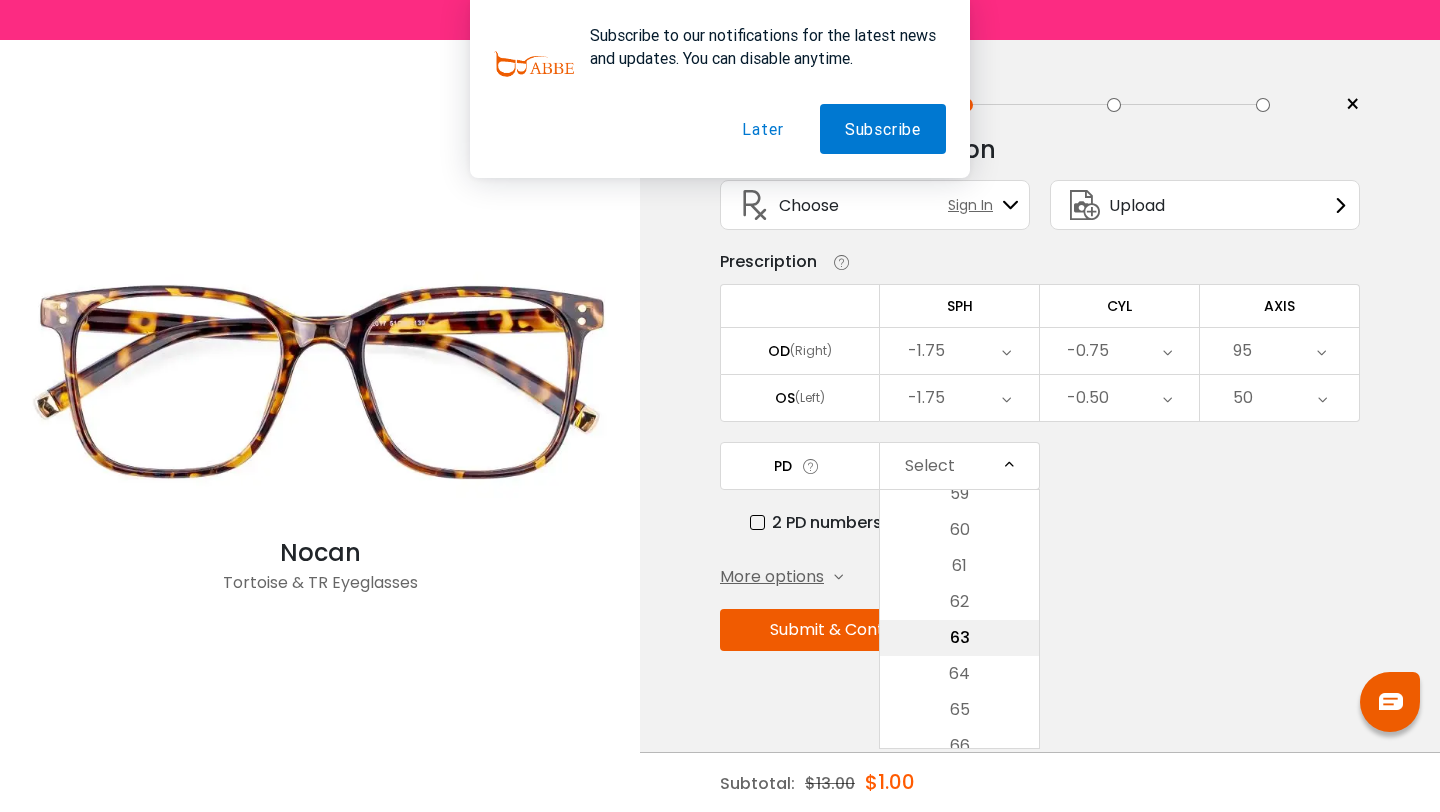 click on "63" at bounding box center [959, 638] 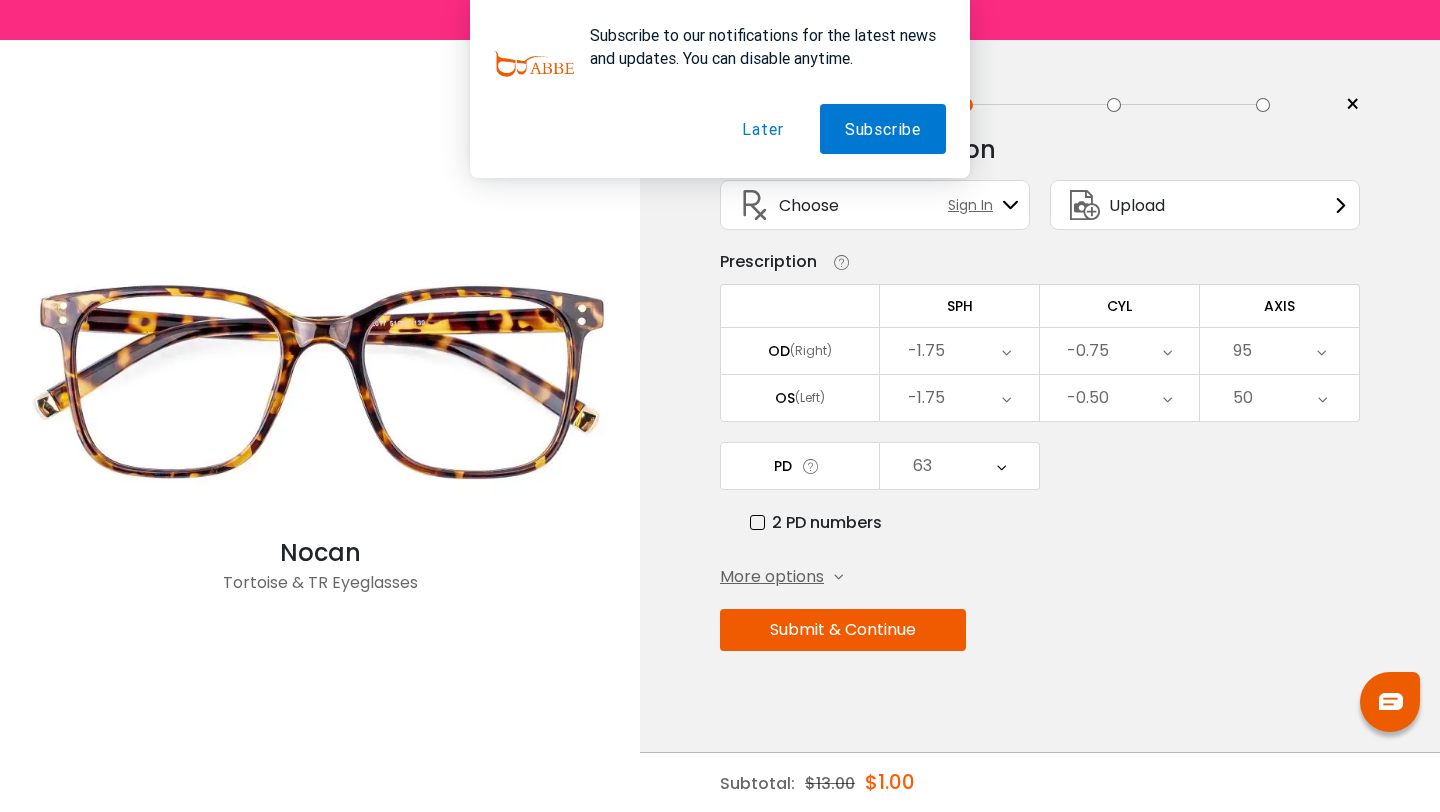 click on "Submit & Continue" at bounding box center [843, 630] 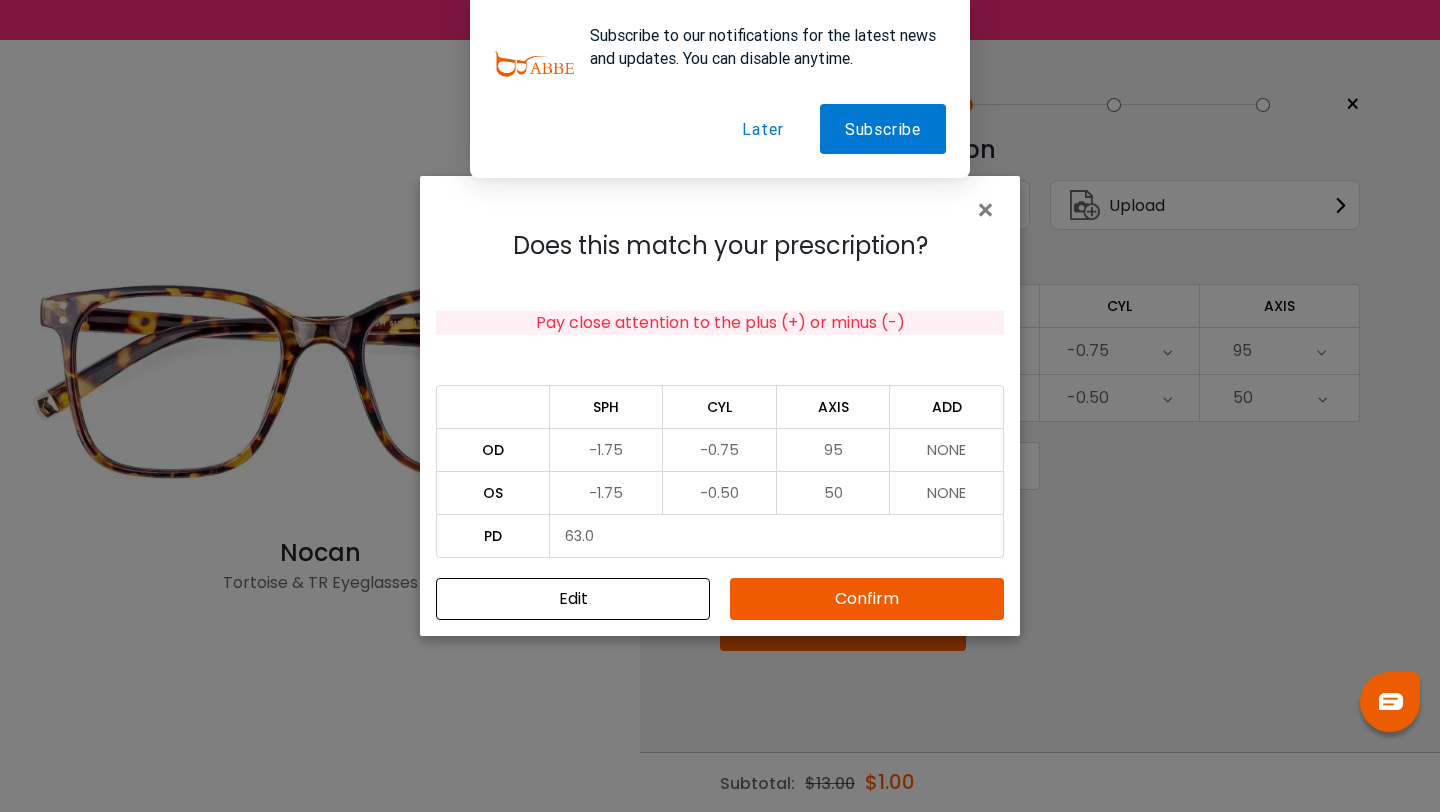 click on "Confirm" at bounding box center [867, 599] 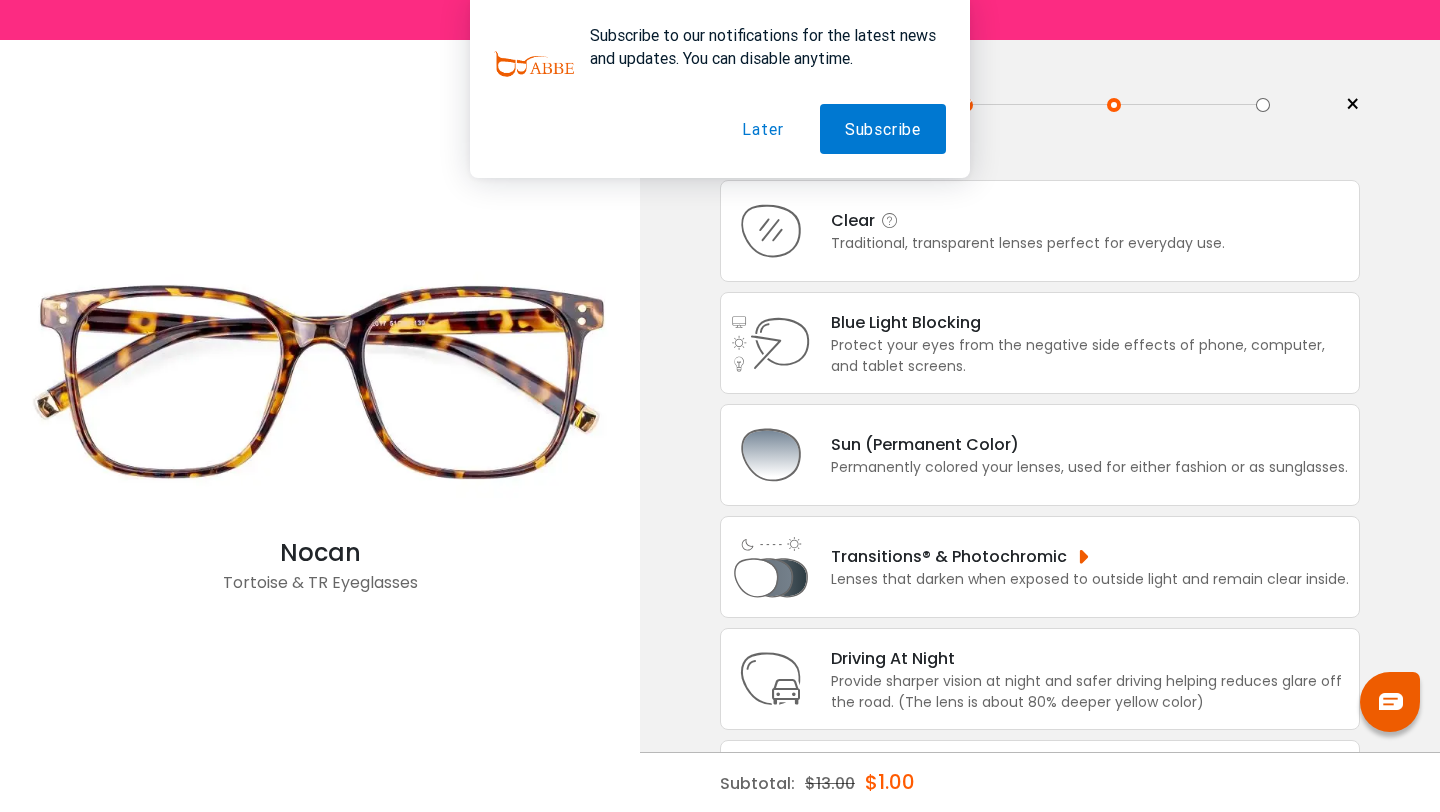click on "Traditional, transparent lenses perfect for everyday use." at bounding box center (1028, 243) 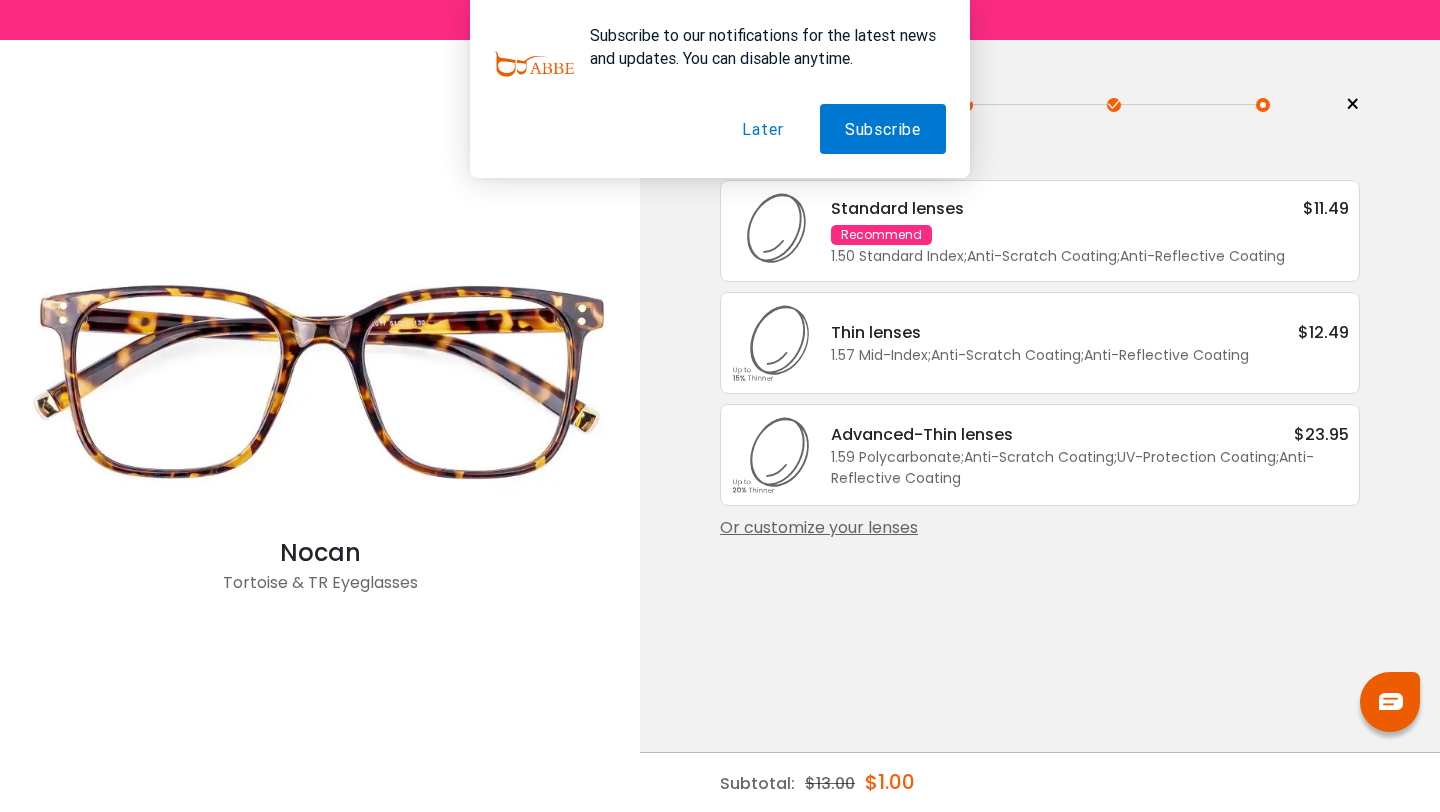 click on "Later" at bounding box center (762, 129) 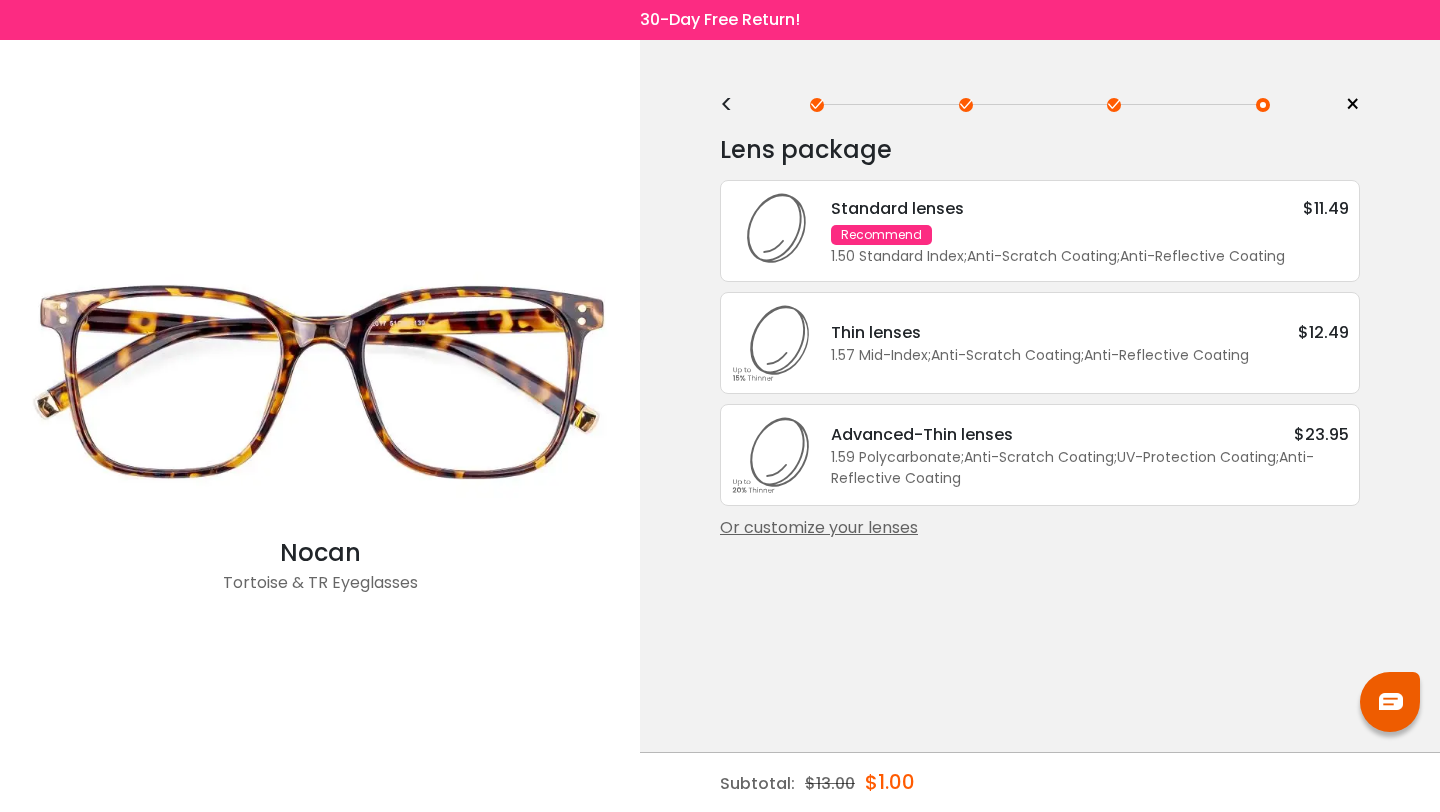 click on "<" at bounding box center [735, 105] 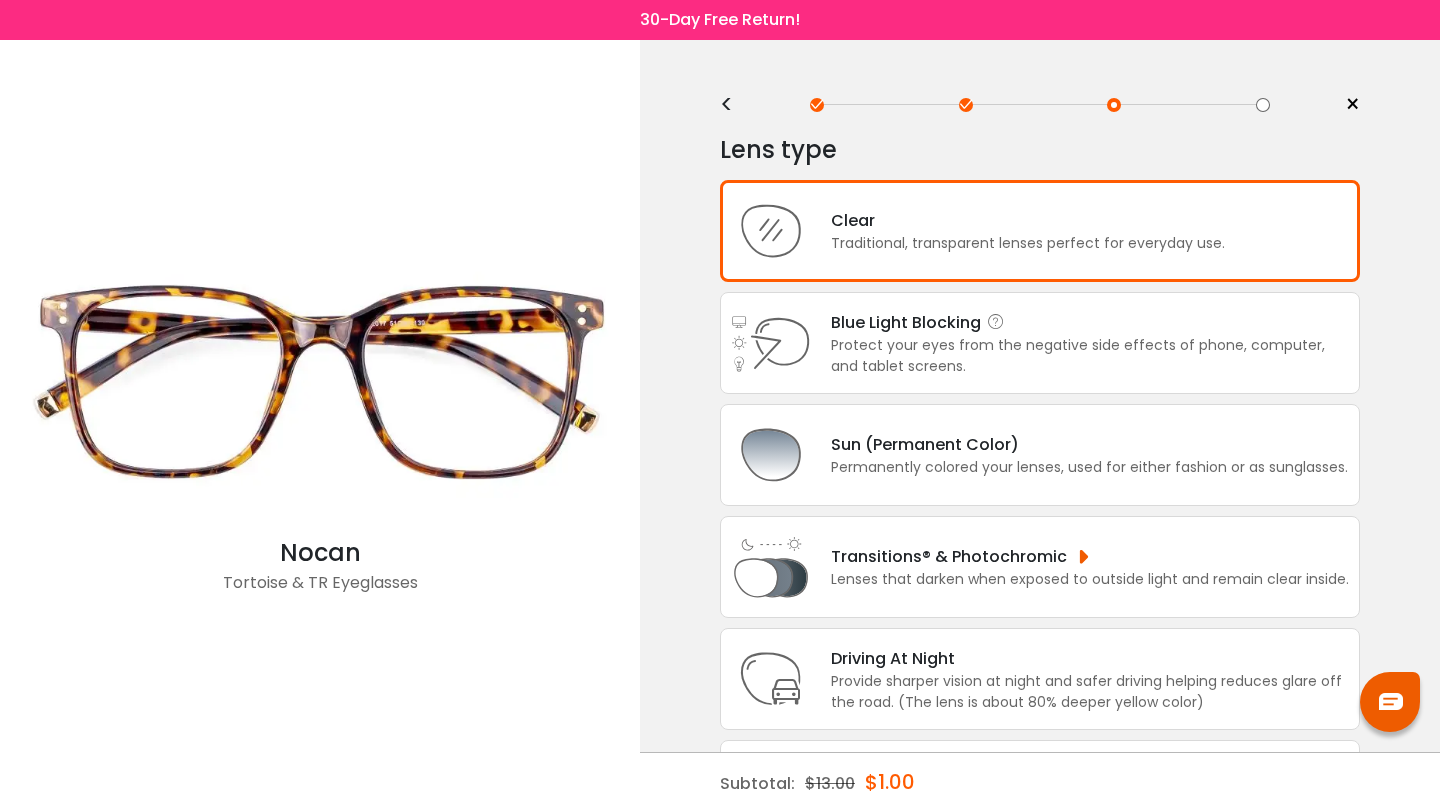 click on "Protect your eyes from the negative side effects of phone, computer, and tablet screens." at bounding box center [1090, 356] 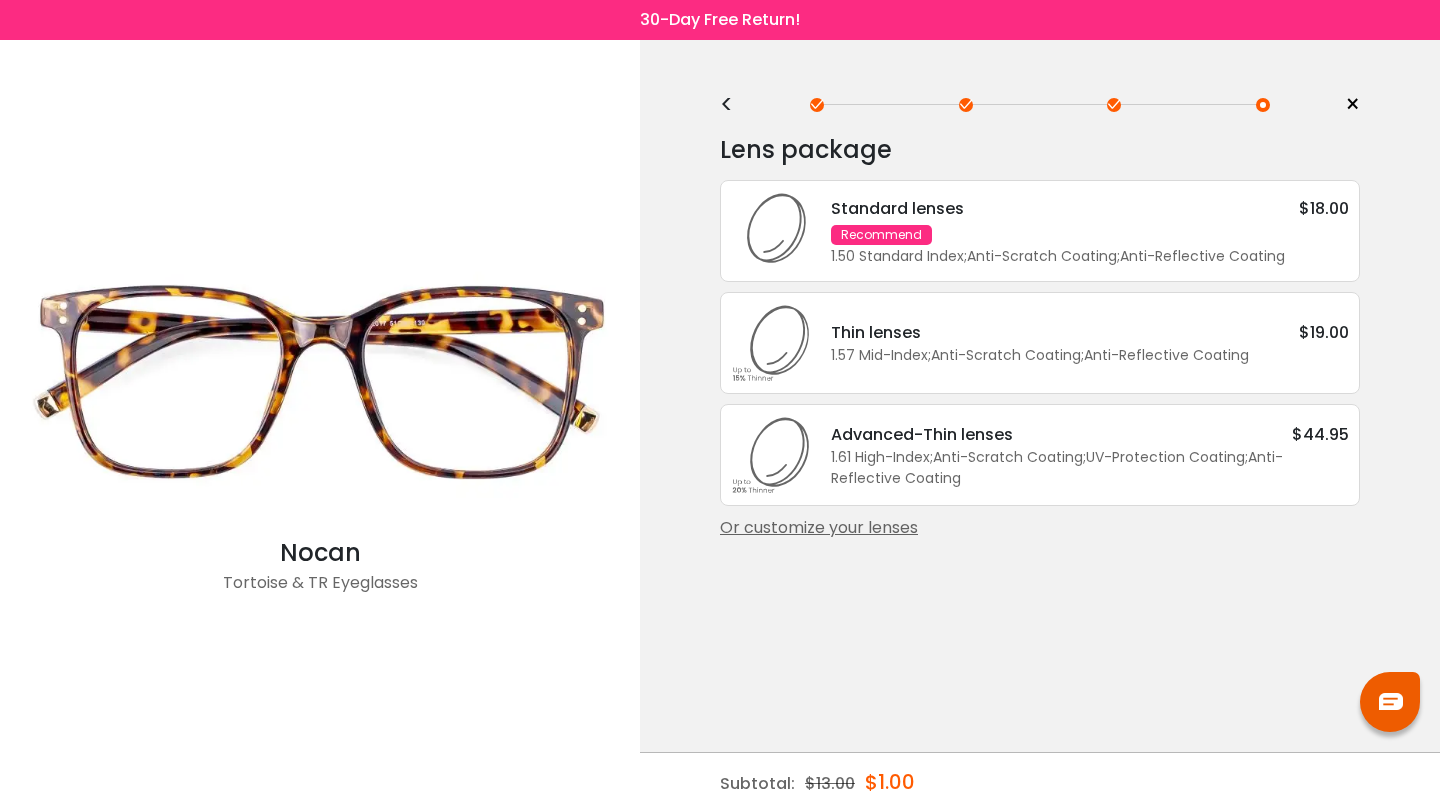 click on "Standard lenses
$18.00
Recommend
1.50 Standard Index ;
Anti-Scratch Coating ;
Anti-Reflective Coating ;" at bounding box center (1080, 231) 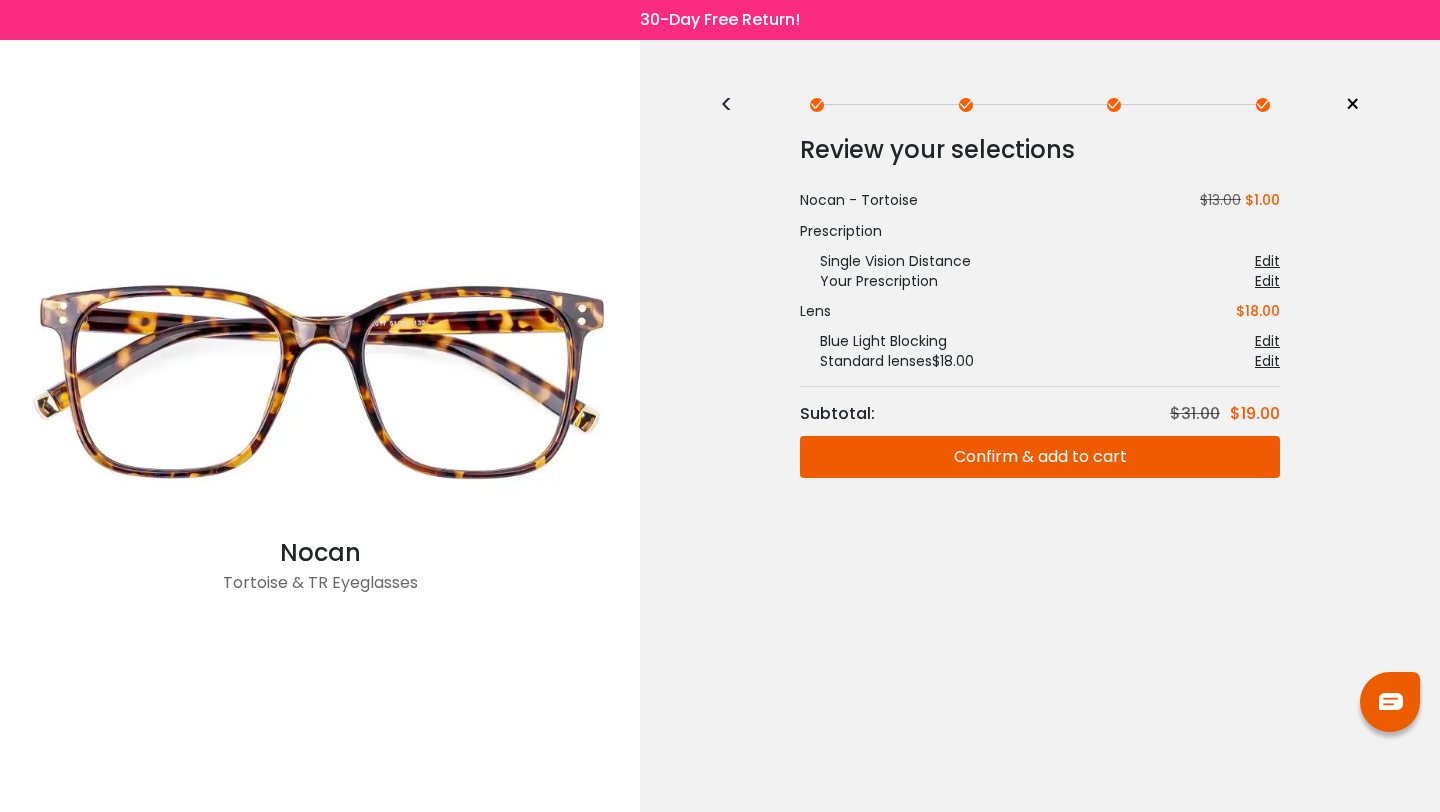 click on "Confirm & add to cart" at bounding box center (1040, 457) 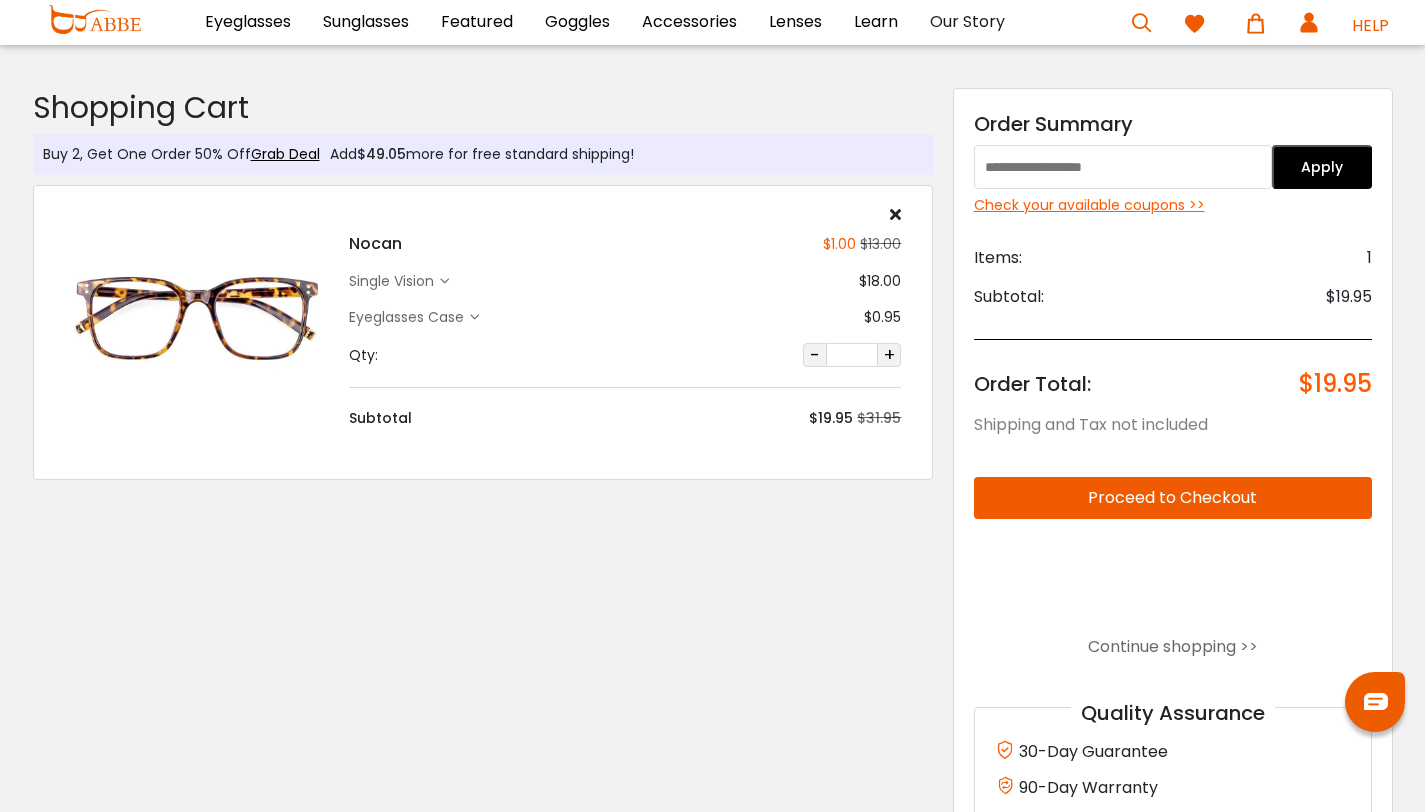 scroll, scrollTop: 0, scrollLeft: 0, axis: both 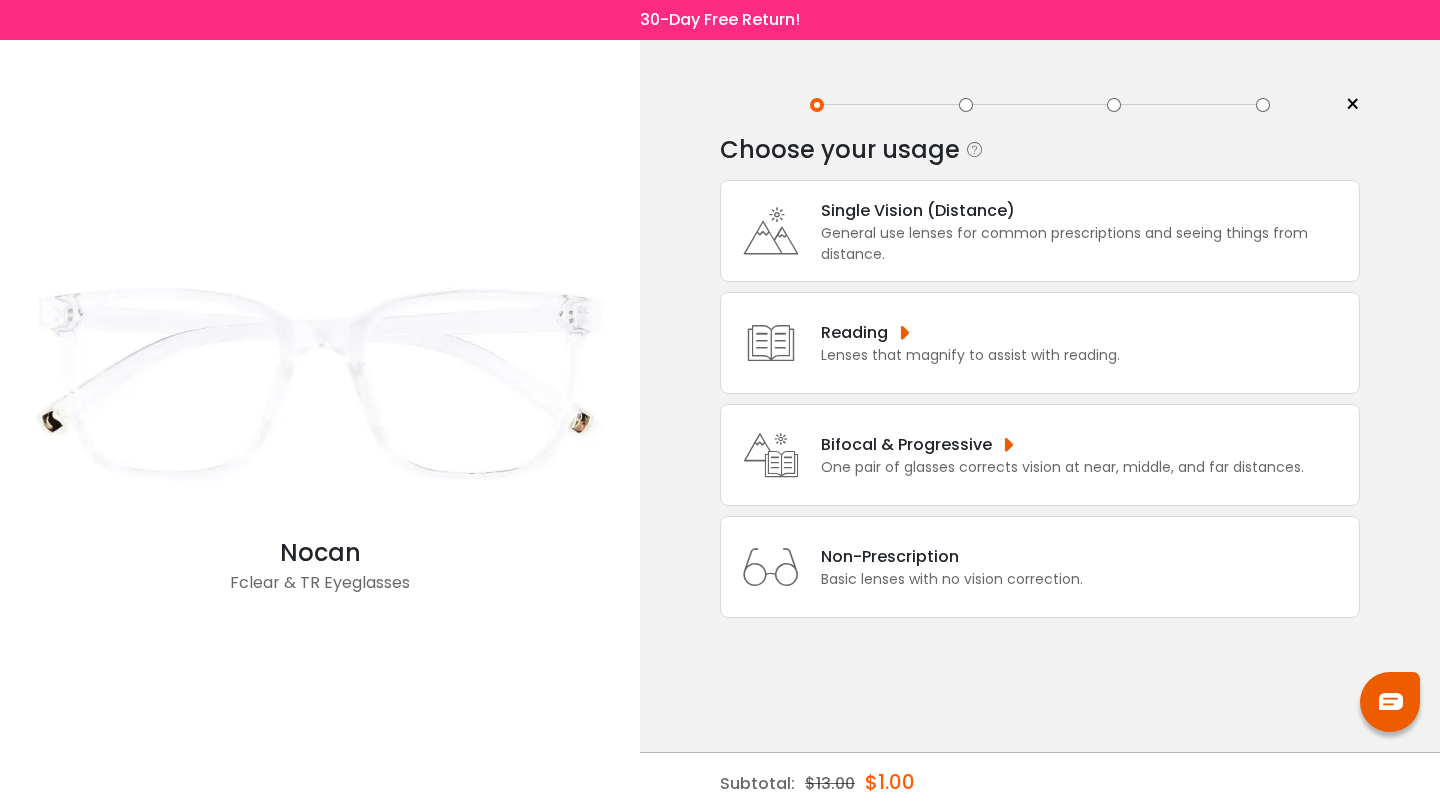 click on "General use lenses for common prescriptions and seeing things from distance." at bounding box center [1085, 244] 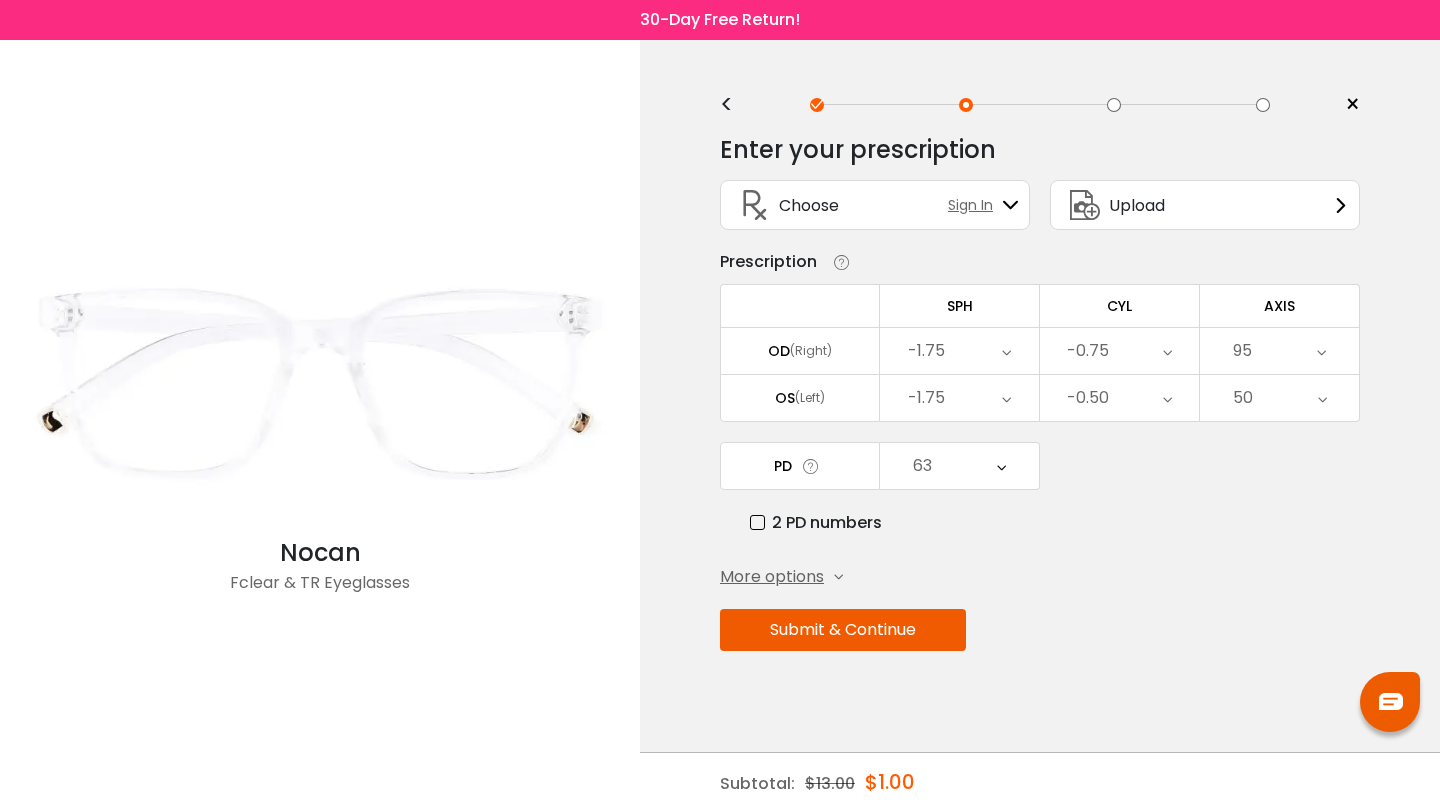click on "Submit & Continue" at bounding box center (843, 630) 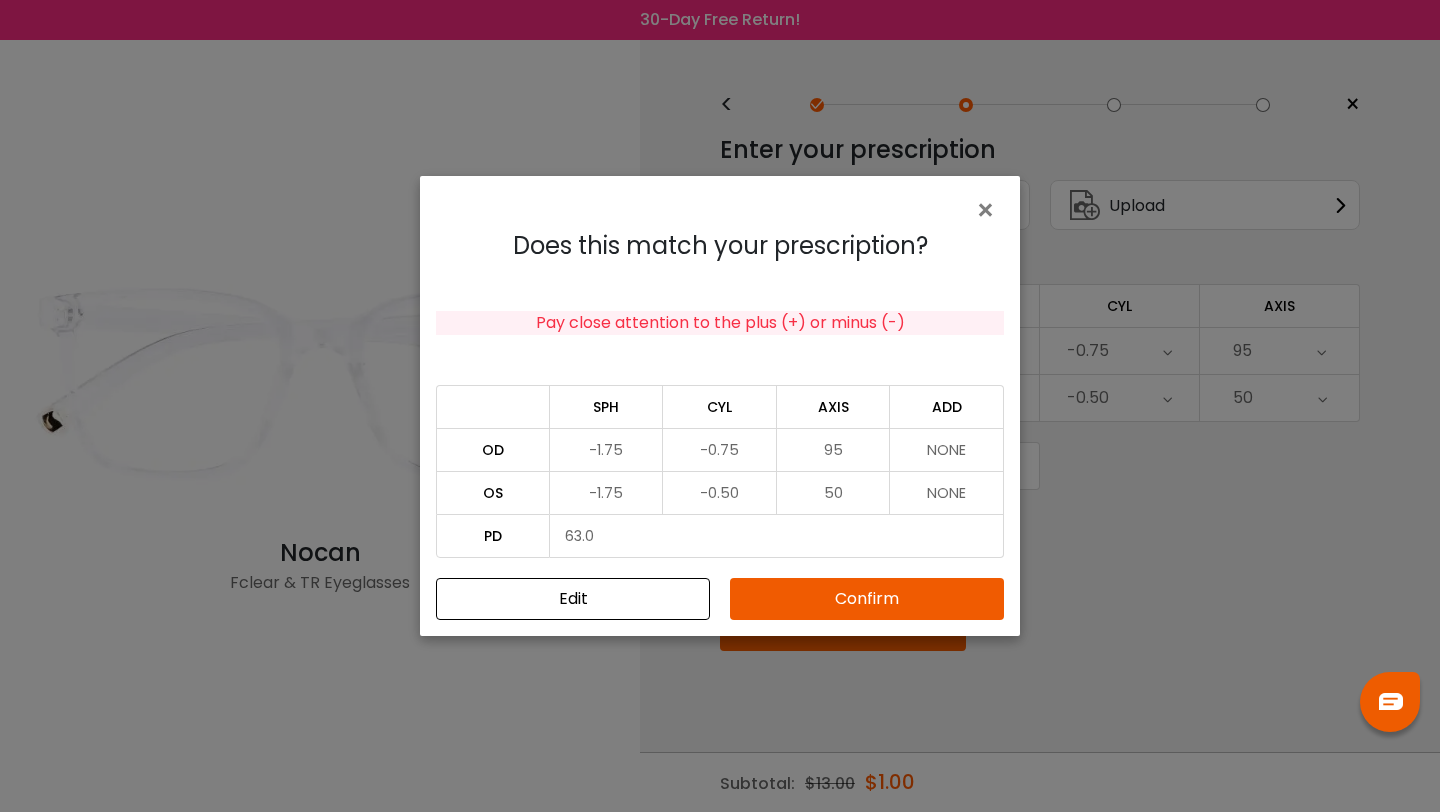 click on "Confirm" at bounding box center [867, 599] 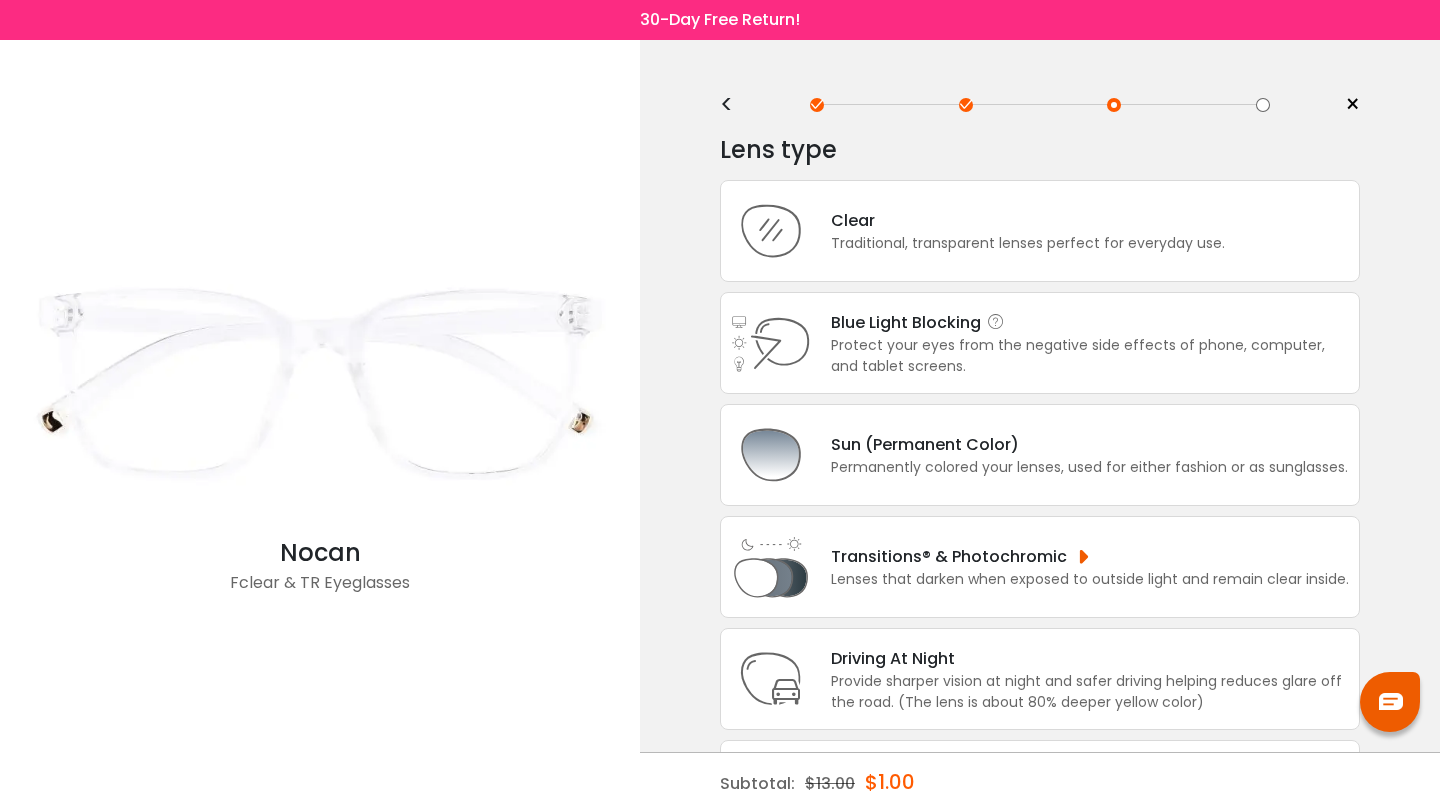 click on "Blue Light Blocking
Blue Light Blocking
Blue Light blocking lenses offer the best solution to deal with blue light emissions.
The lenses filter the blue light emitted by digital screens, providing comfort to your eyes and protection from harmful rays.
Learn more
HEV LIGHT
The wavelength of visible light is between 360 and 760 nm. High energy visible (HEV) light, 380– 500nm, is damaging to our eyes.
This includes damaging blue-violet light emitted by our digital devices.
SYMPTOMS
Headaches, sore or tired eyes, and stiff necks are all symptoms of digital eyestrain.
At the same time, HEV light from our computers, phones, and tablets causes our eyes to not only work harder,
but puts them at risk of aging faster.
HOW TO PROTECT YOUR EYES" at bounding box center [1040, 343] 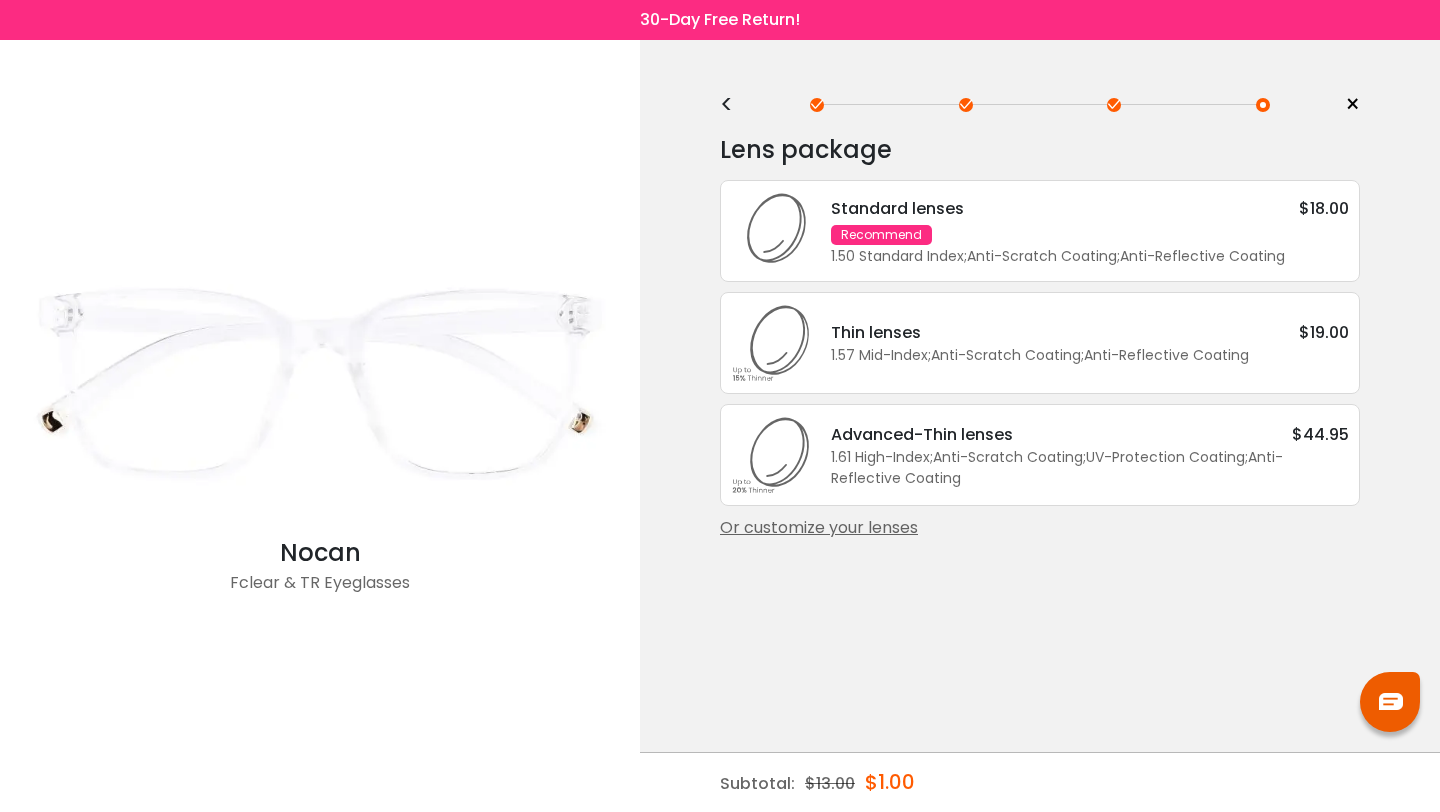 click on "1.50 Standard Index ;
Anti-Scratch Coating ;
Anti-Reflective Coating ;" at bounding box center [1090, 256] 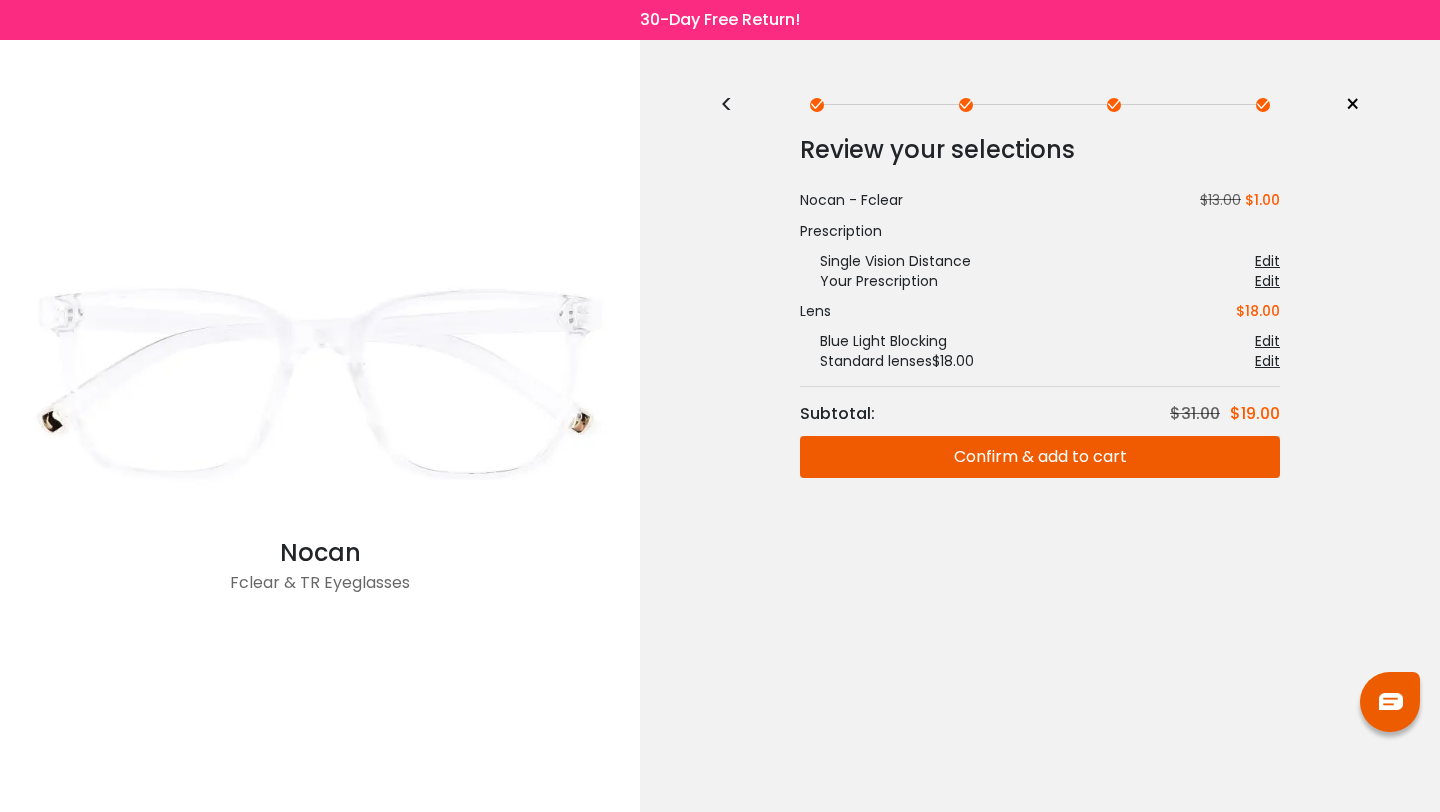 click on "Confirm & add to cart" at bounding box center [1040, 457] 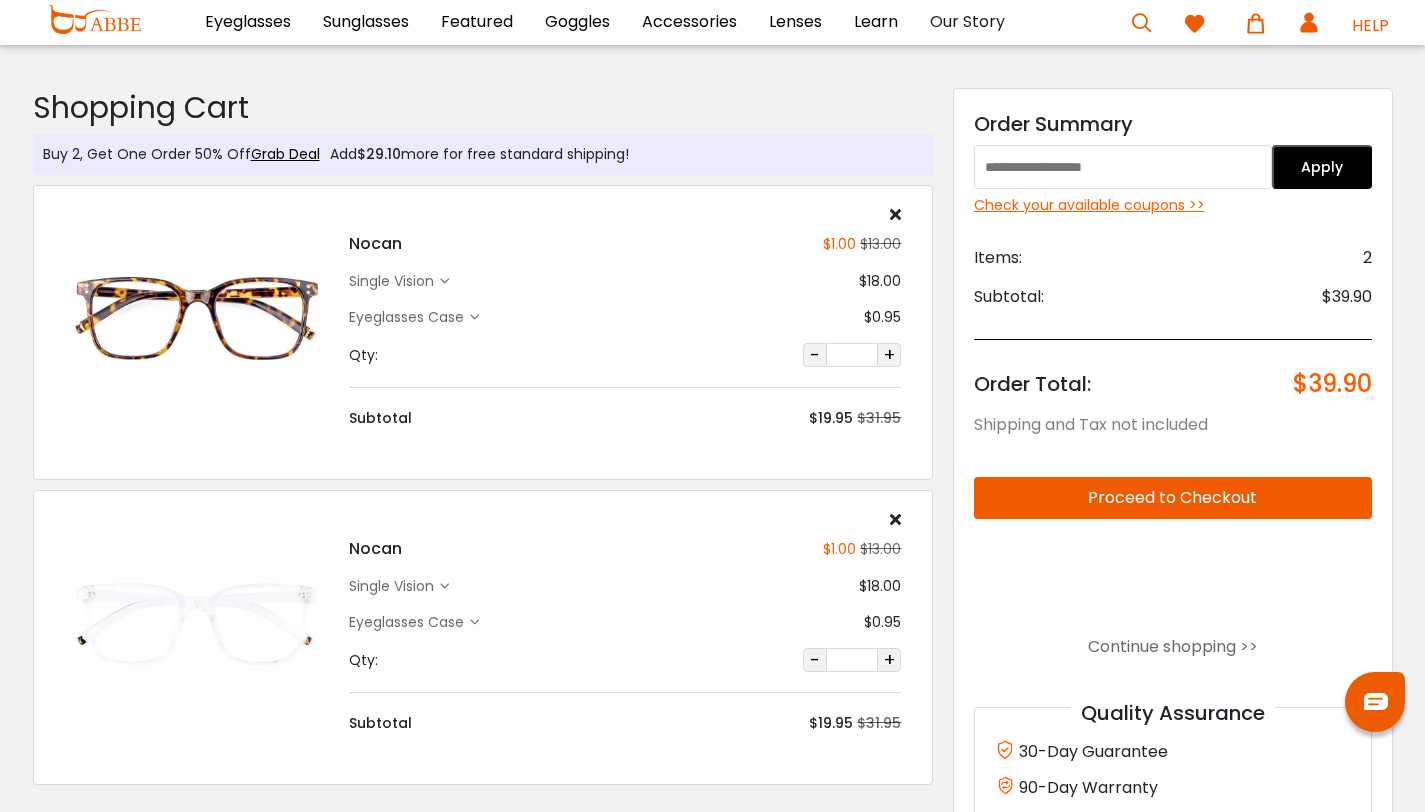 scroll, scrollTop: 0, scrollLeft: 0, axis: both 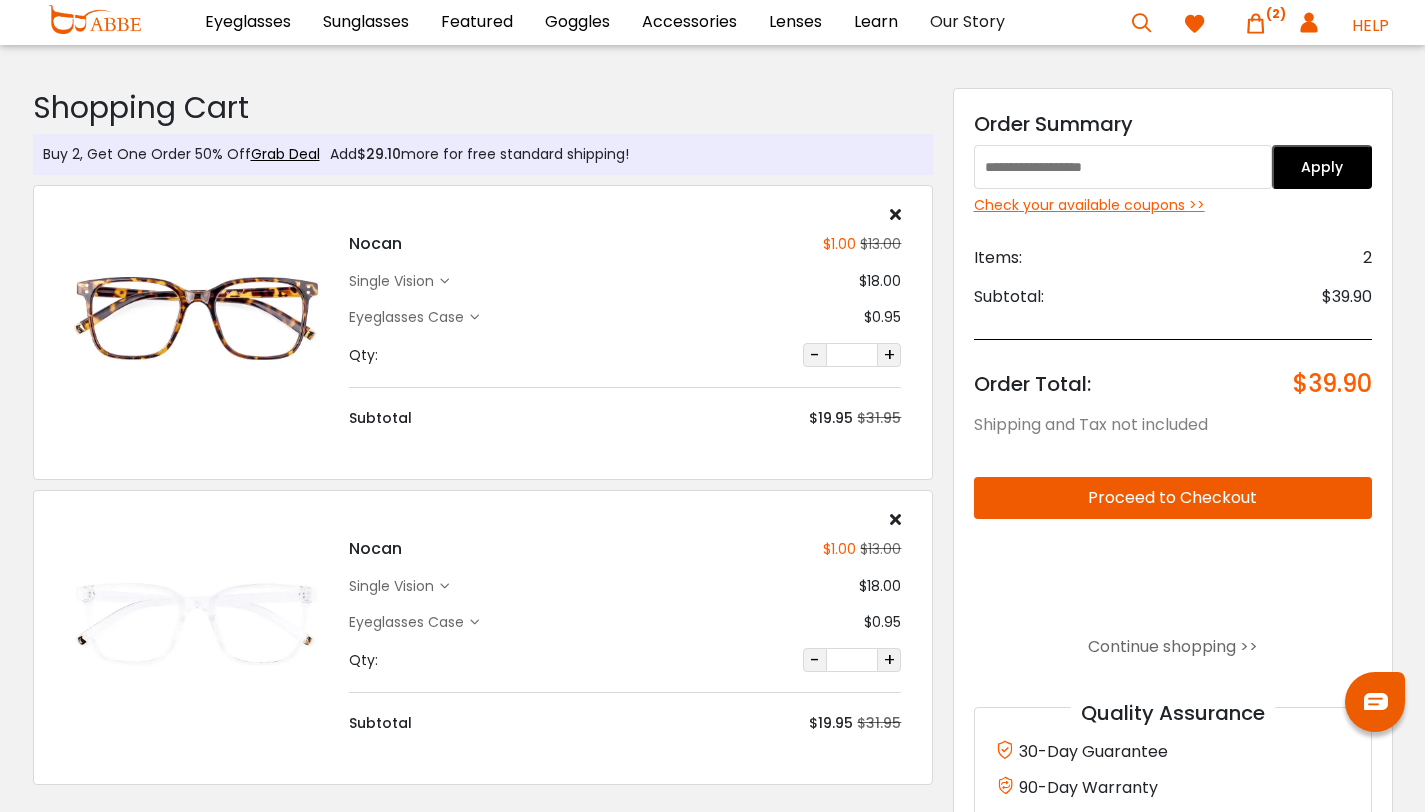 click on "Discount Code:
Order Summary
Apply
Check your available coupons >>
Items:
2
Subtotal:
$39.90
Order Total:
$39.90
Shipping and Tax not included
Proceed to Checkout
Continue shopping >>
Quality Assurance
30-Day Guarantee
90-Day Warranty
Need Help?
Start a Live Chat" at bounding box center (1173, 483) 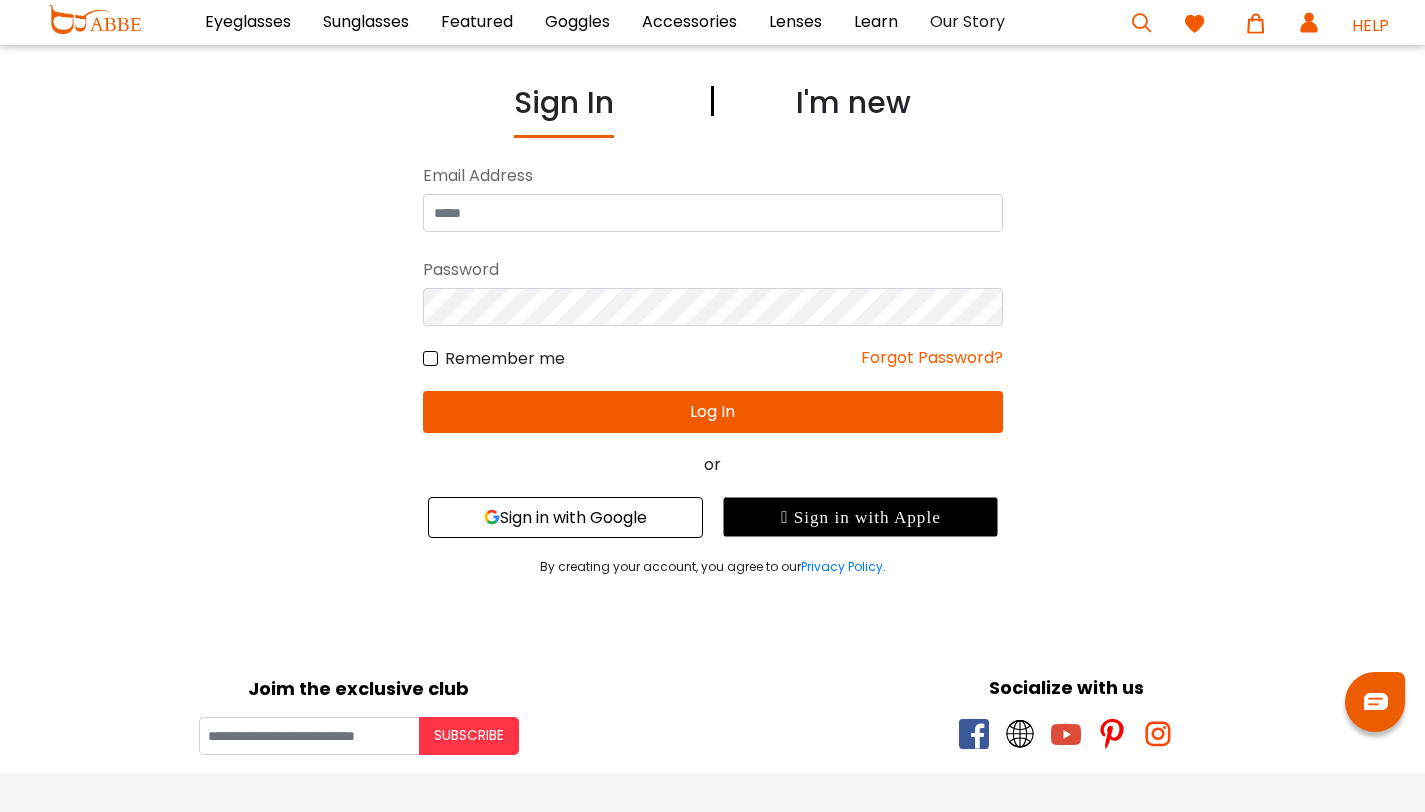 scroll, scrollTop: 0, scrollLeft: 0, axis: both 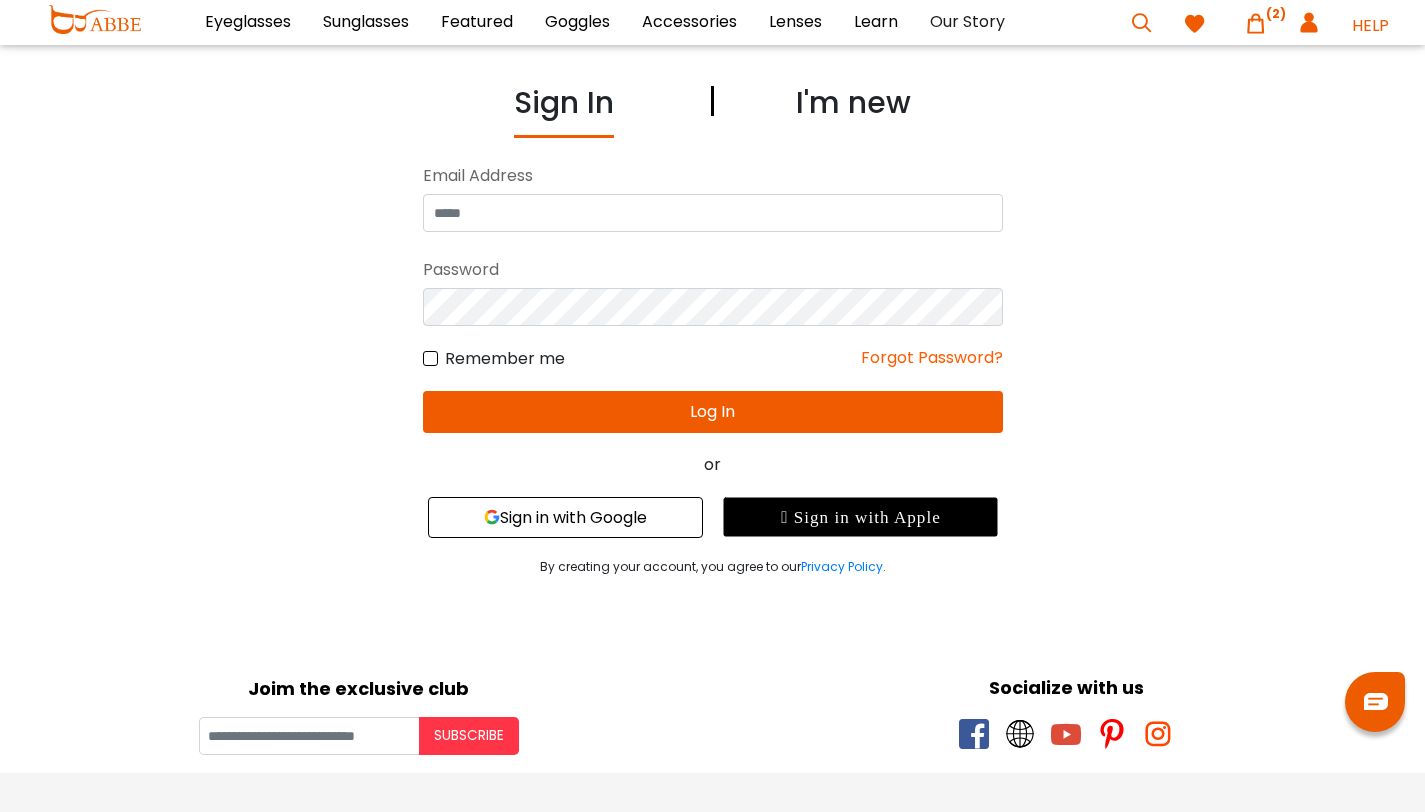 click on "Sign in with Google" at bounding box center (565, 517) 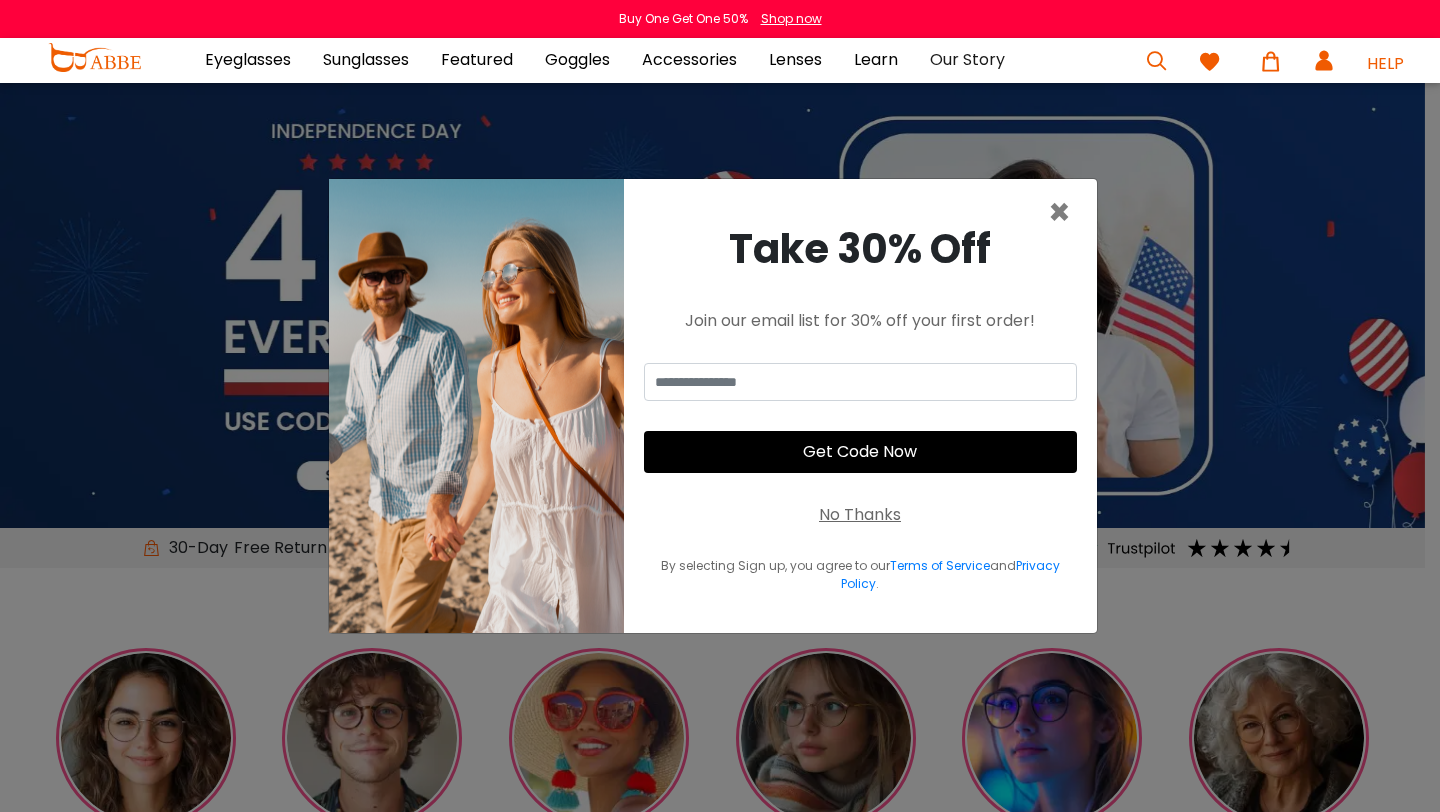 scroll, scrollTop: 0, scrollLeft: 0, axis: both 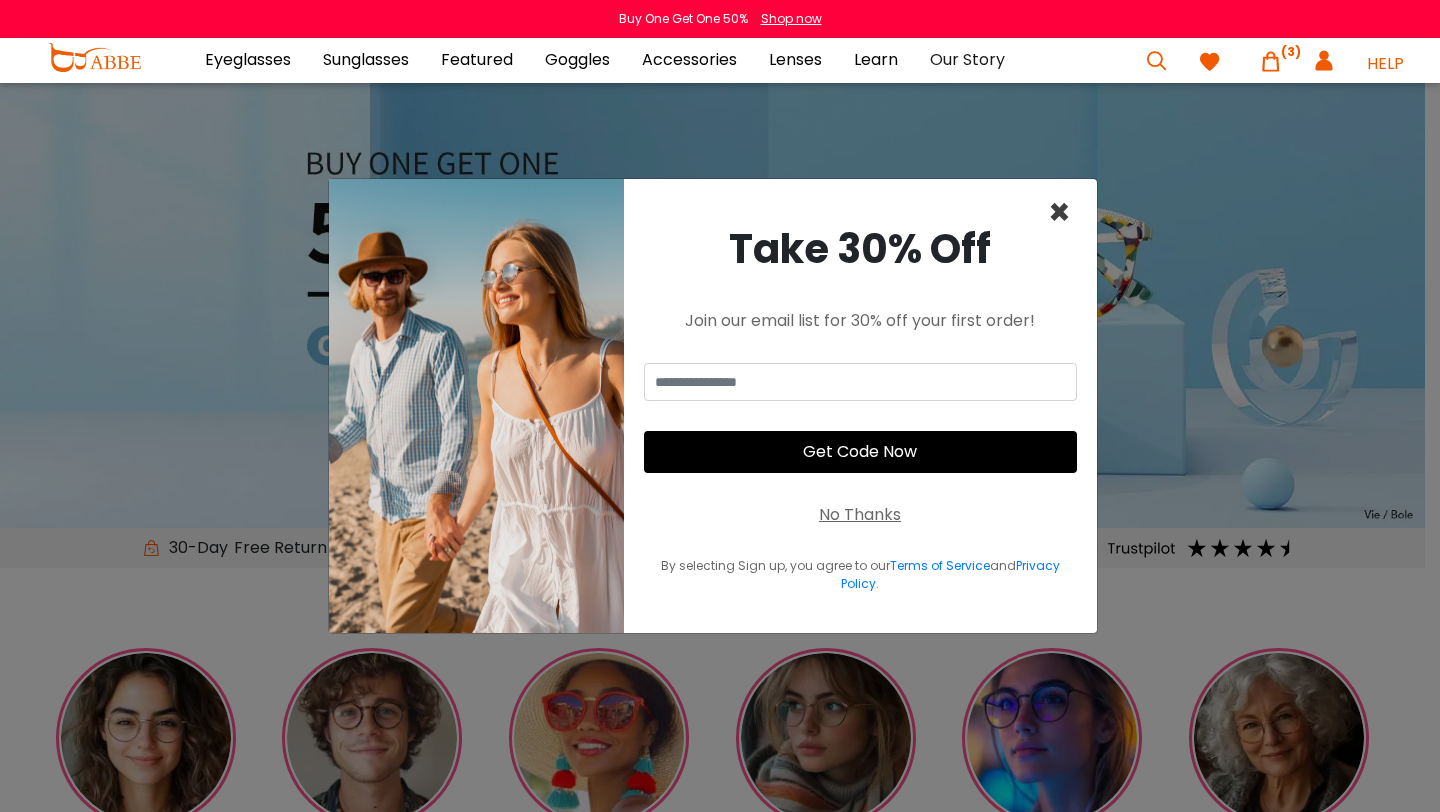 click on "×" at bounding box center [1059, 212] 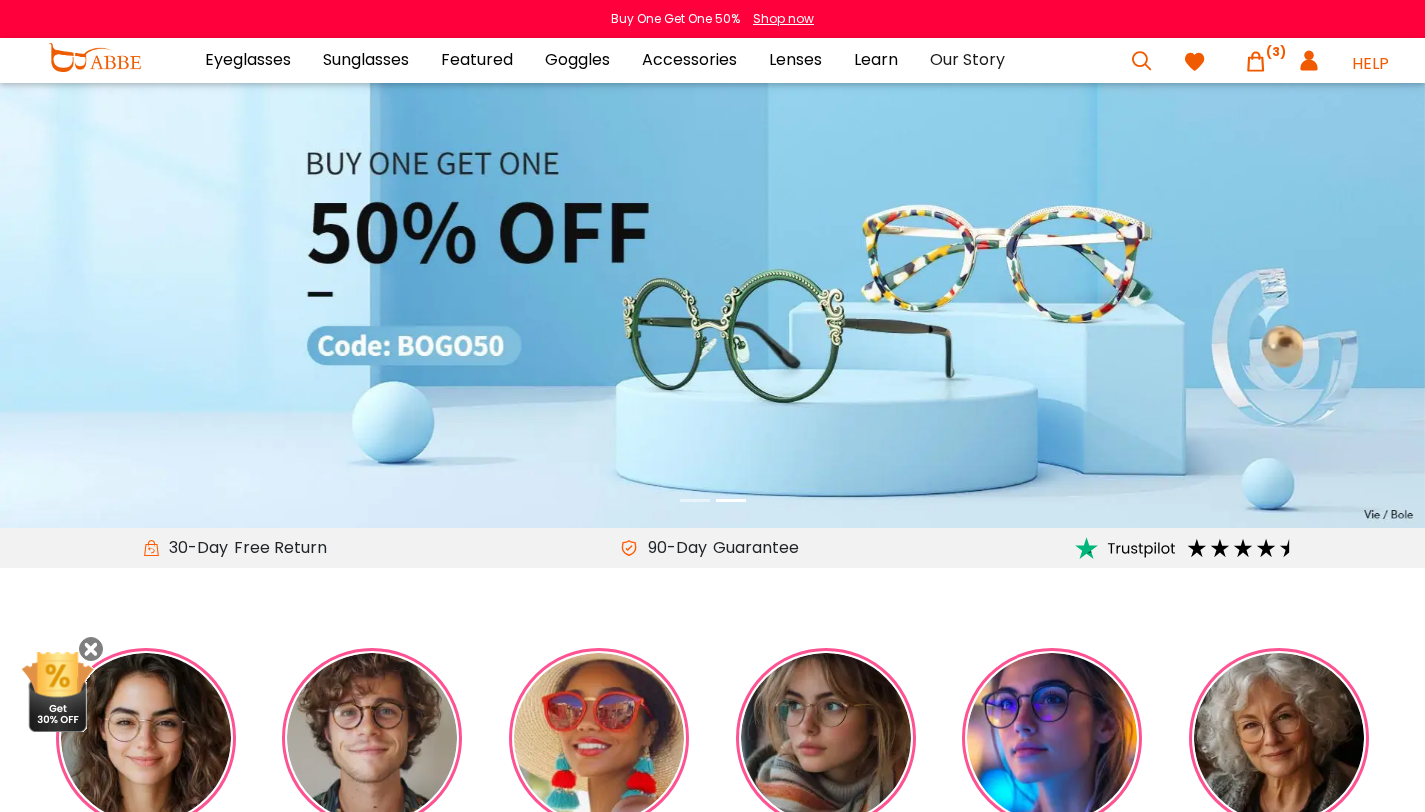 click at bounding box center [1256, 61] 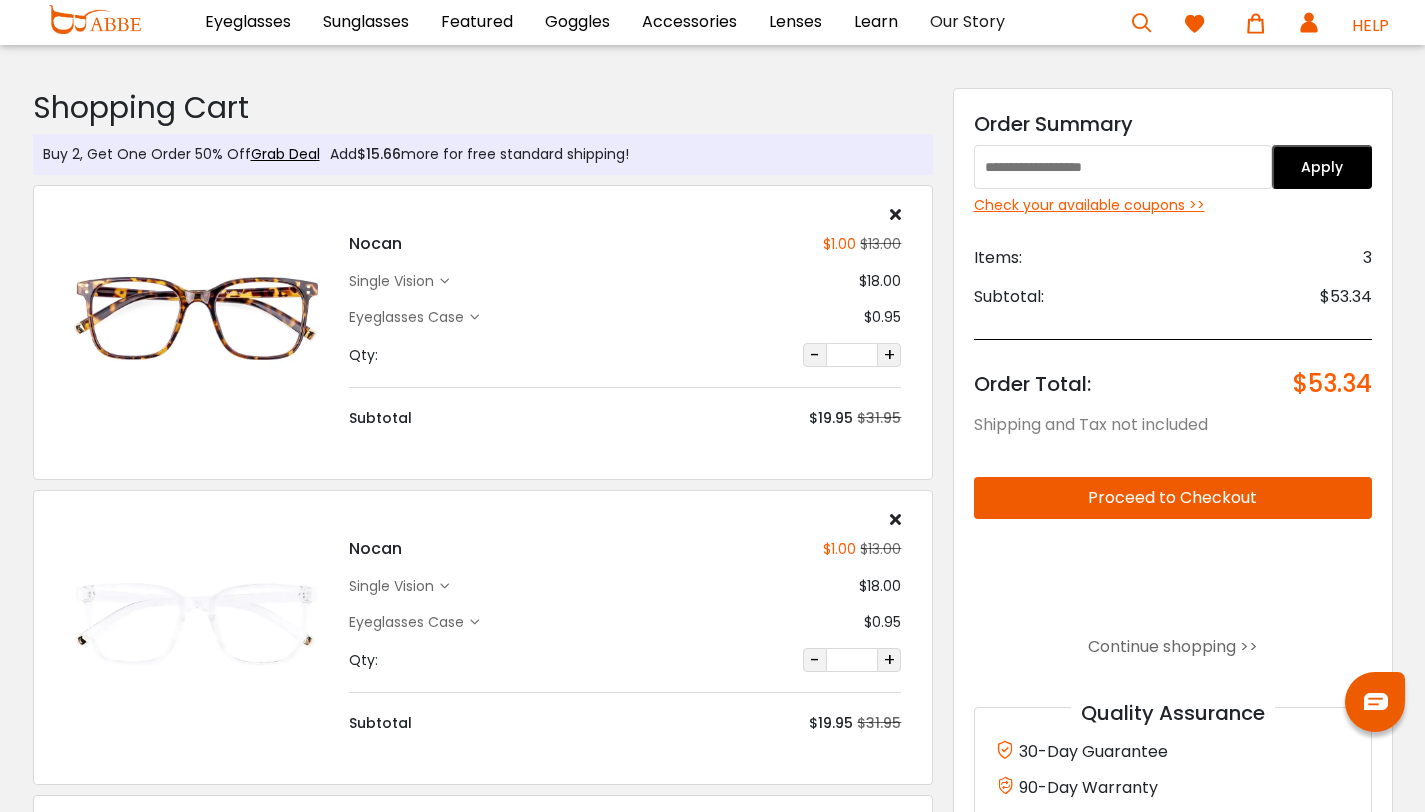 scroll, scrollTop: 150, scrollLeft: 0, axis: vertical 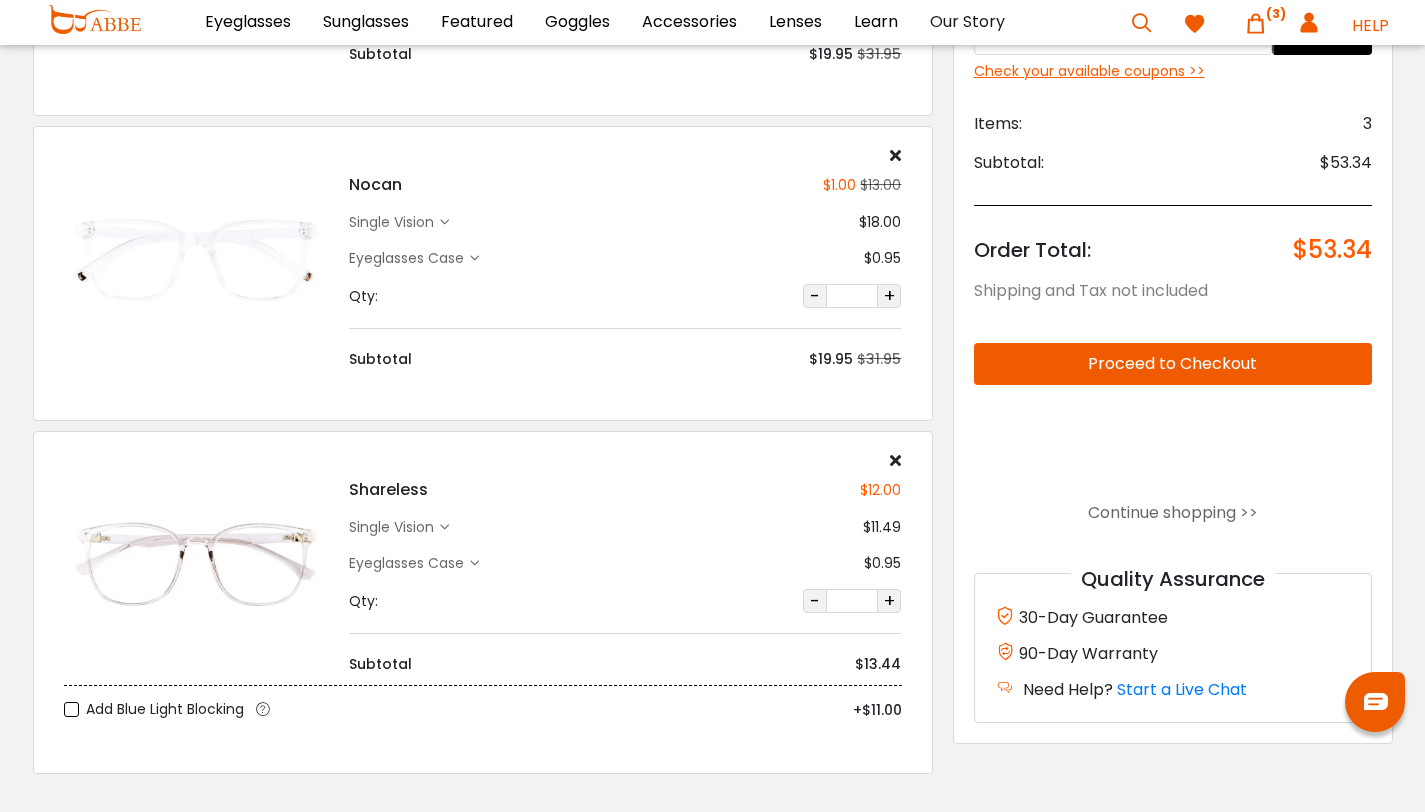 click at bounding box center [895, 460] 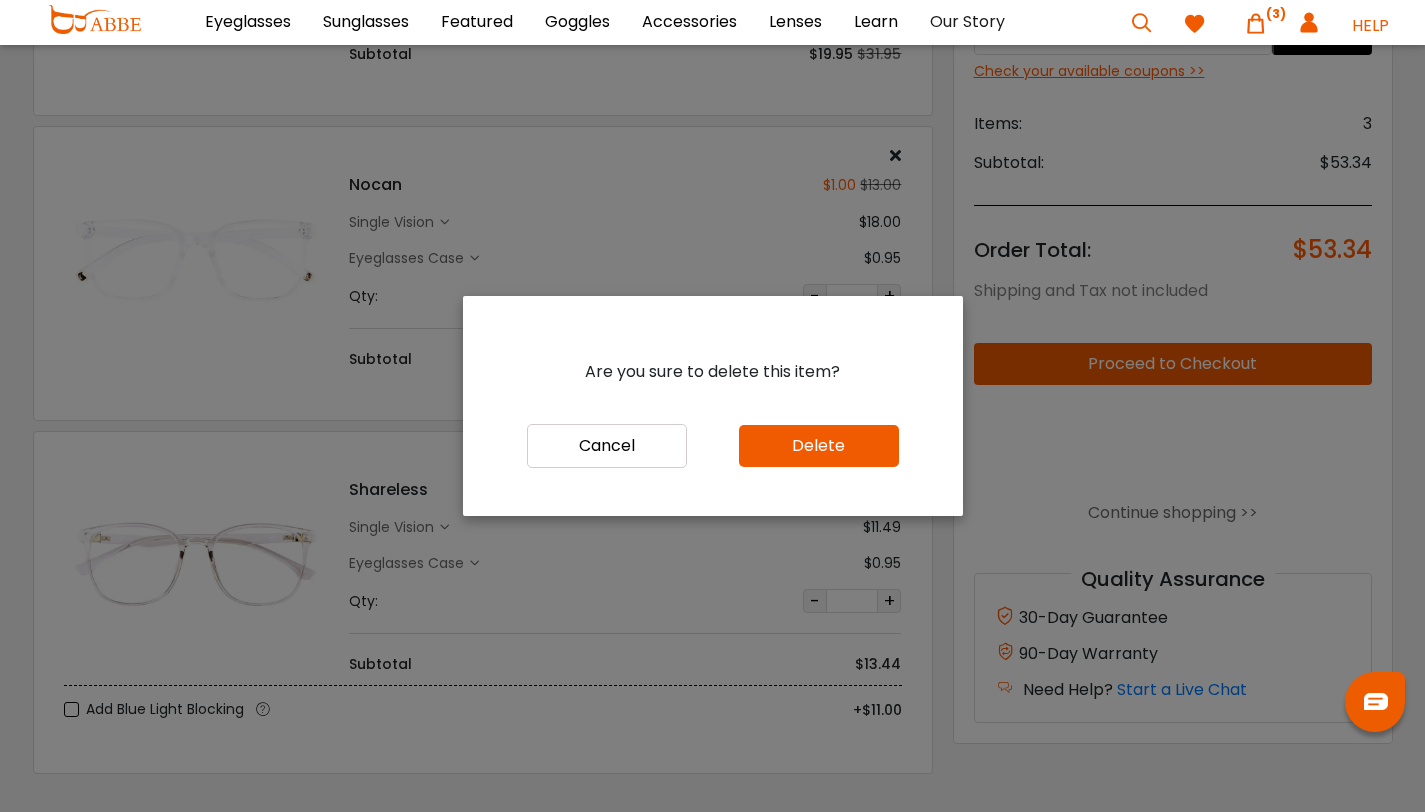 click on "Cancel" at bounding box center (607, 446) 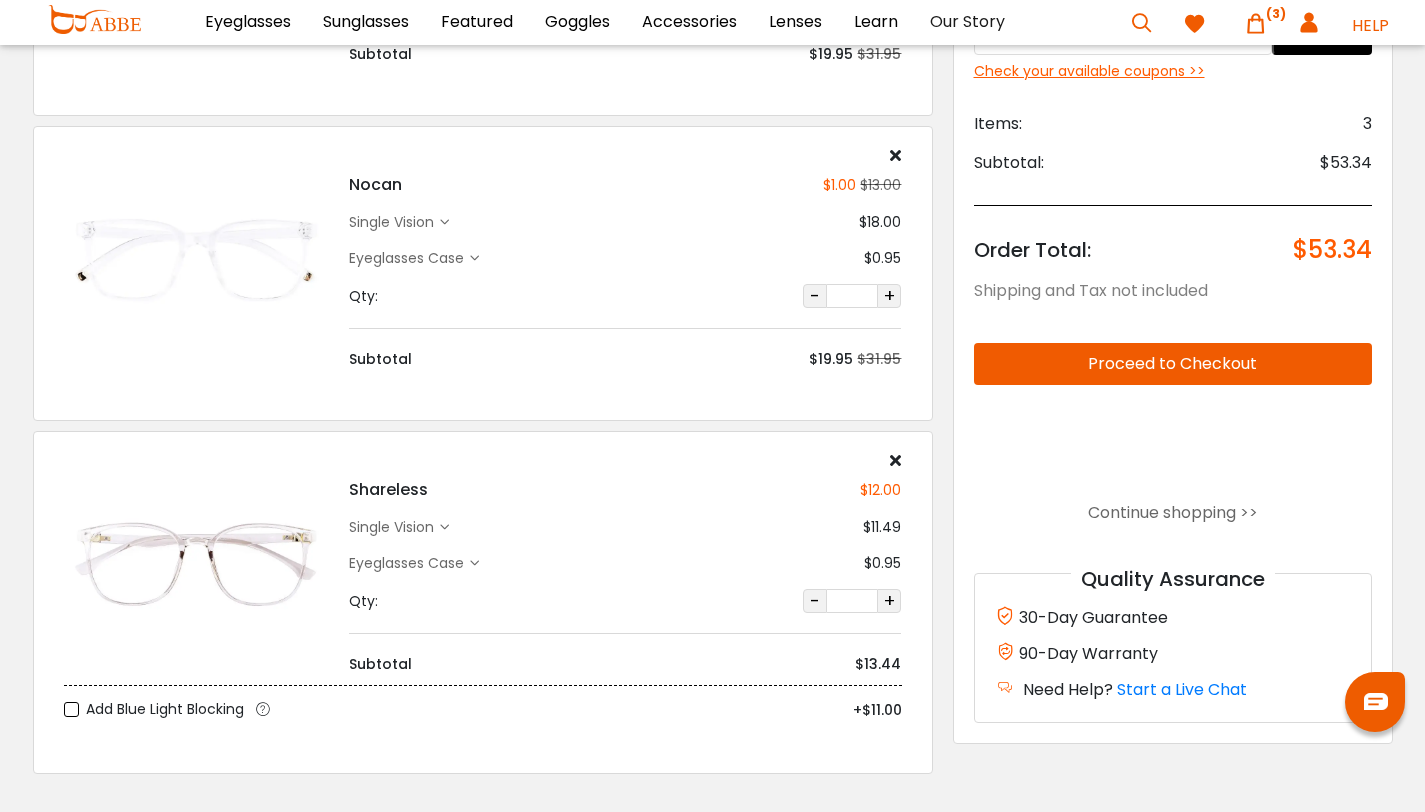 click at bounding box center (895, 460) 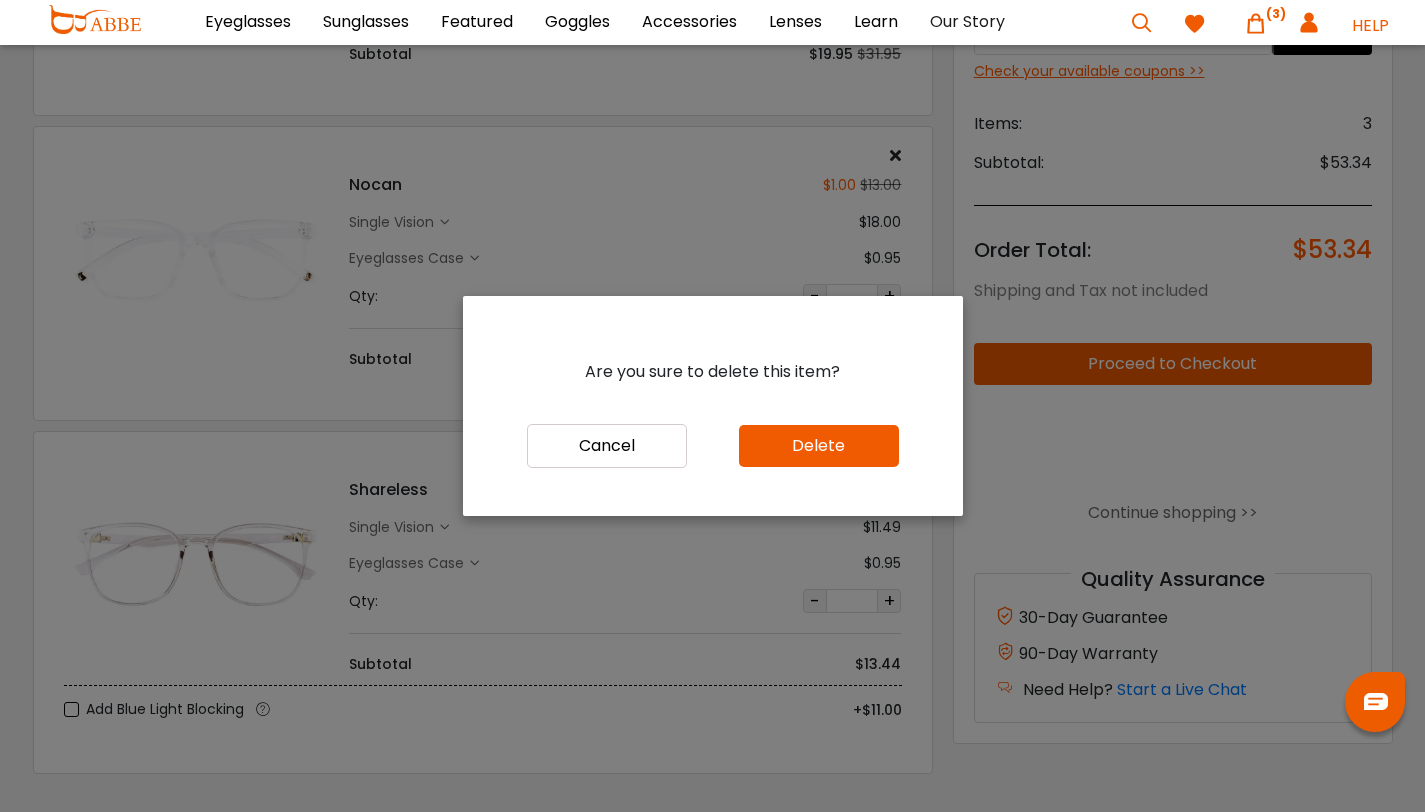click on "Delete" at bounding box center [819, 446] 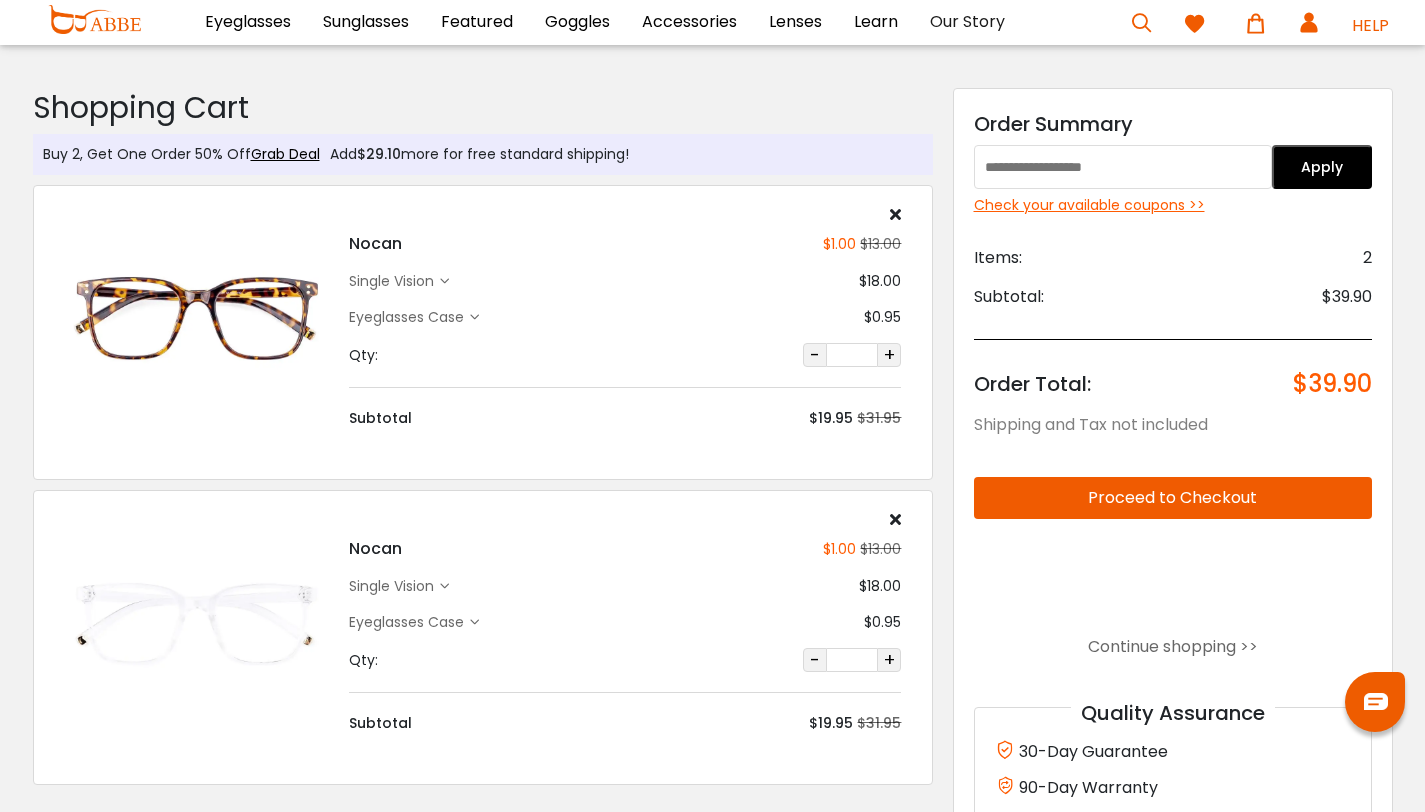 scroll, scrollTop: 0, scrollLeft: 0, axis: both 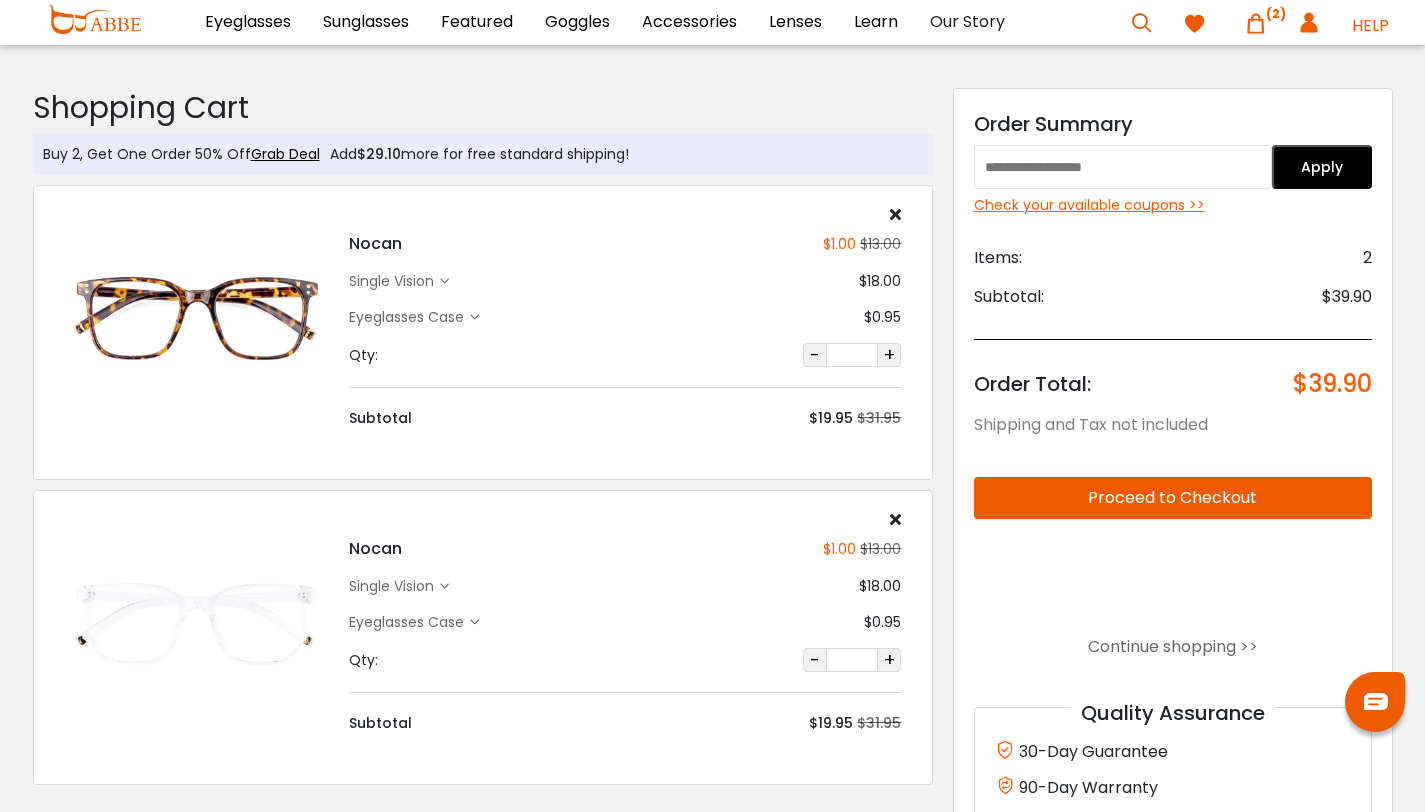 click on "Check your available coupons >>" at bounding box center [1173, 205] 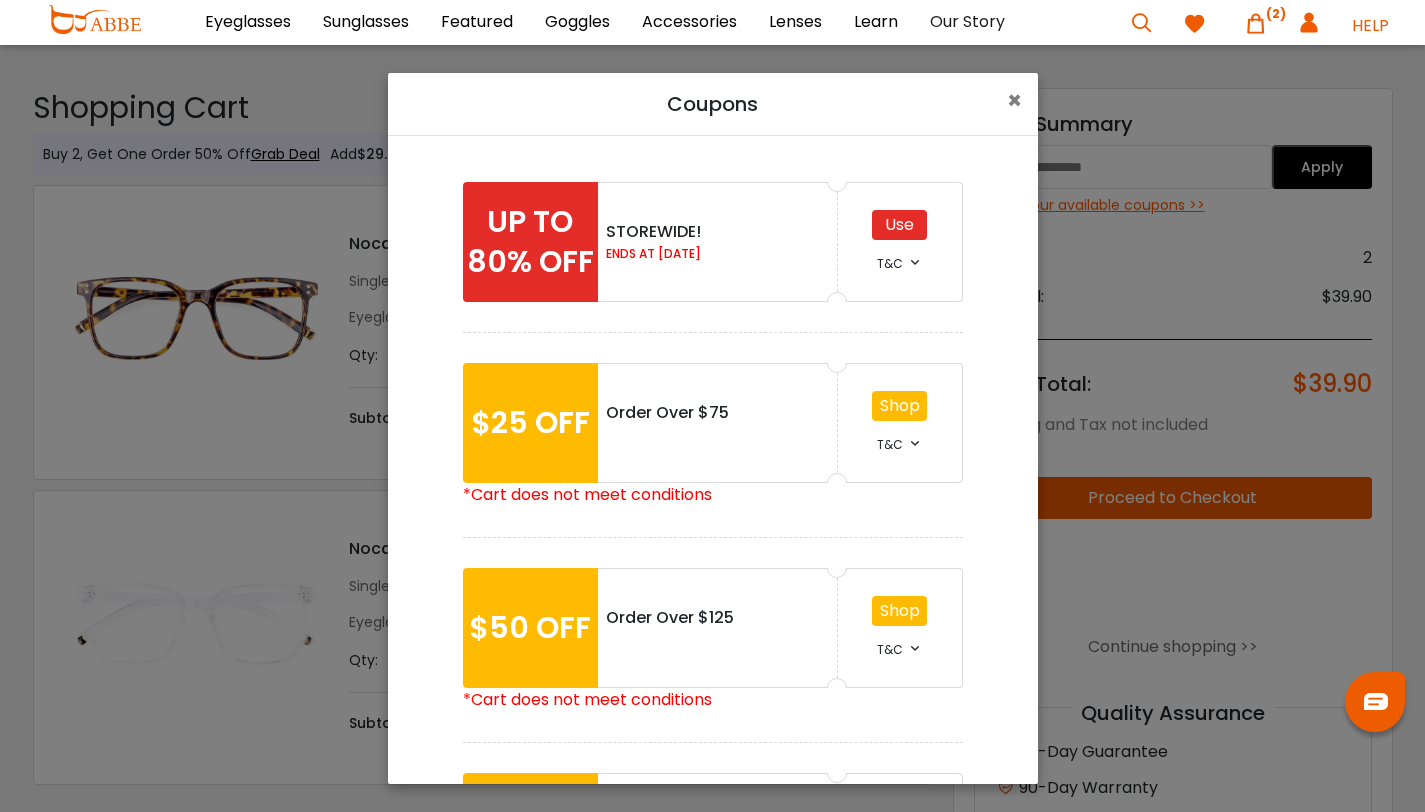 click on "Use" at bounding box center (899, 225) 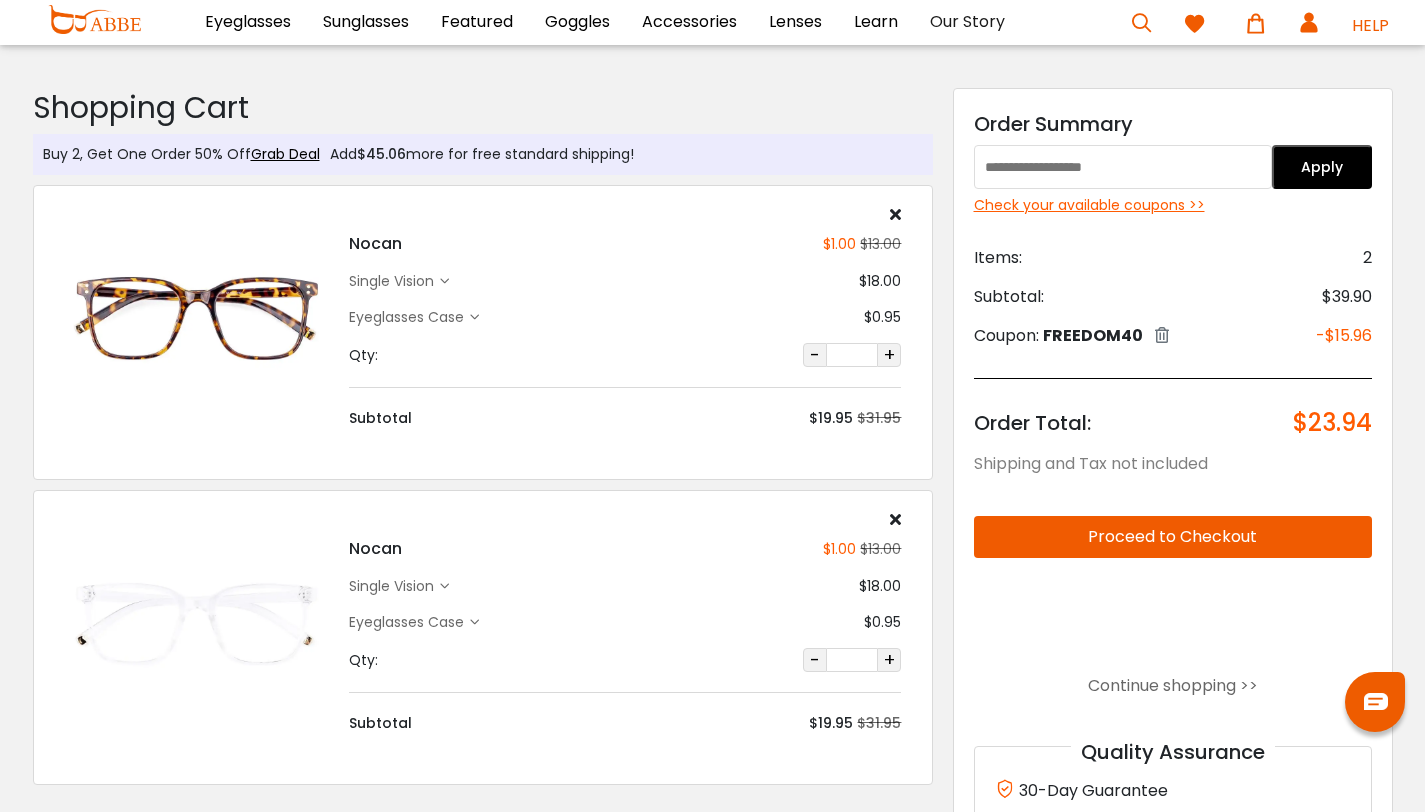 scroll, scrollTop: 0, scrollLeft: 0, axis: both 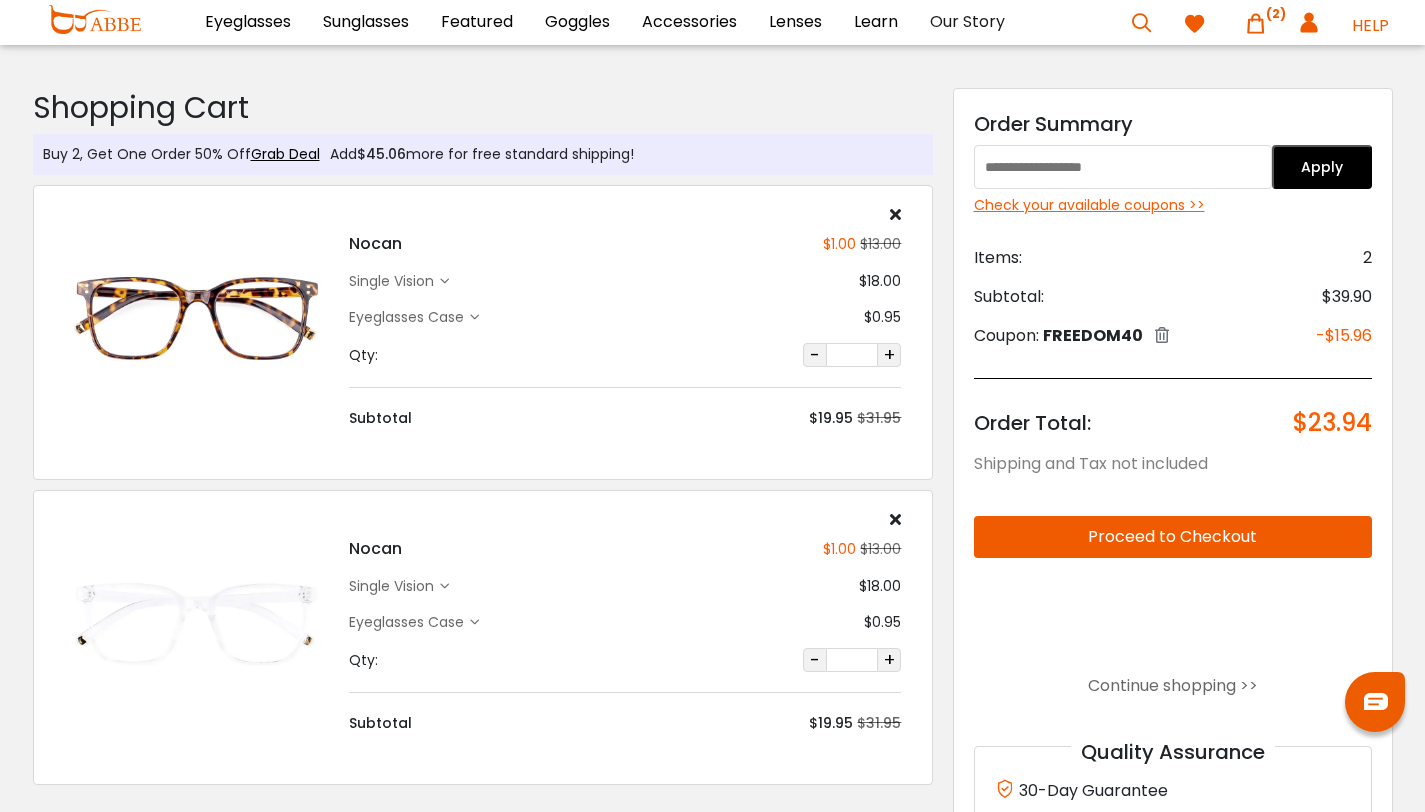 click on "Check your available coupons >>" at bounding box center (1173, 205) 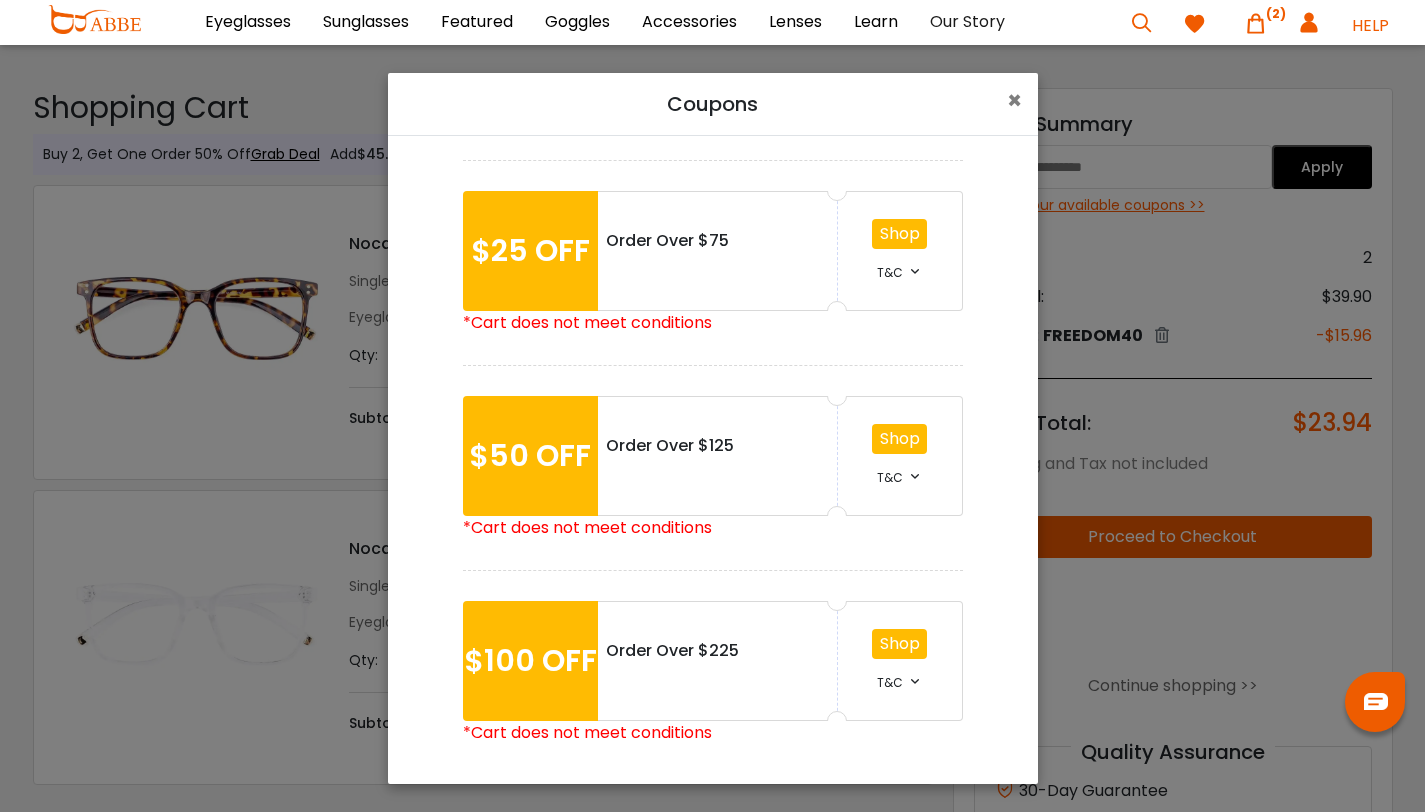 scroll, scrollTop: 179, scrollLeft: 0, axis: vertical 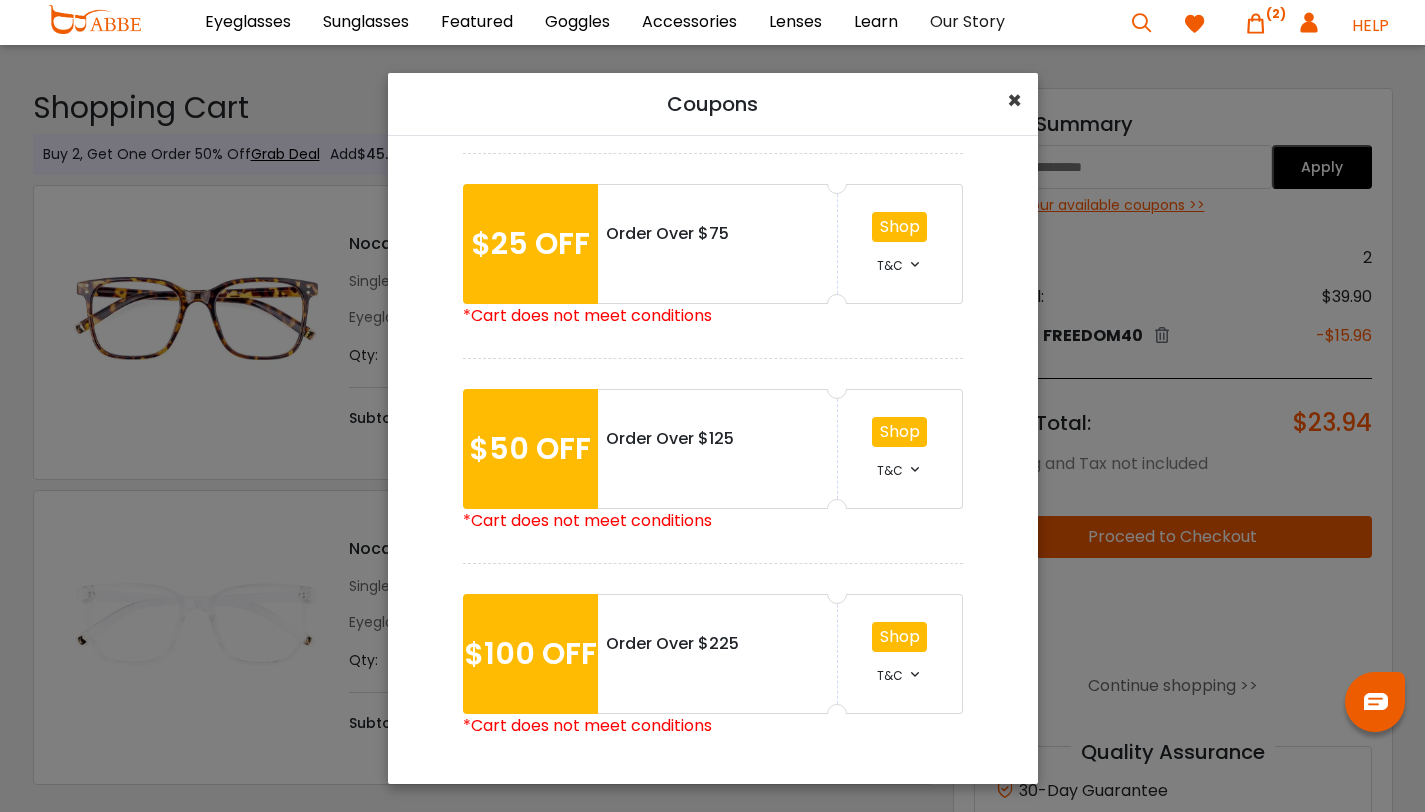 click on "×" at bounding box center (1014, 100) 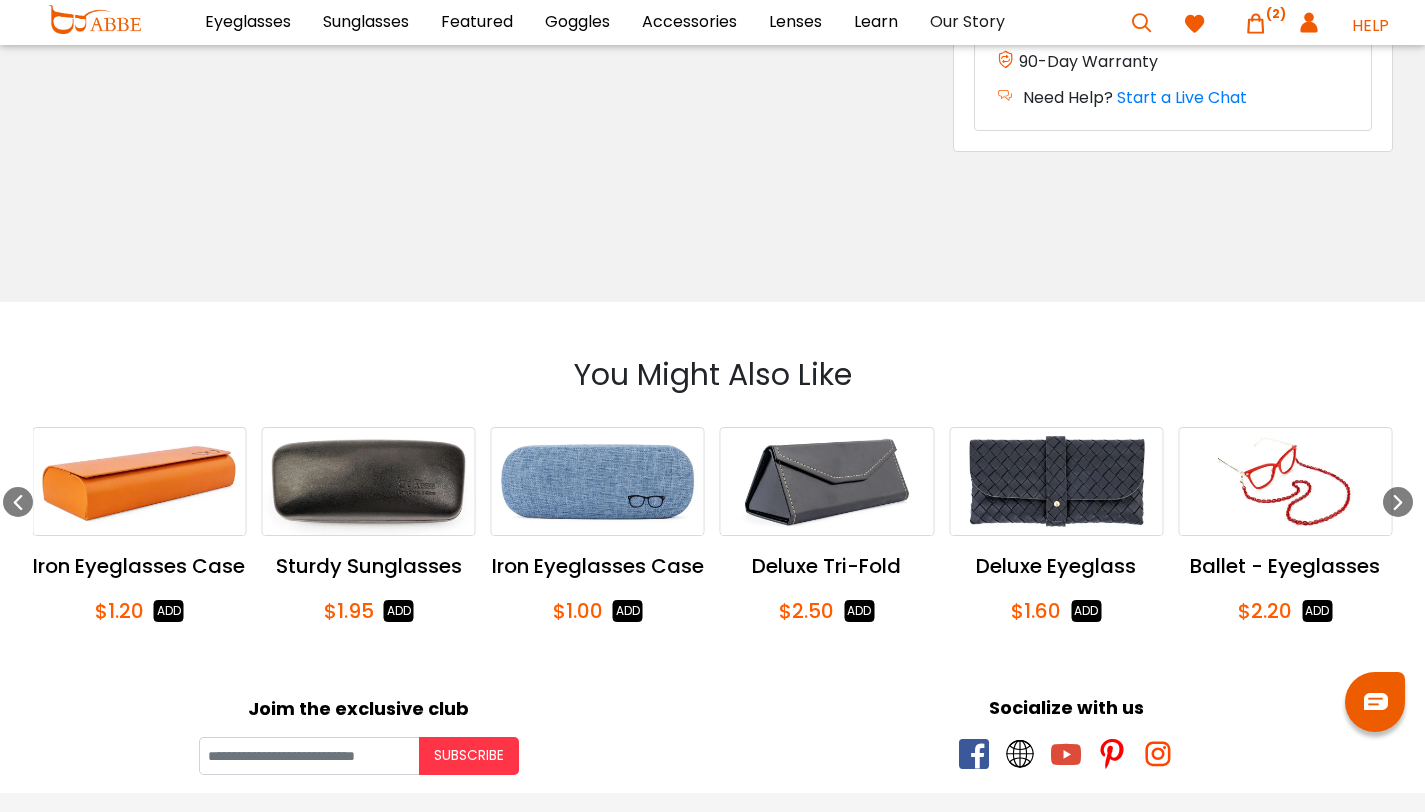 scroll, scrollTop: 755, scrollLeft: 0, axis: vertical 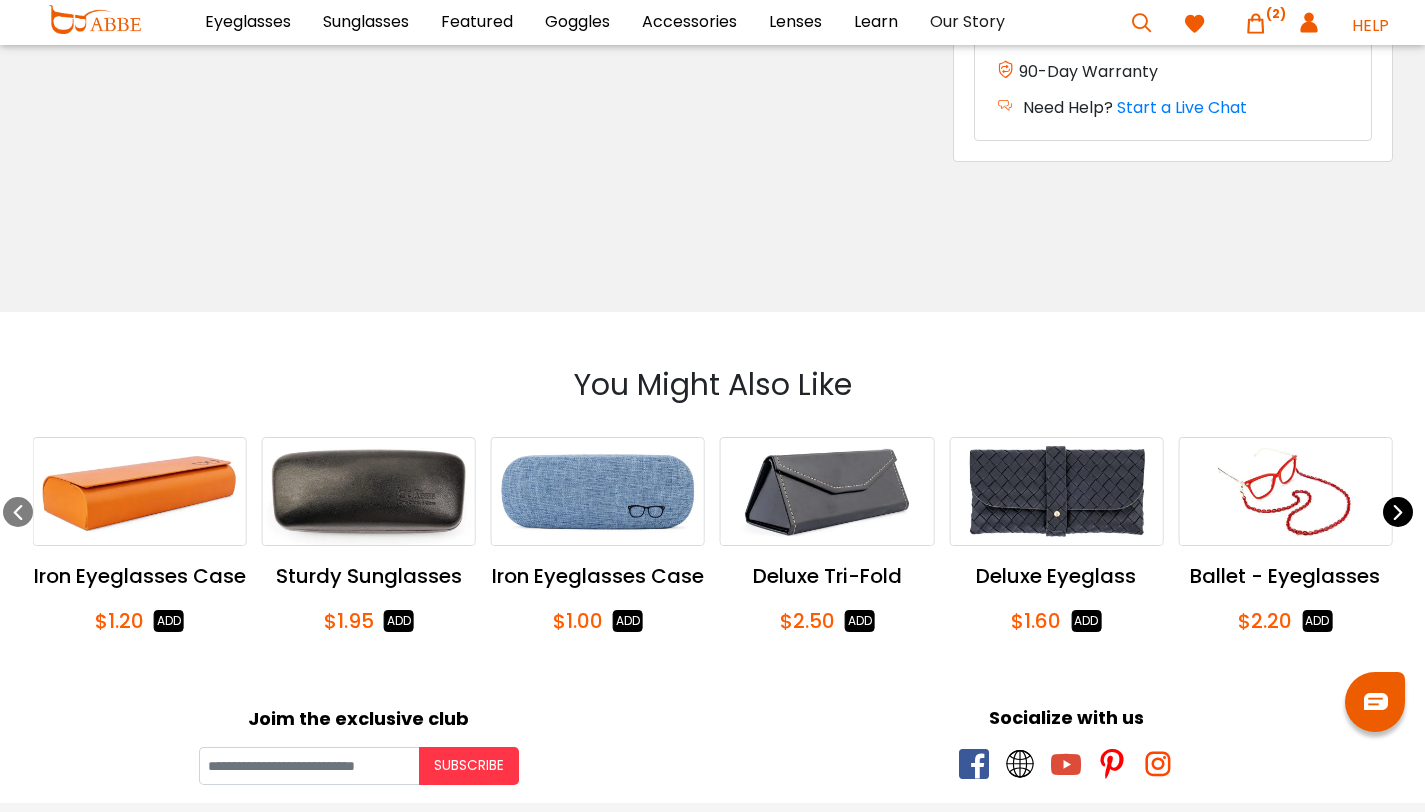click at bounding box center (1398, 512) 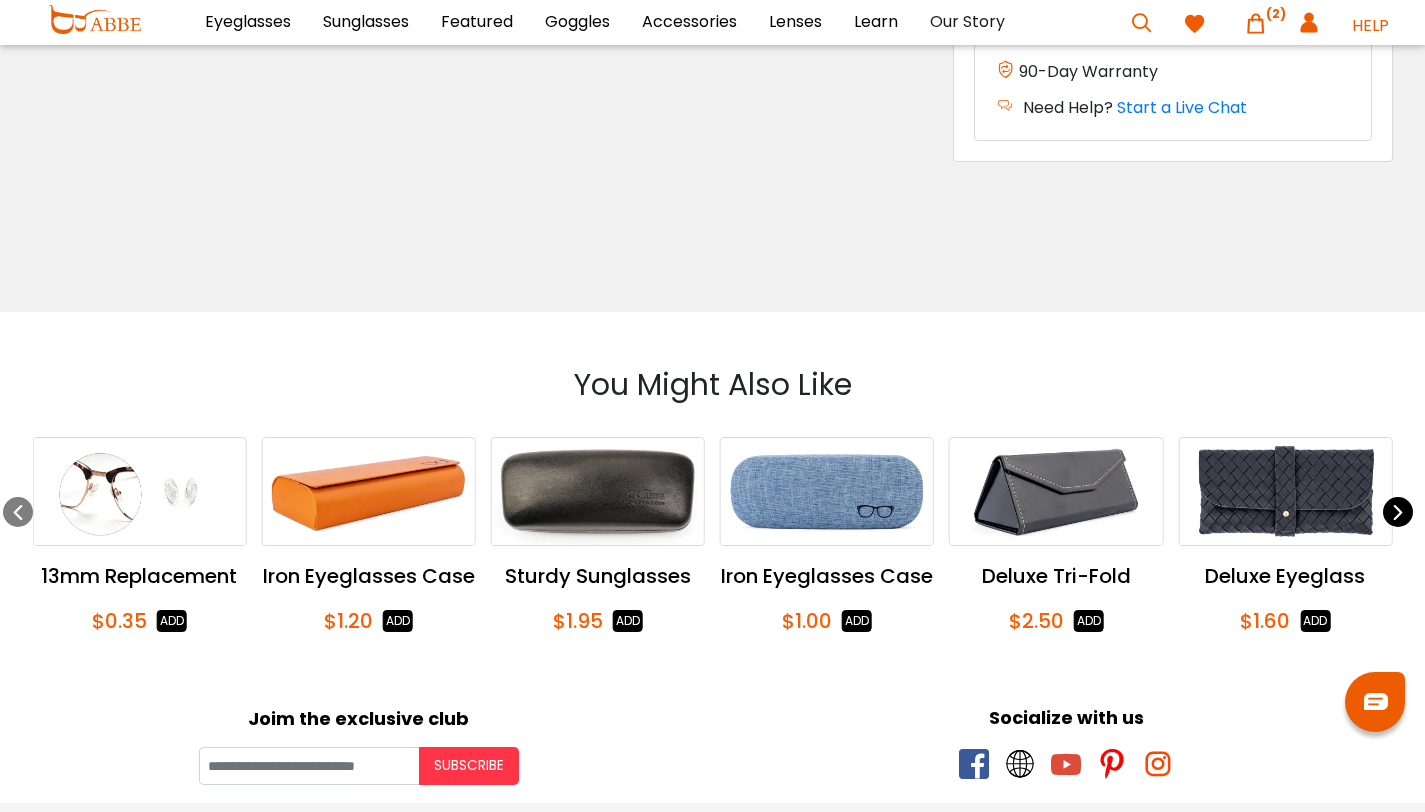 click at bounding box center [1398, 512] 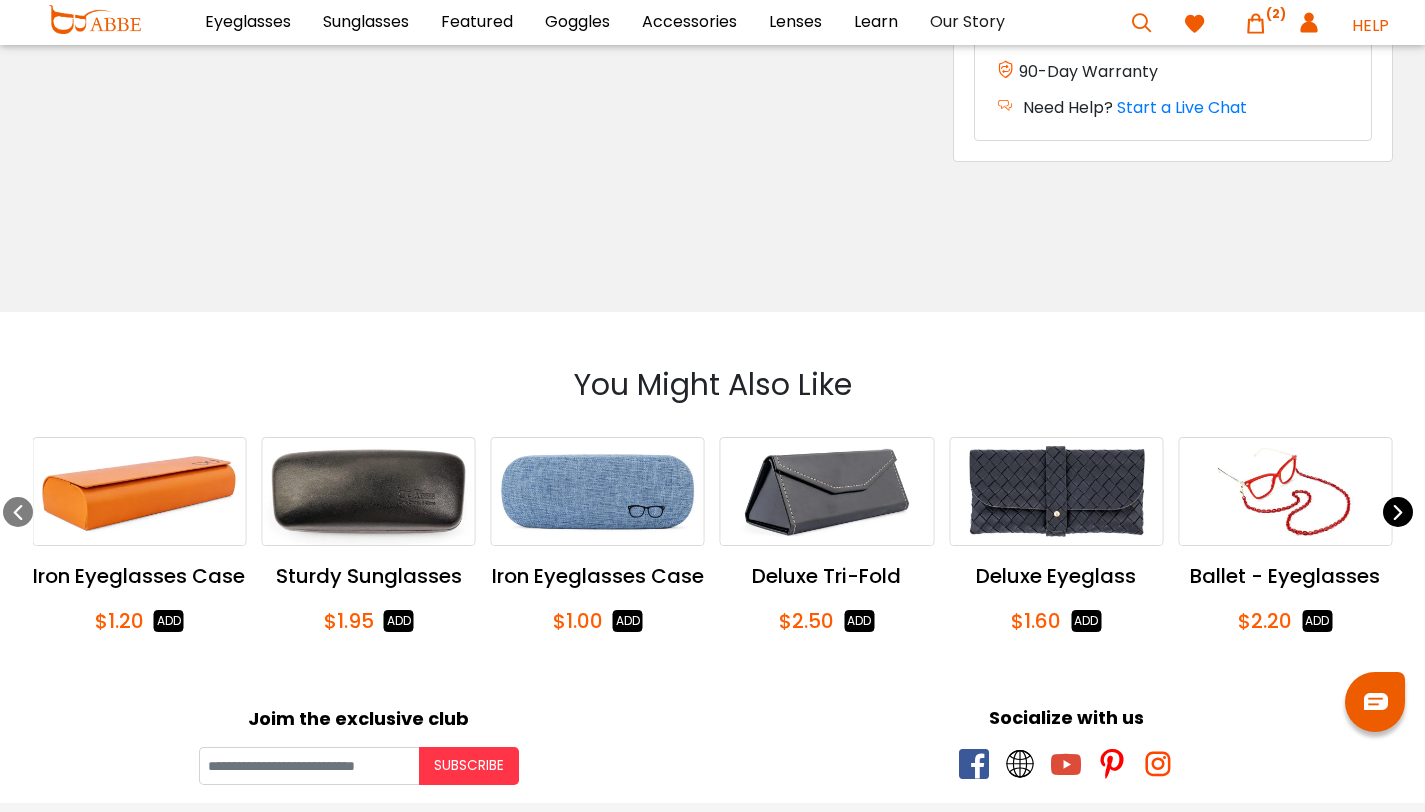 click at bounding box center [1398, 512] 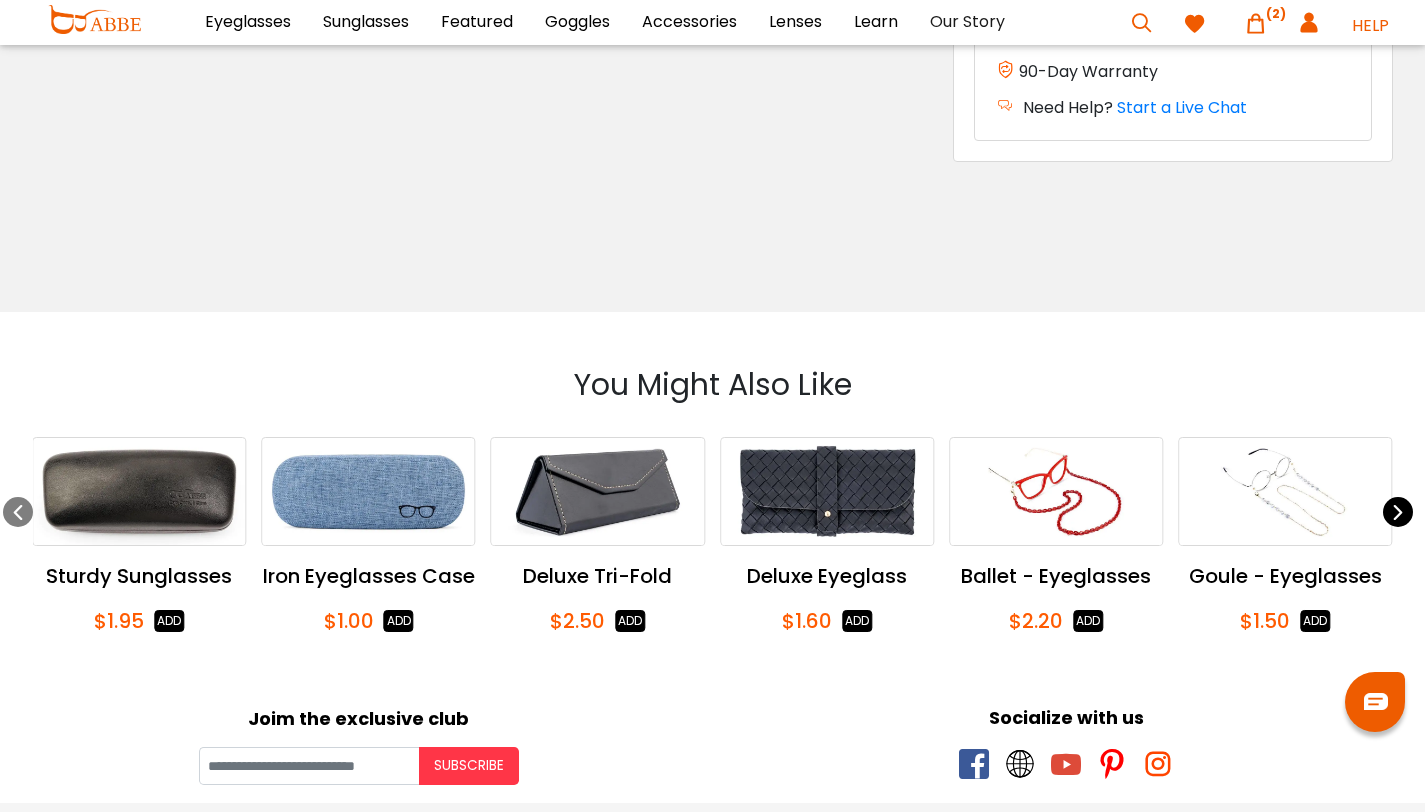 click at bounding box center [1398, 512] 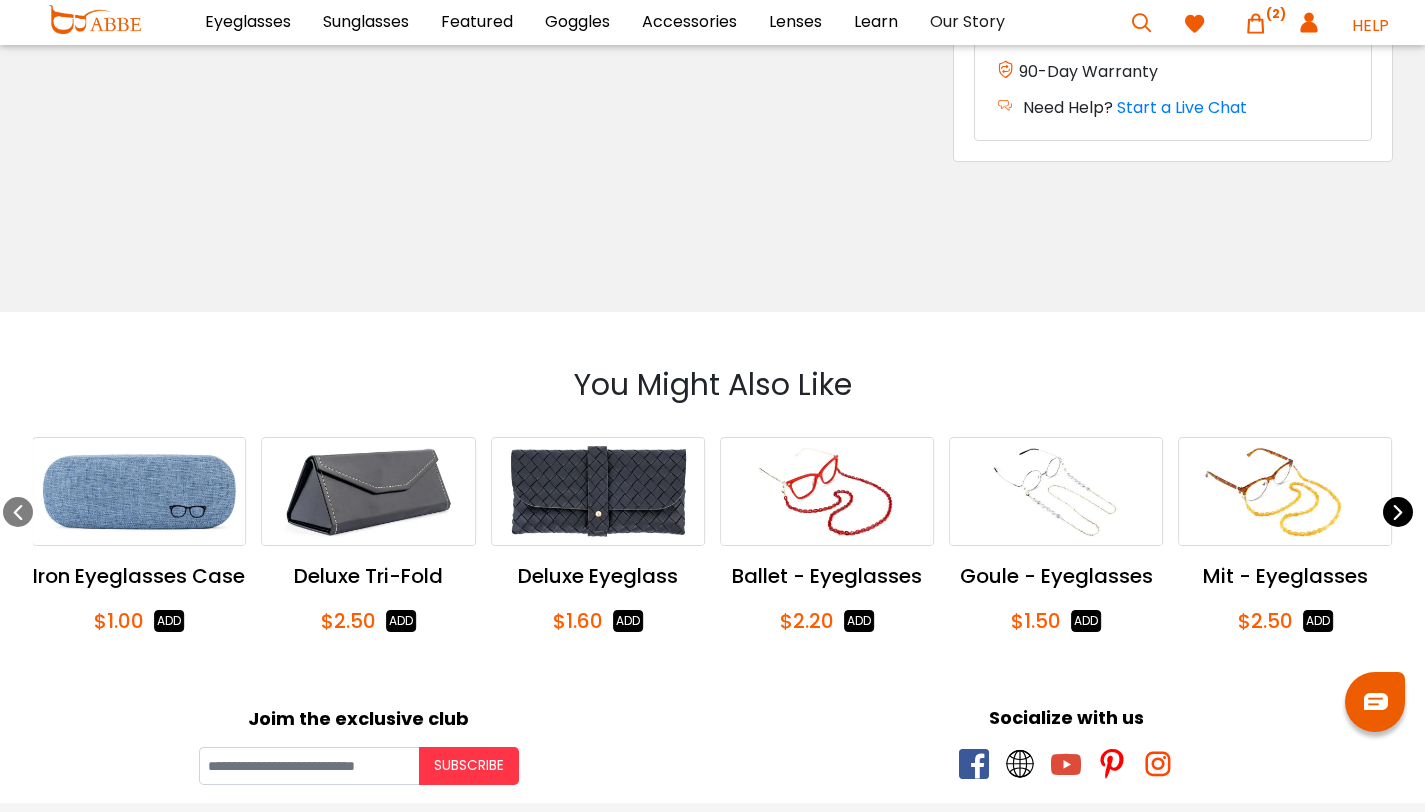 click at bounding box center (1398, 512) 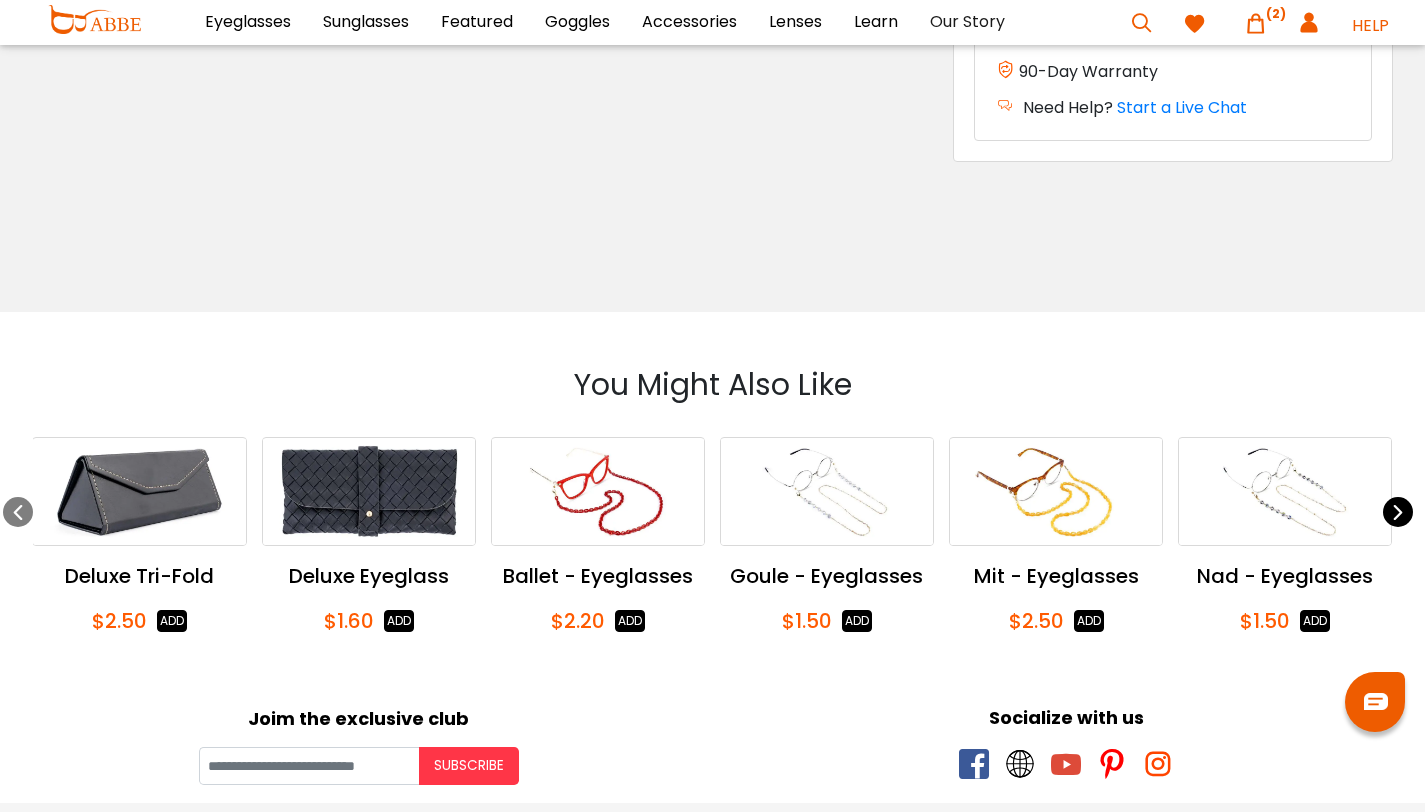 click at bounding box center (1398, 512) 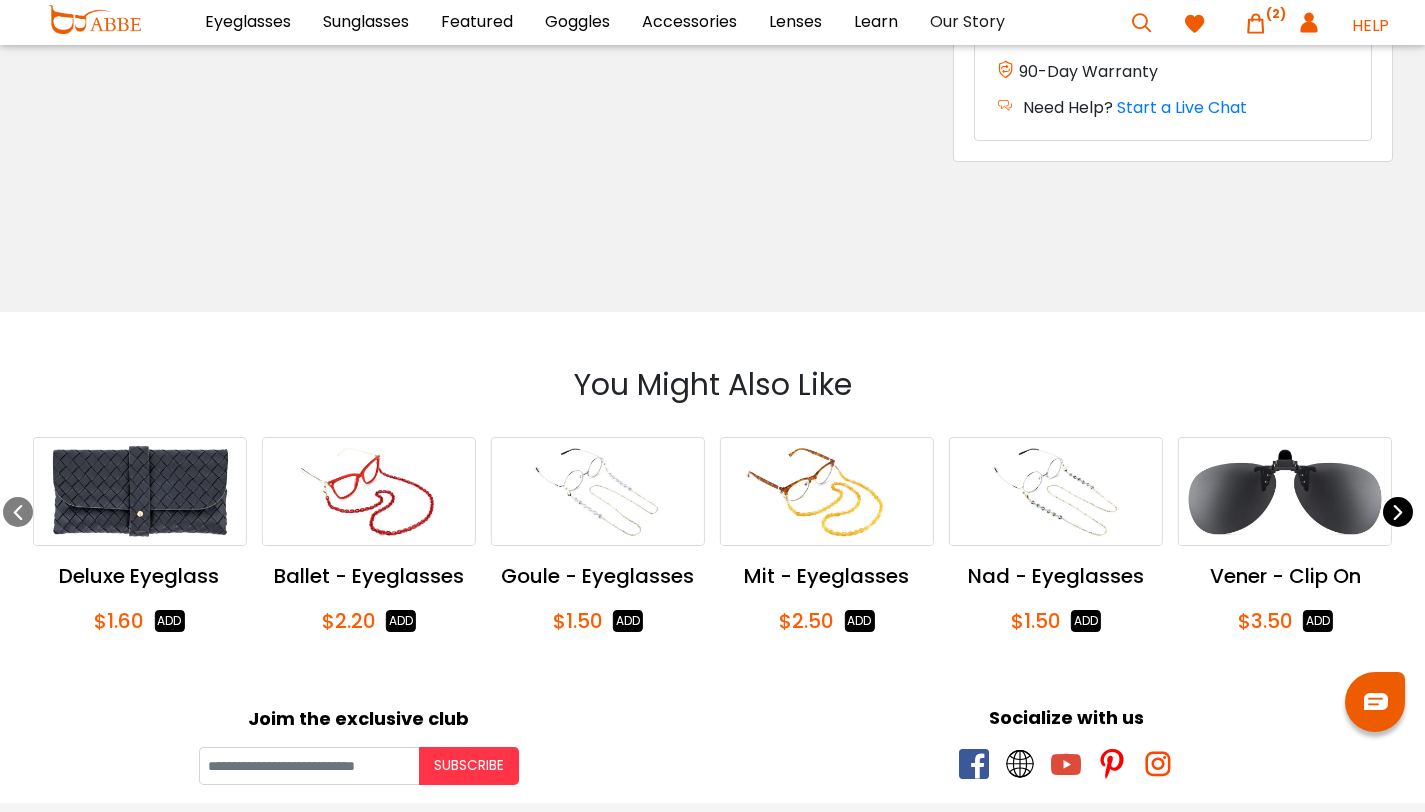 click at bounding box center [1398, 512] 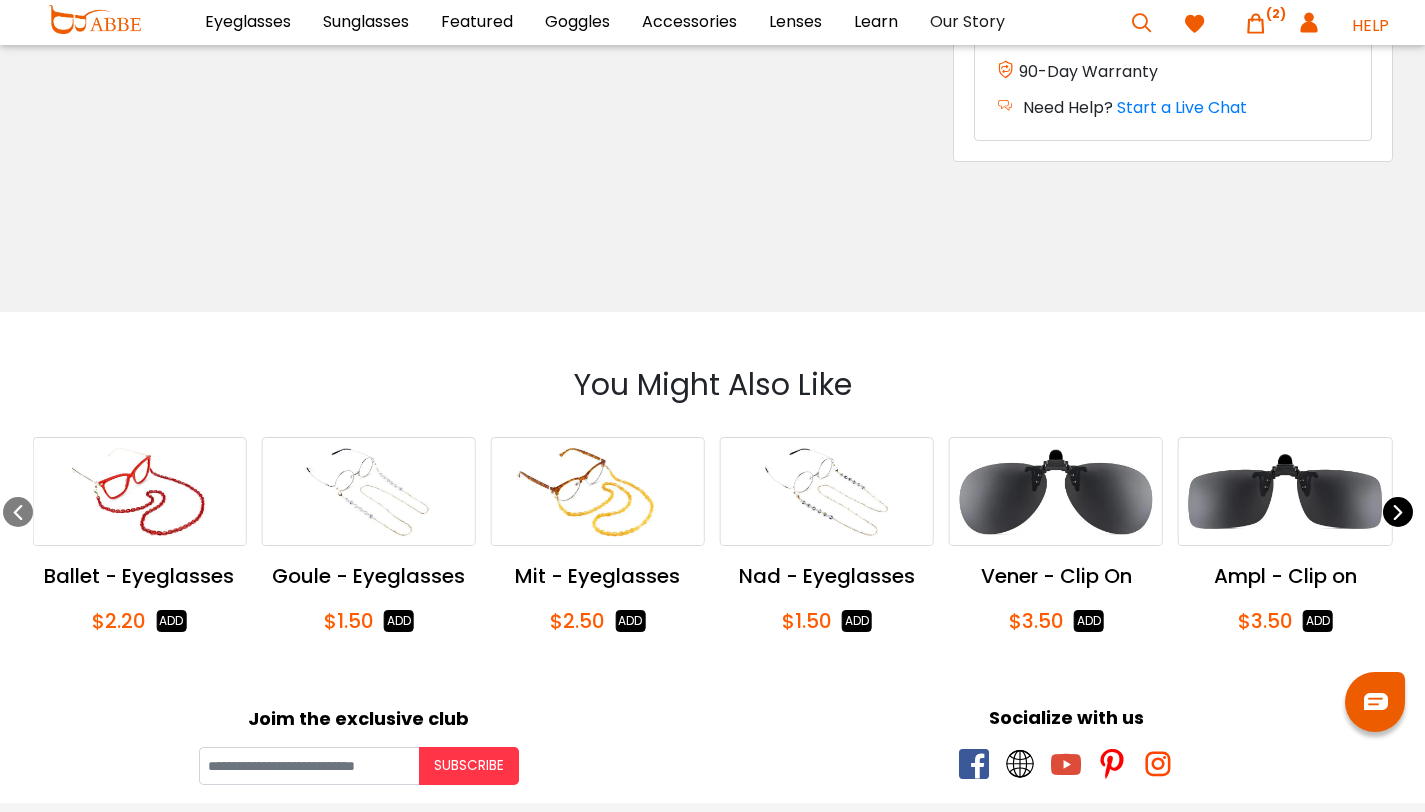 click at bounding box center [1398, 512] 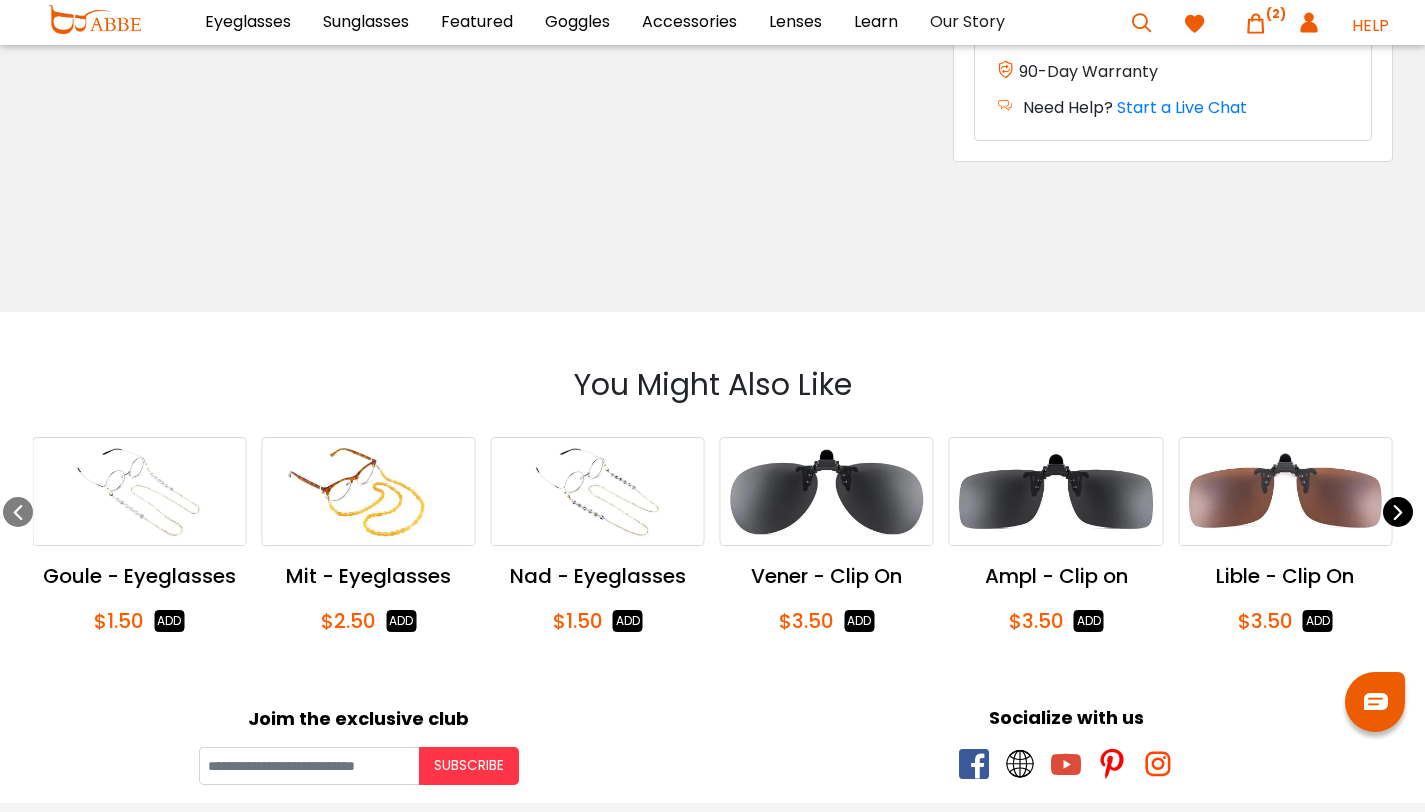 click at bounding box center [1398, 512] 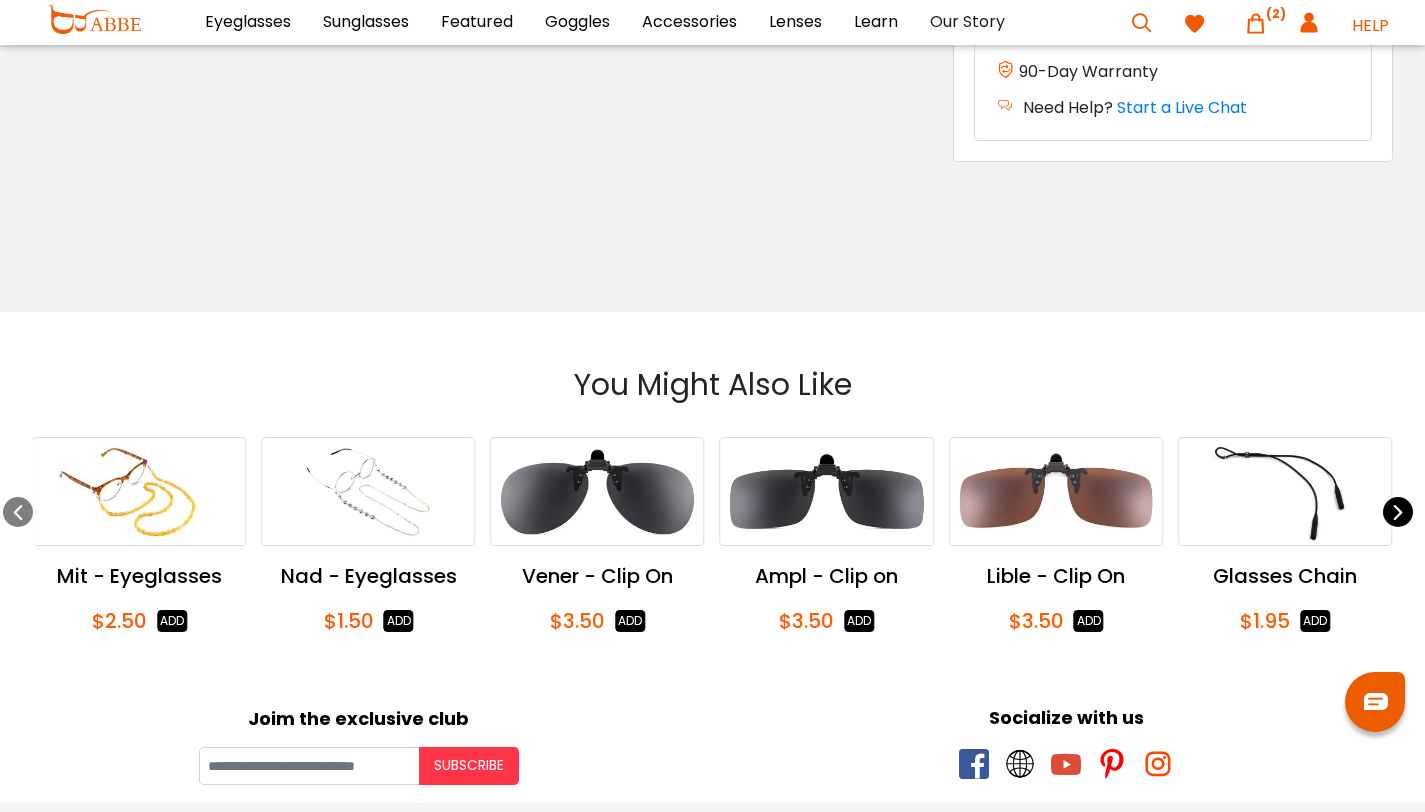 click at bounding box center (1398, 512) 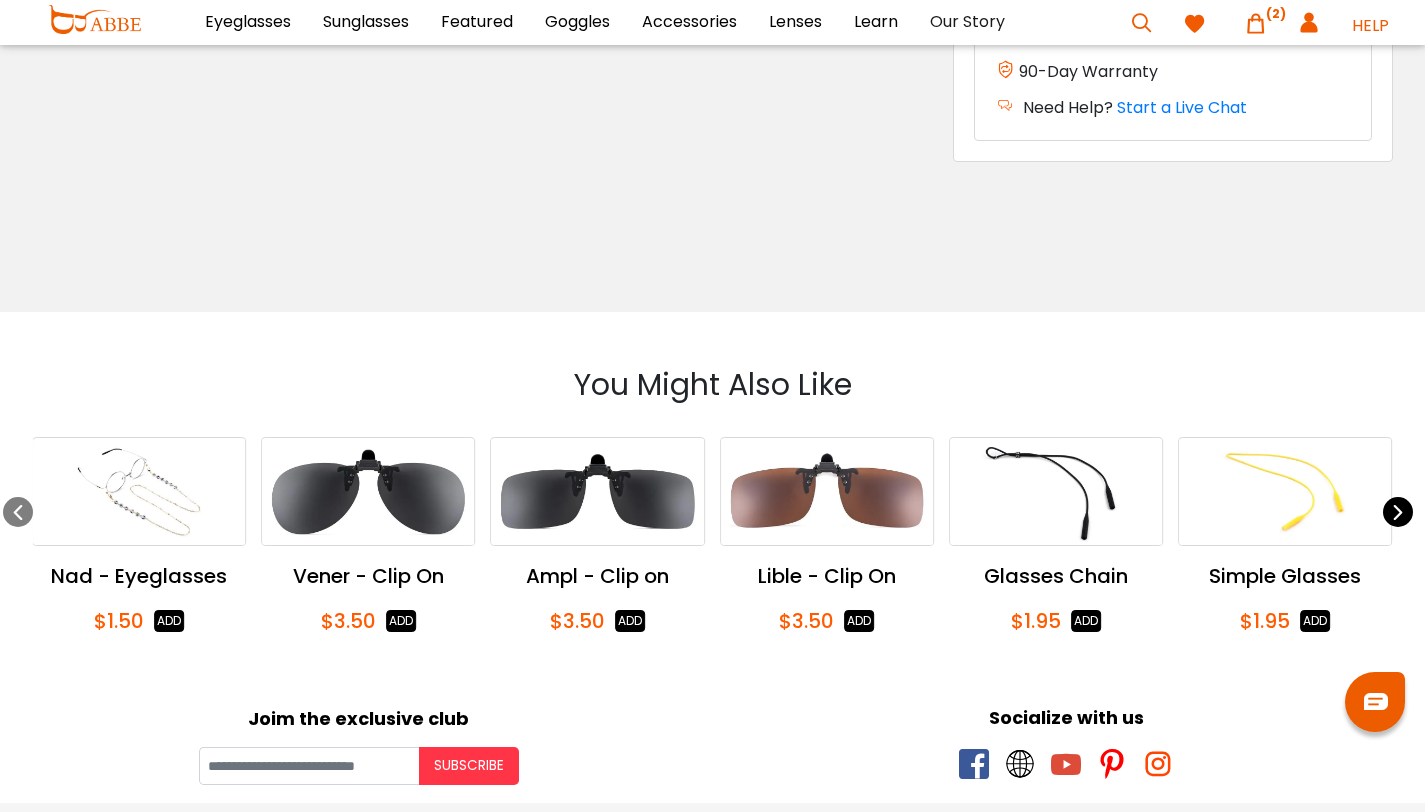 click at bounding box center [1398, 512] 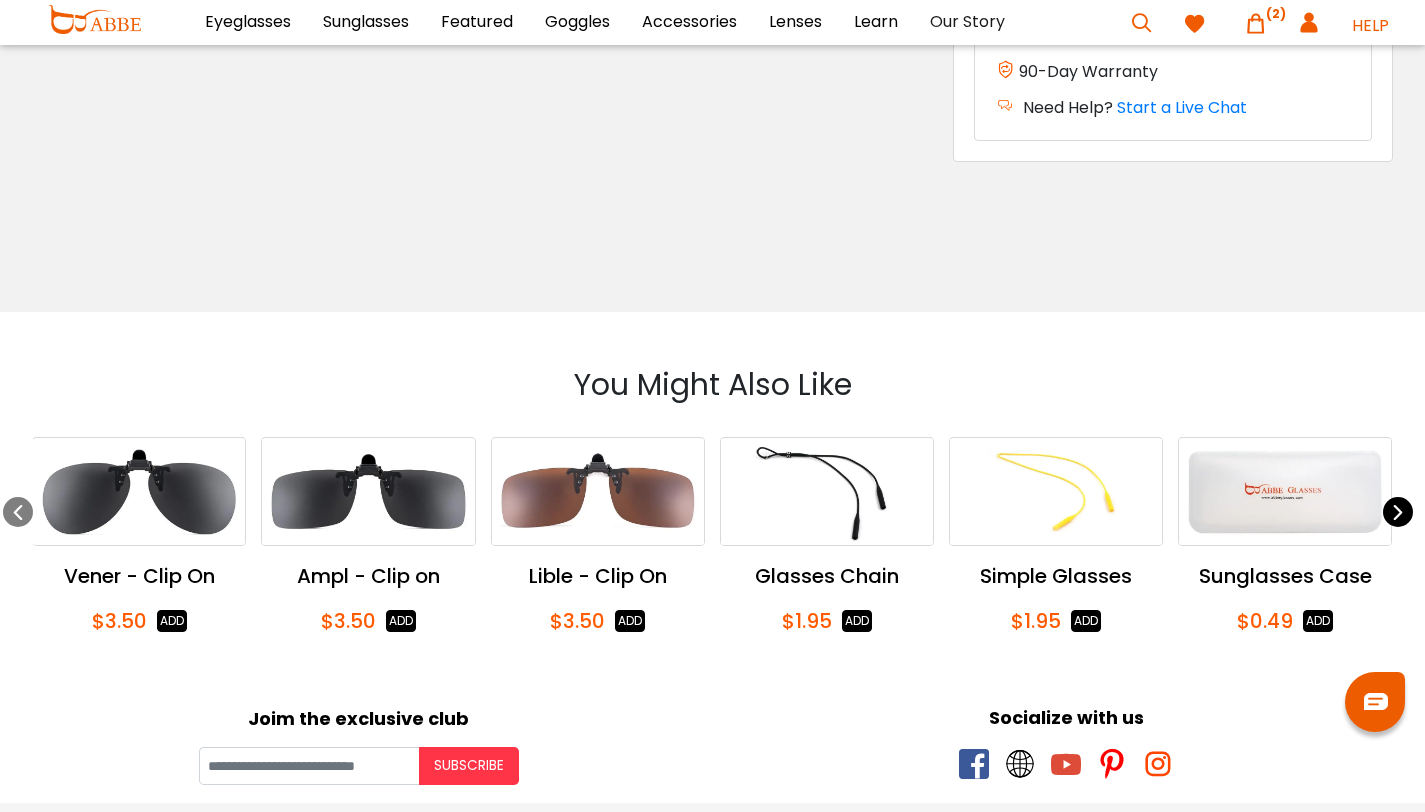 click at bounding box center [1398, 512] 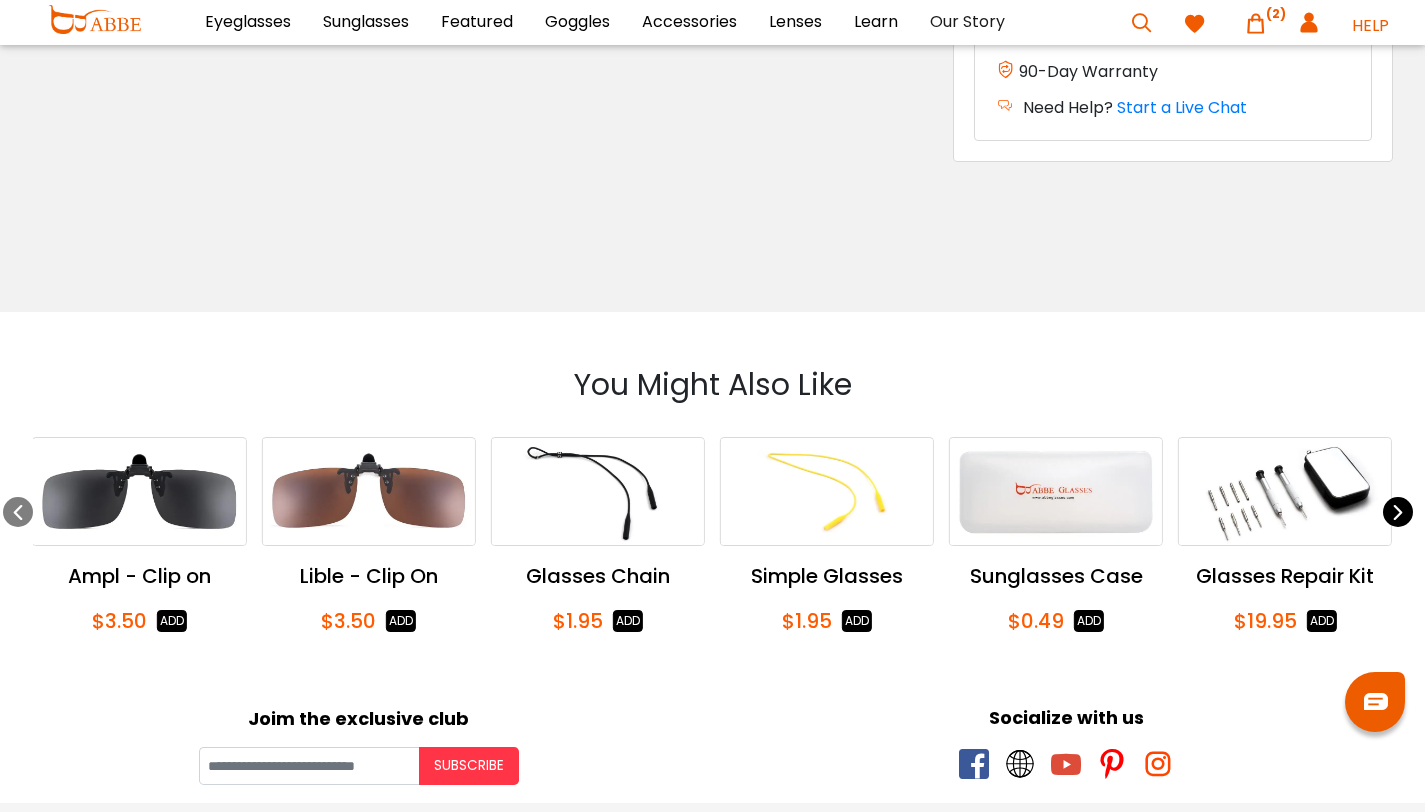 click at bounding box center [1398, 512] 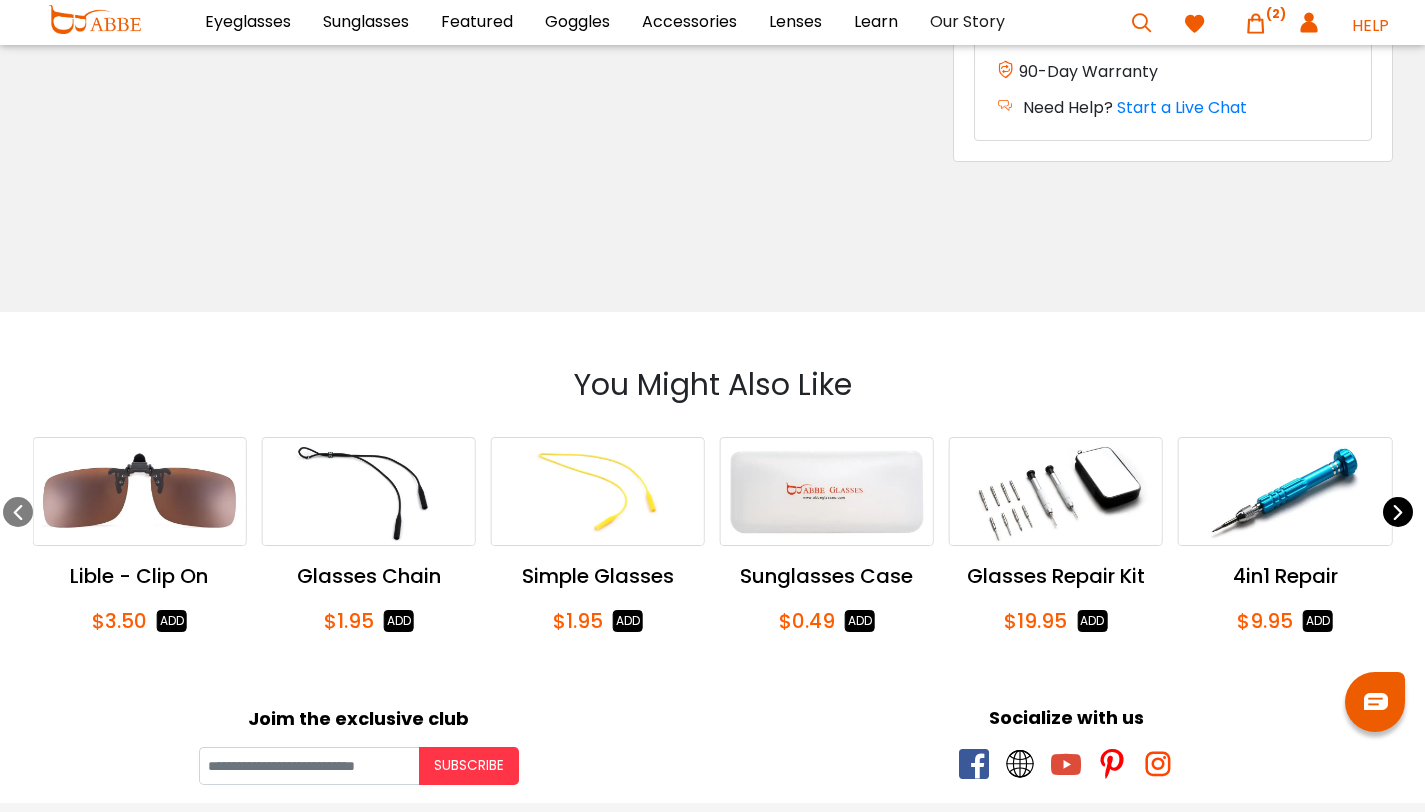 click at bounding box center (1398, 512) 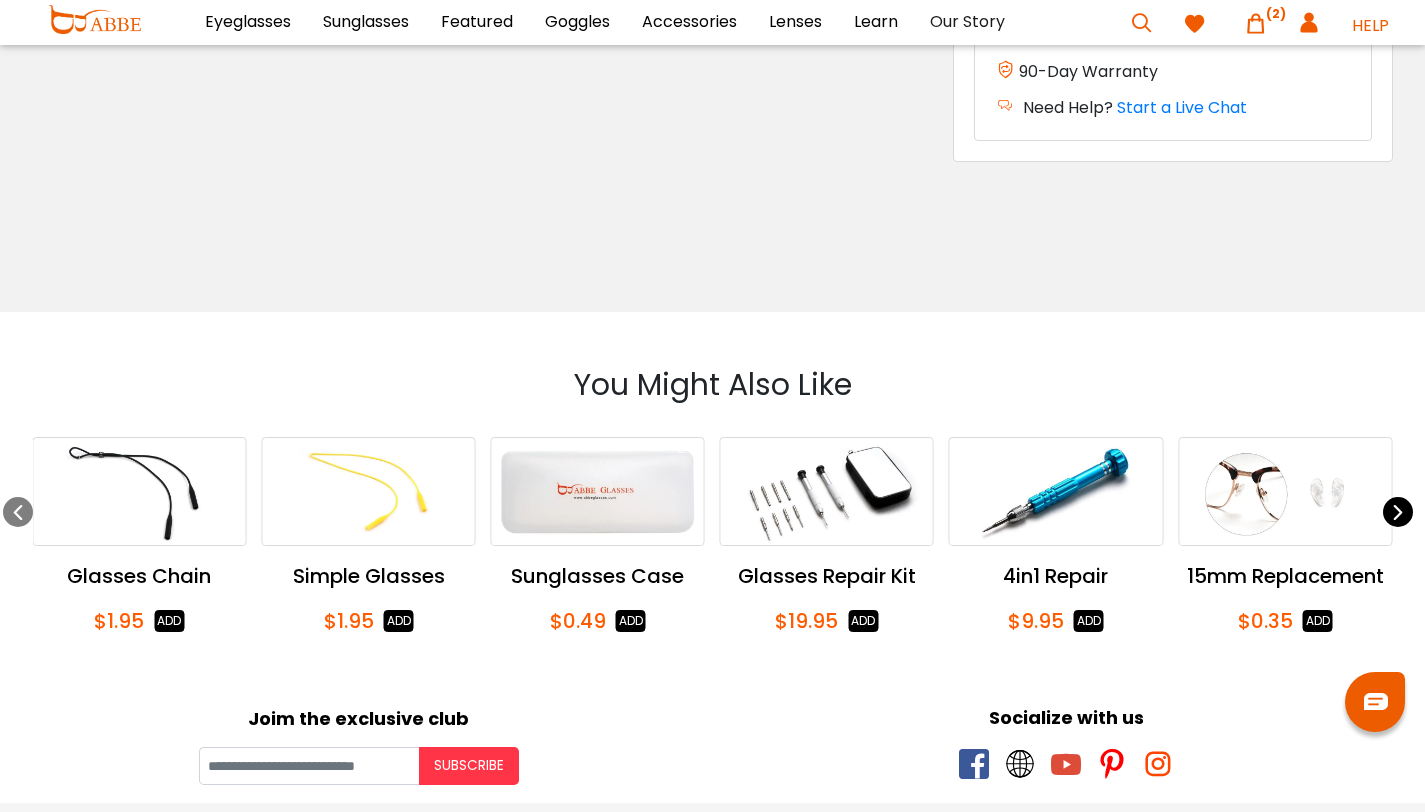 click at bounding box center (1398, 512) 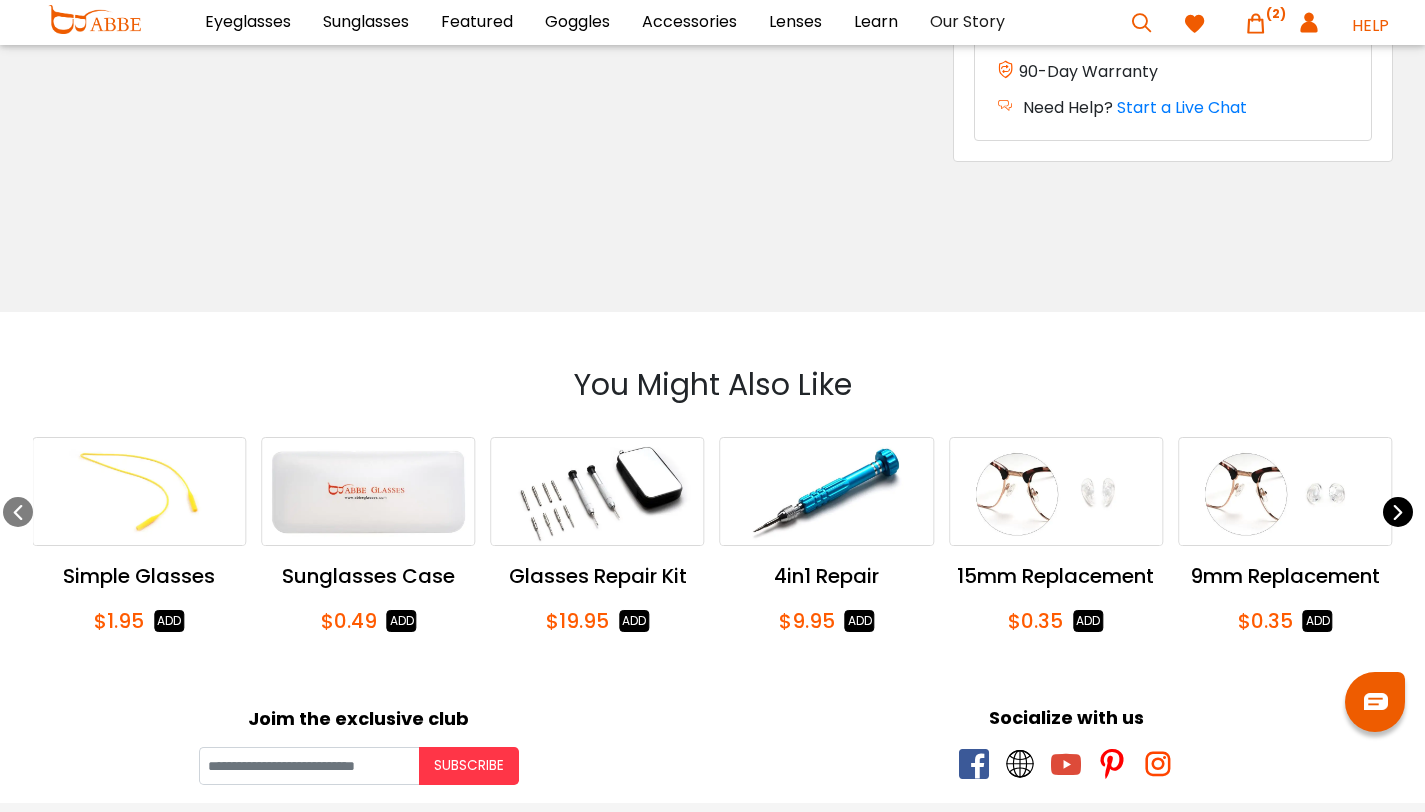 click at bounding box center [1398, 512] 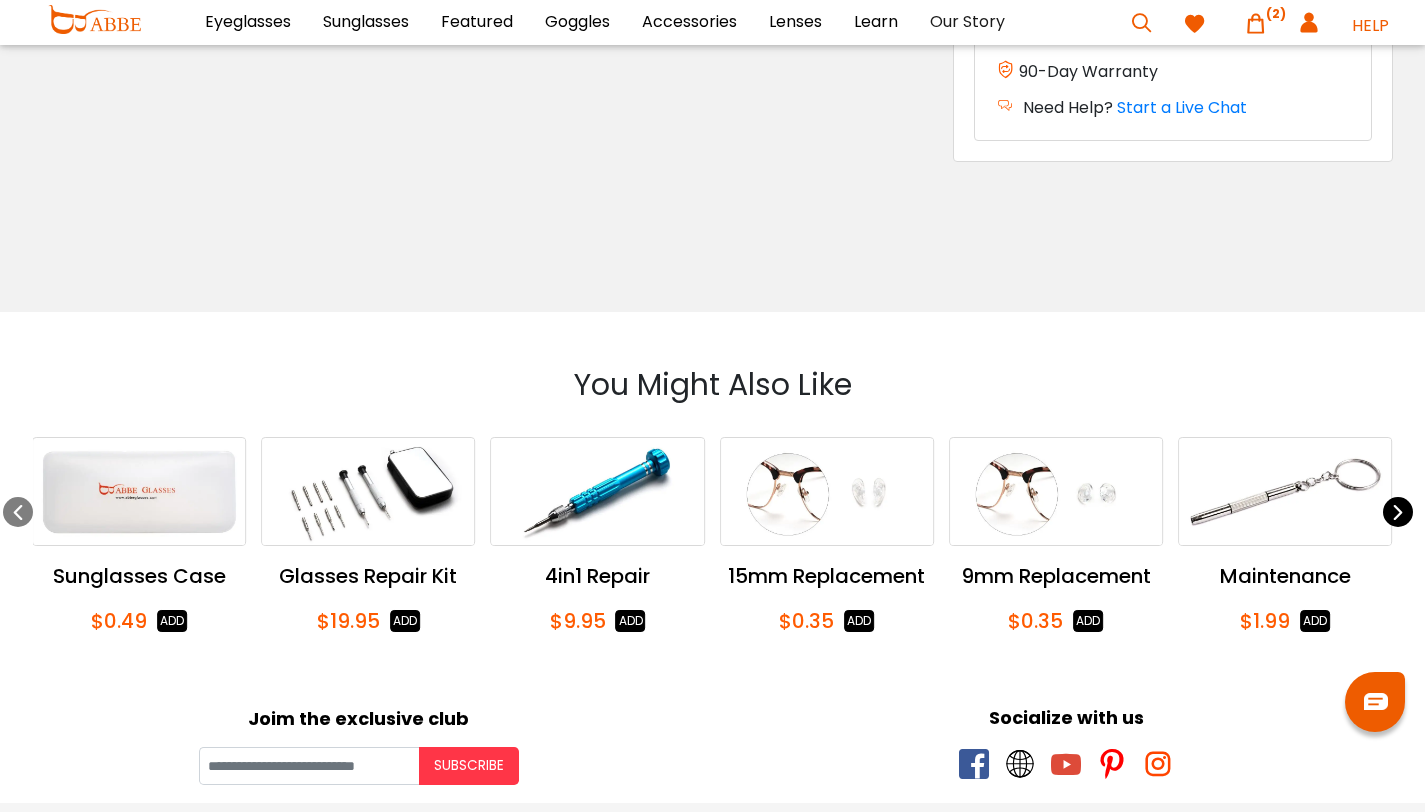 click at bounding box center (1398, 512) 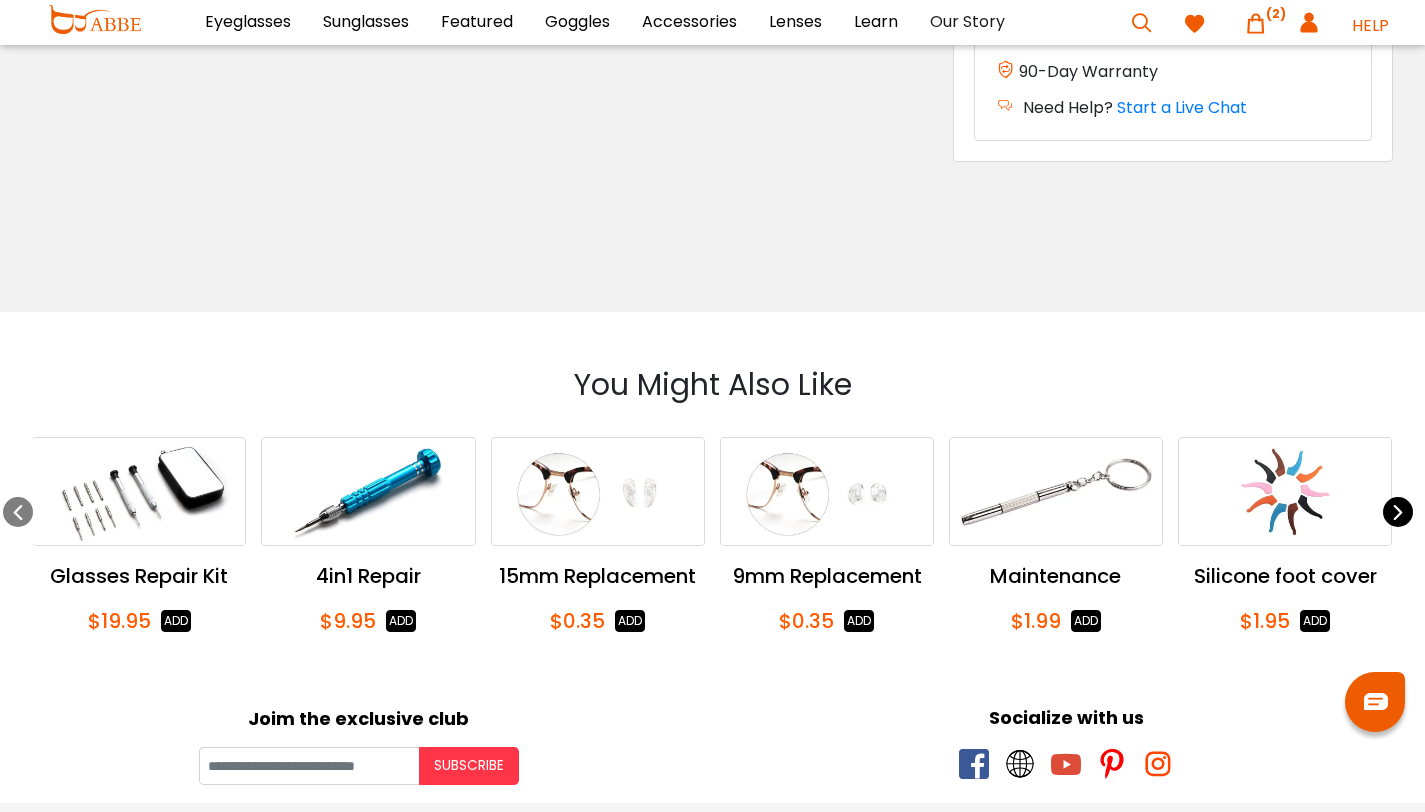 click at bounding box center (1398, 512) 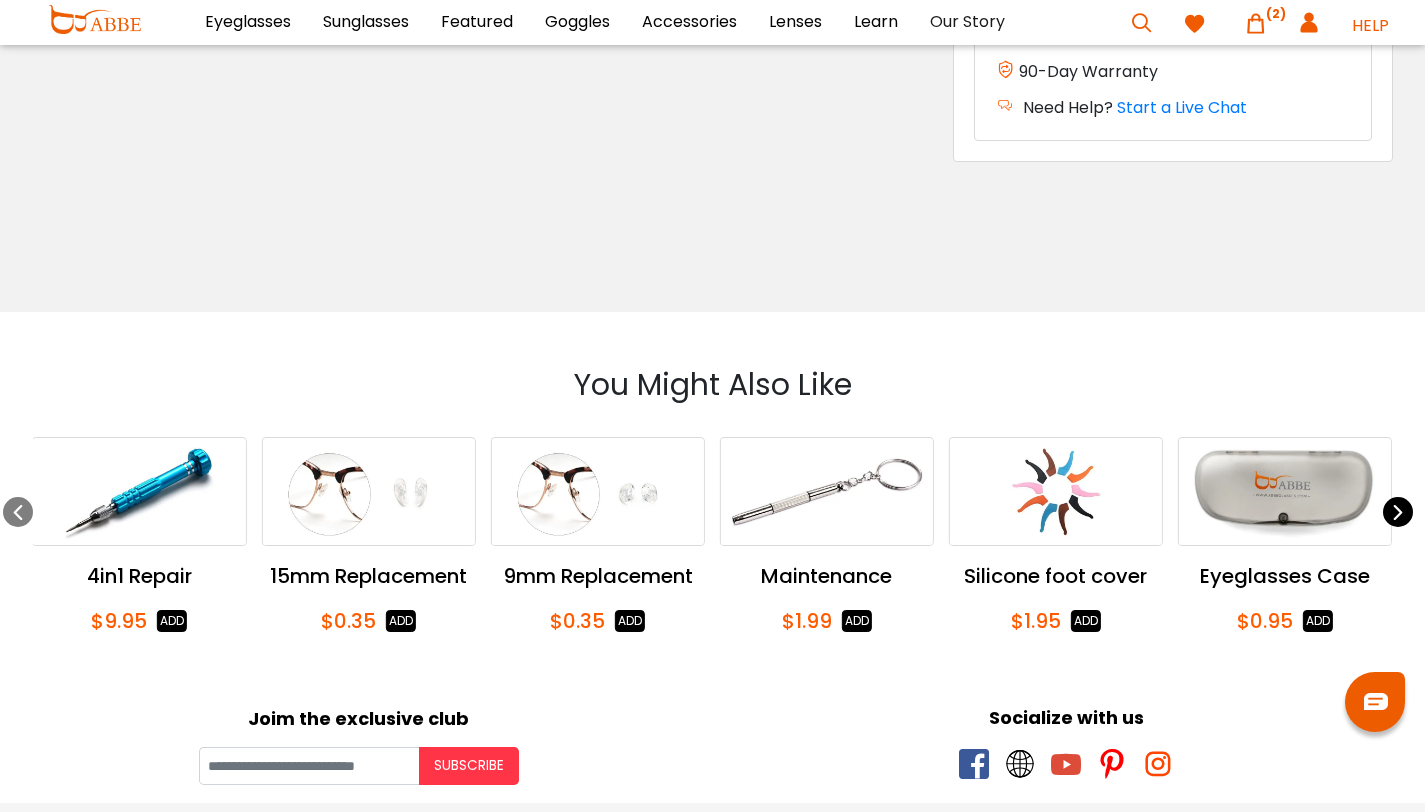 click at bounding box center (1398, 512) 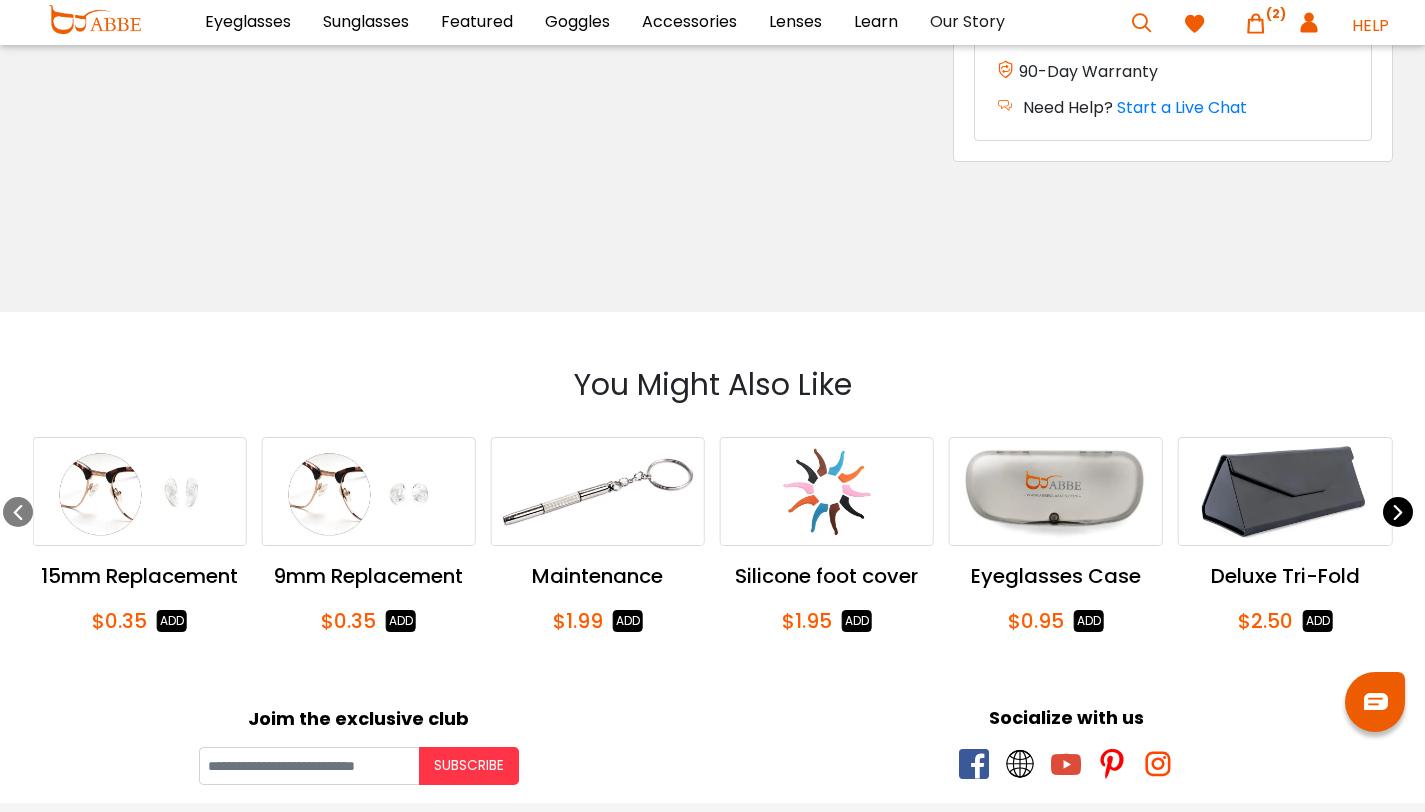 click at bounding box center (1398, 512) 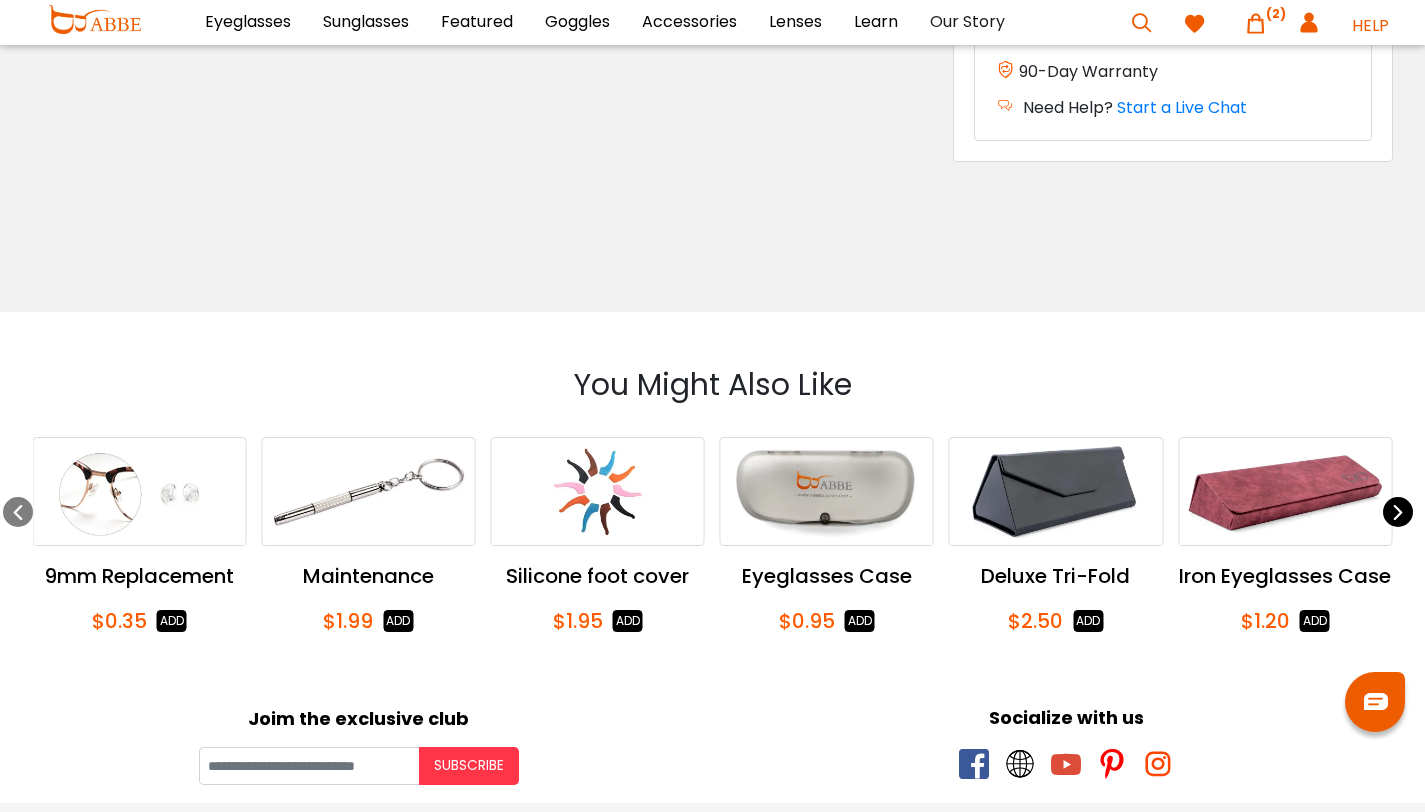 click at bounding box center (1398, 512) 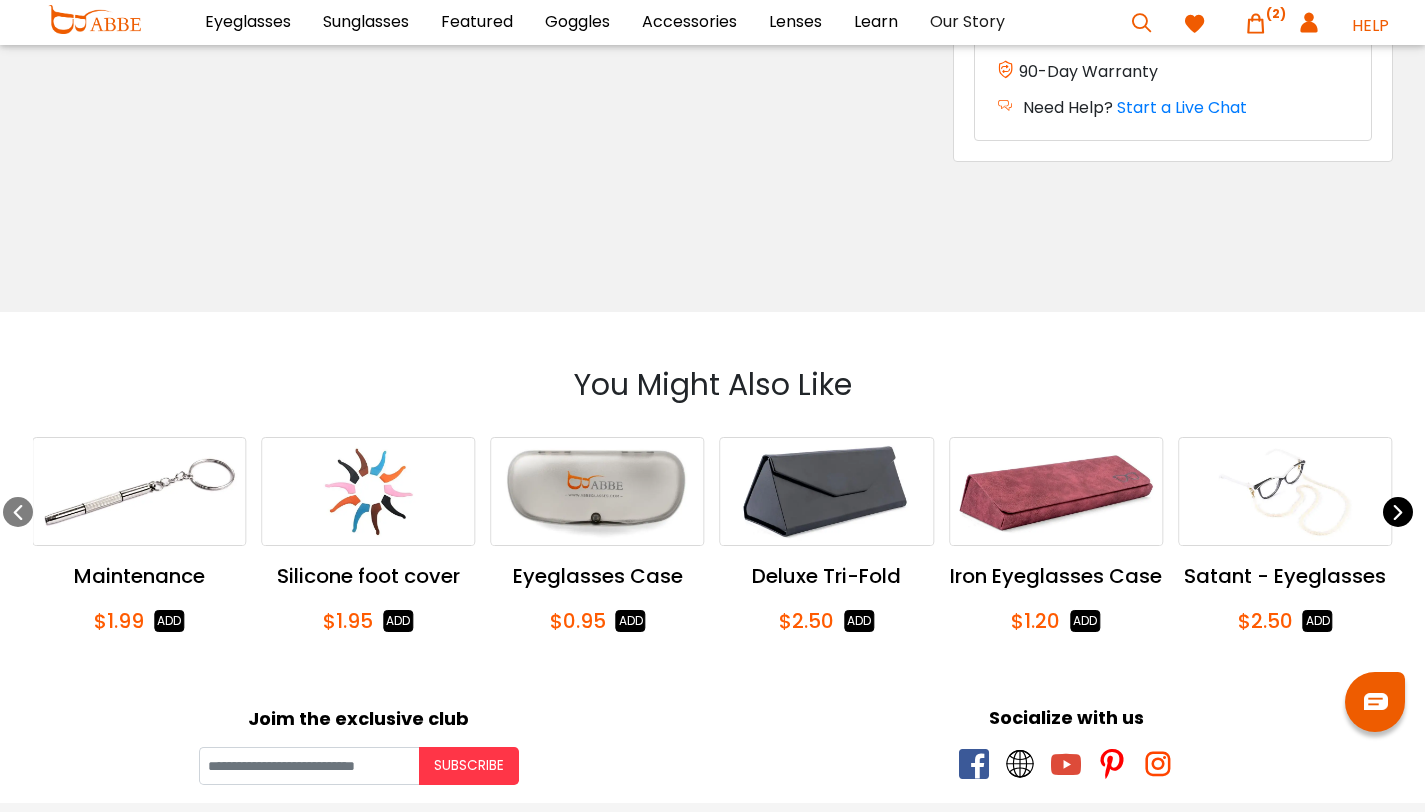 click at bounding box center (1398, 512) 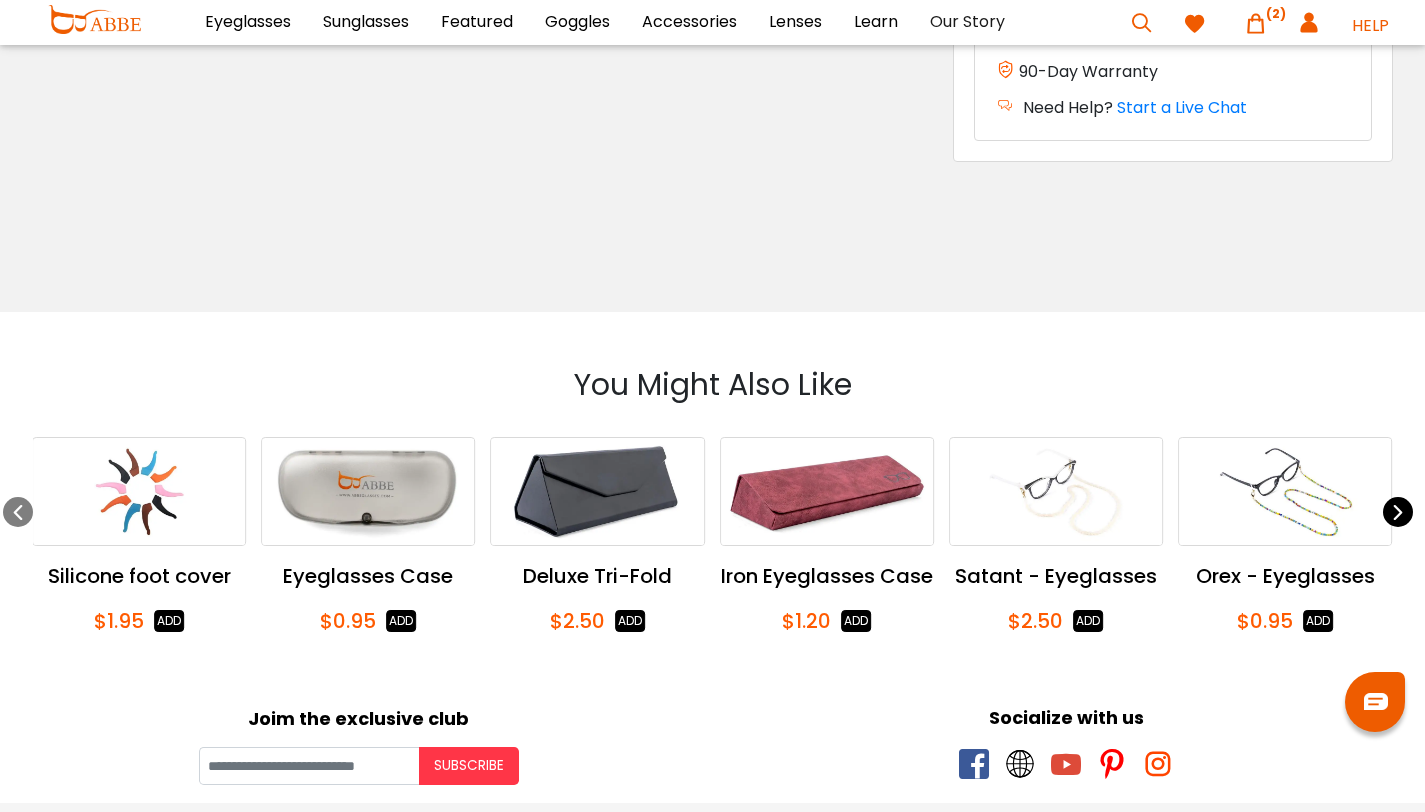 click at bounding box center [1398, 512] 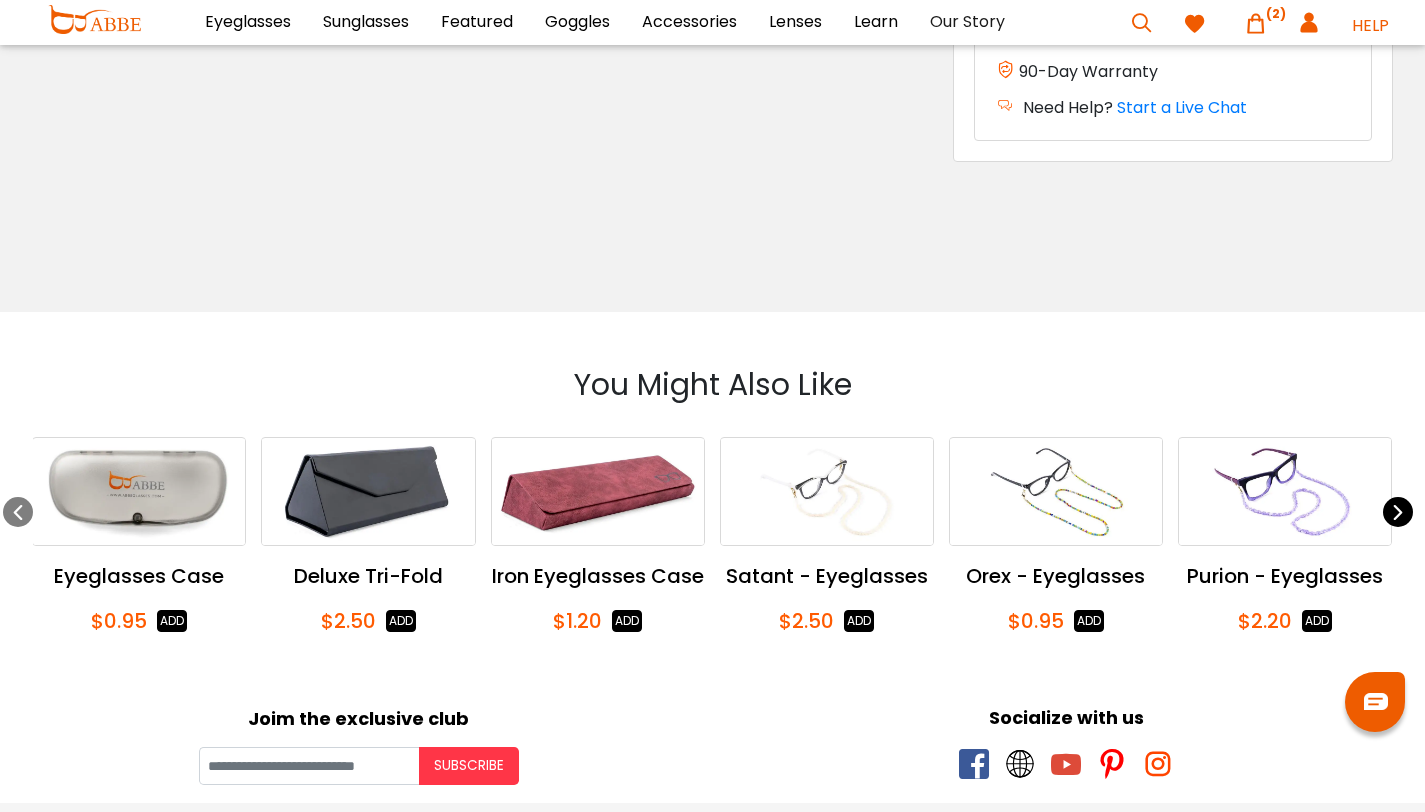 click at bounding box center (1398, 512) 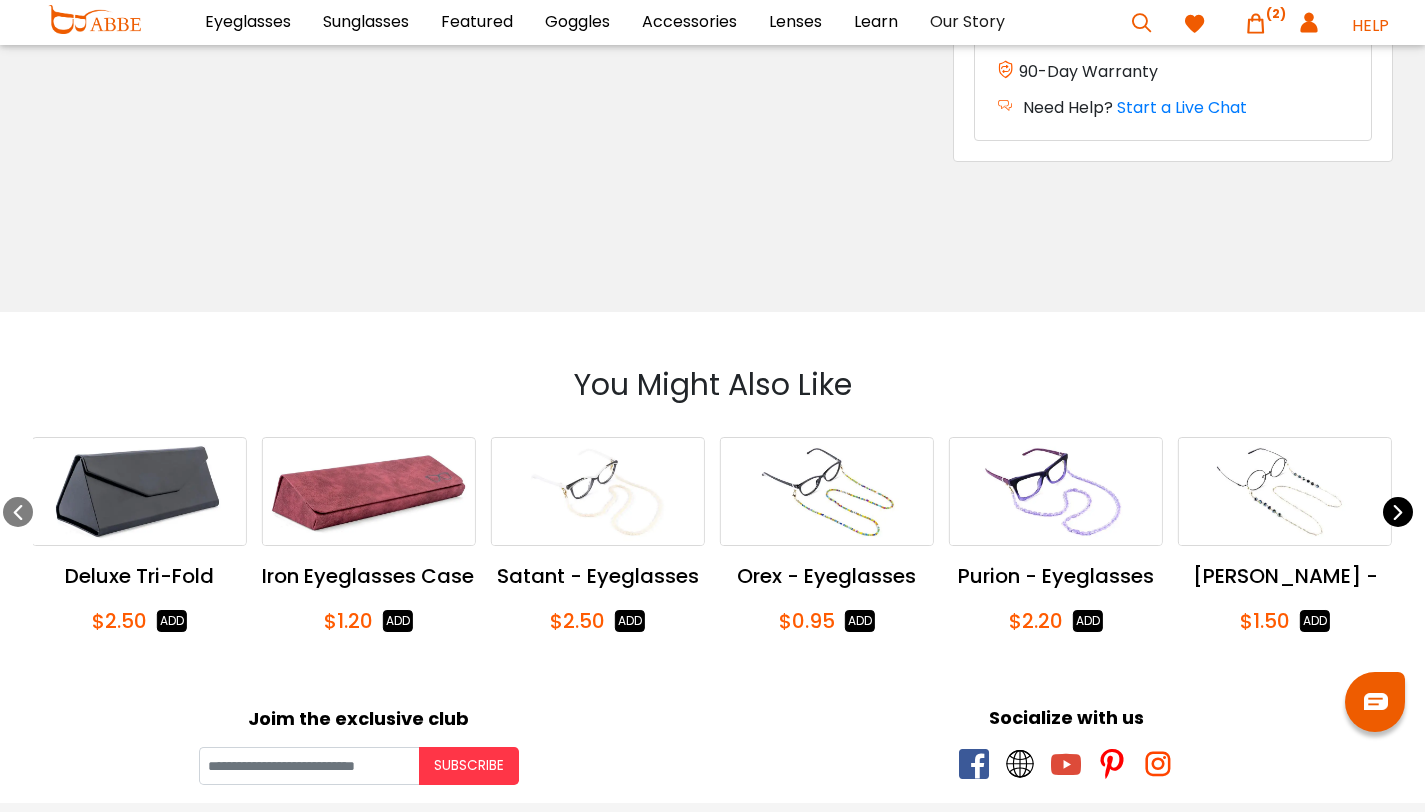click at bounding box center (1398, 512) 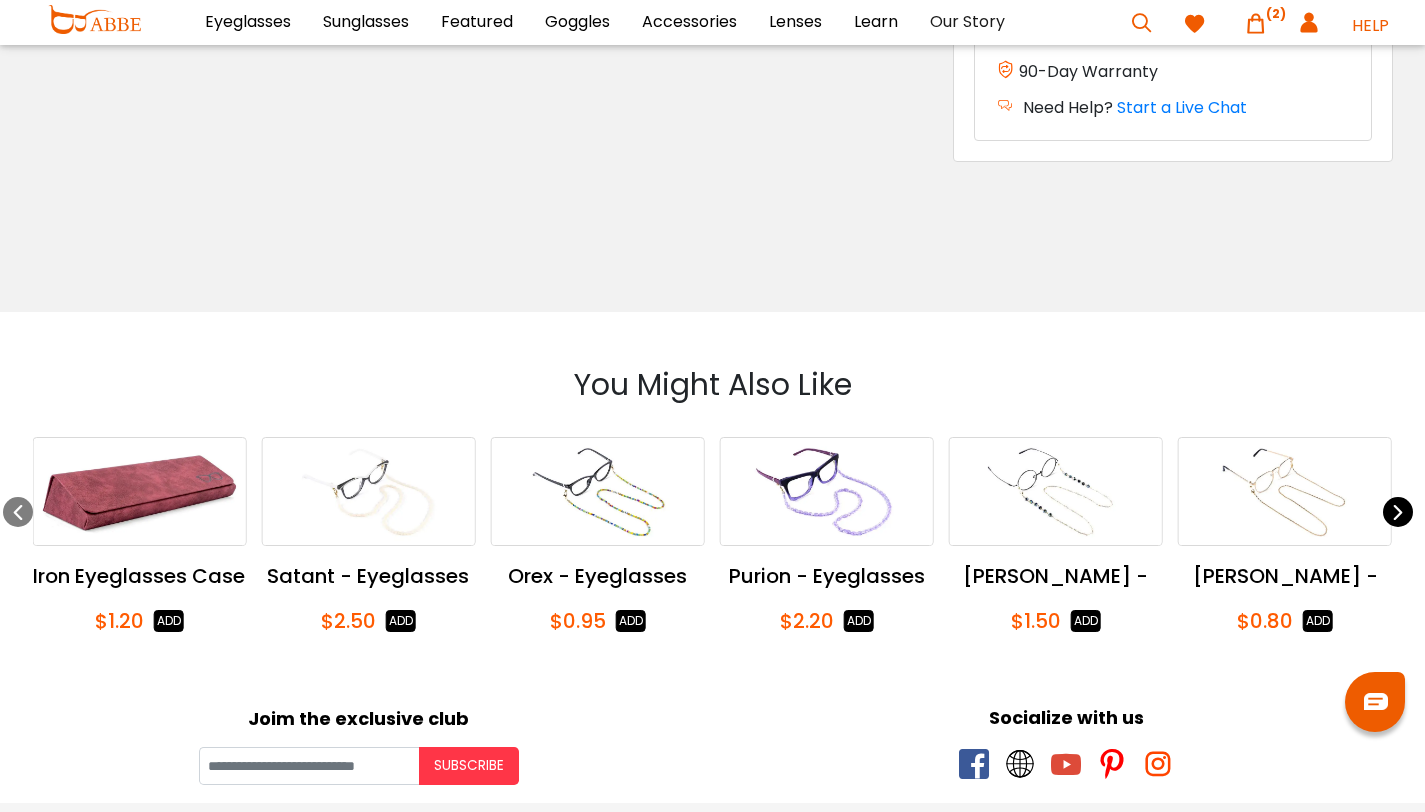 click at bounding box center (1398, 512) 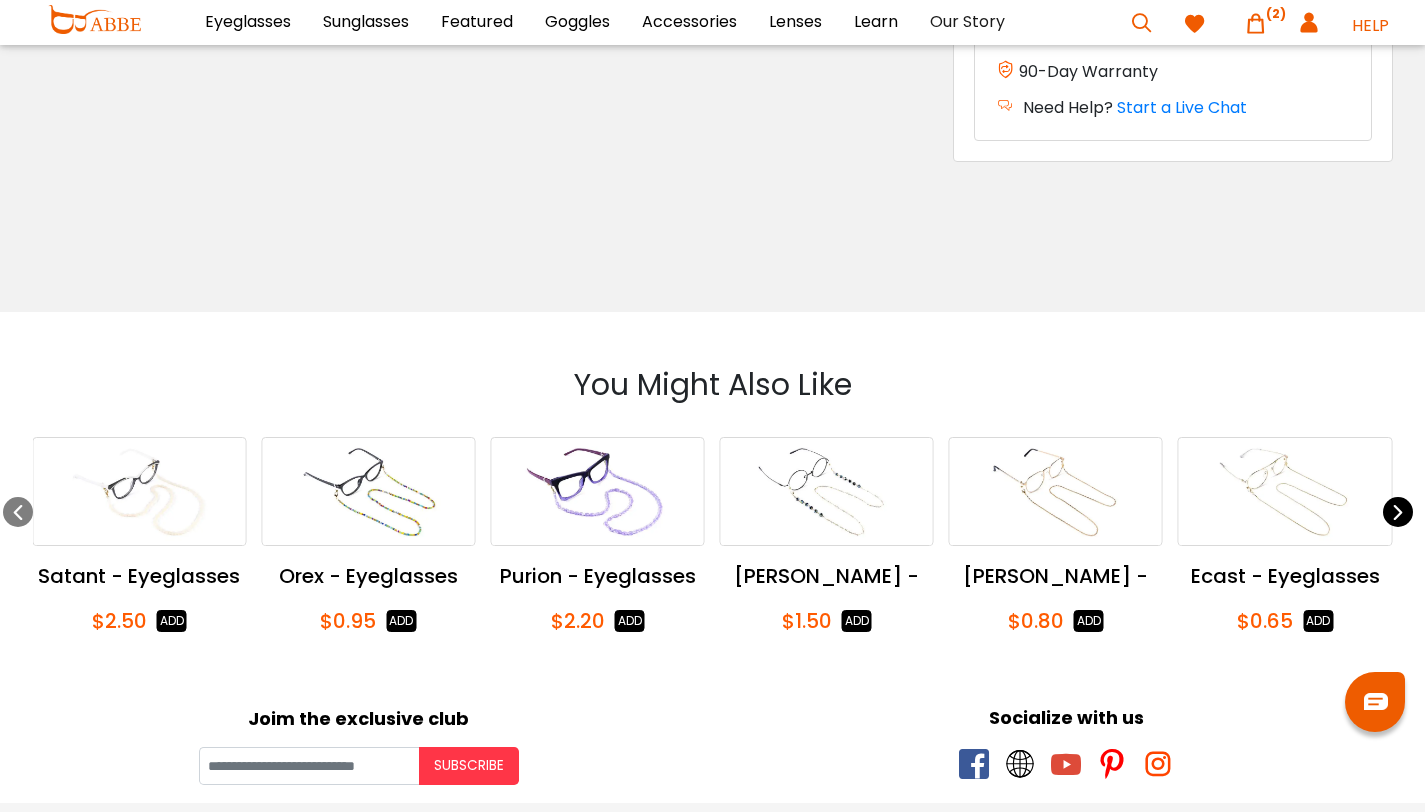 click at bounding box center [1398, 512] 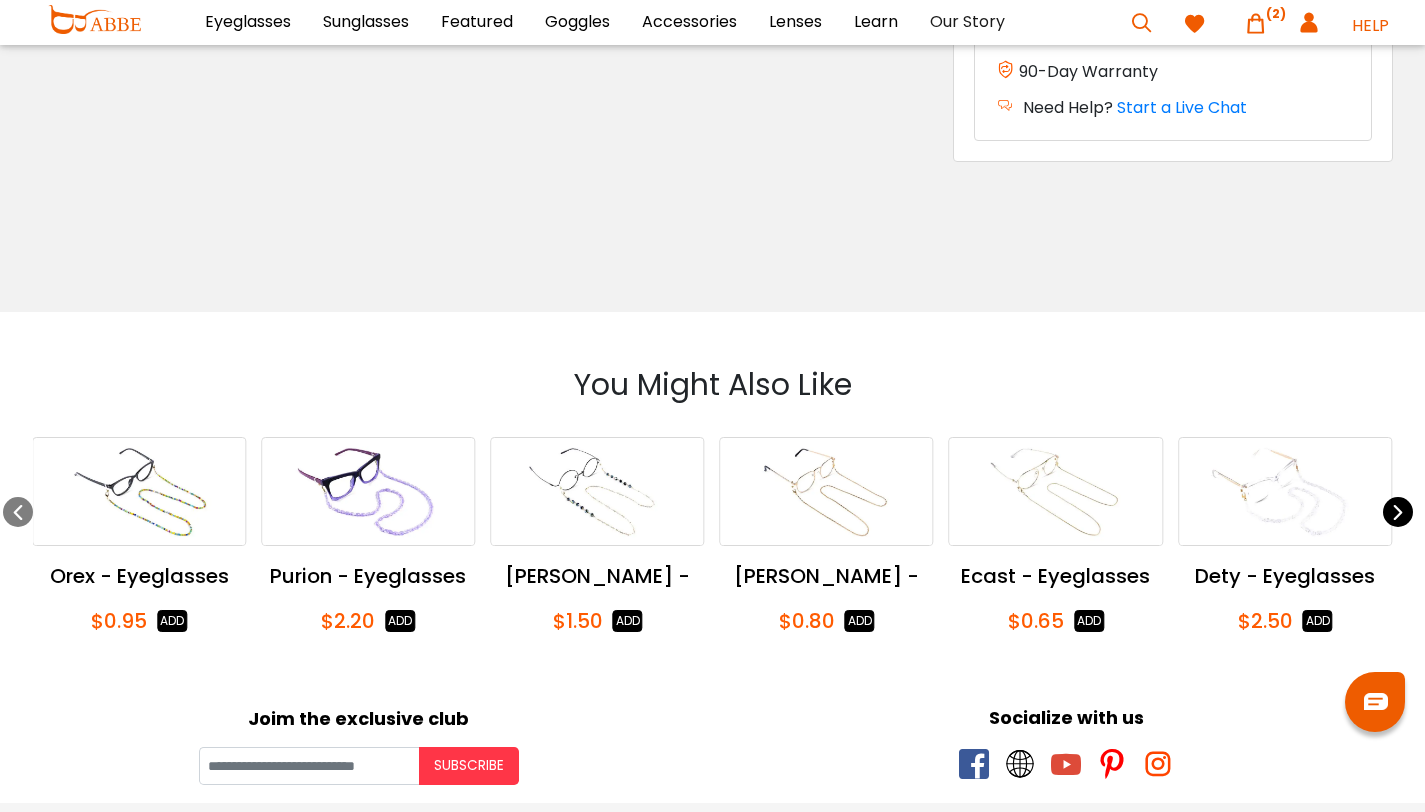 click at bounding box center [1398, 512] 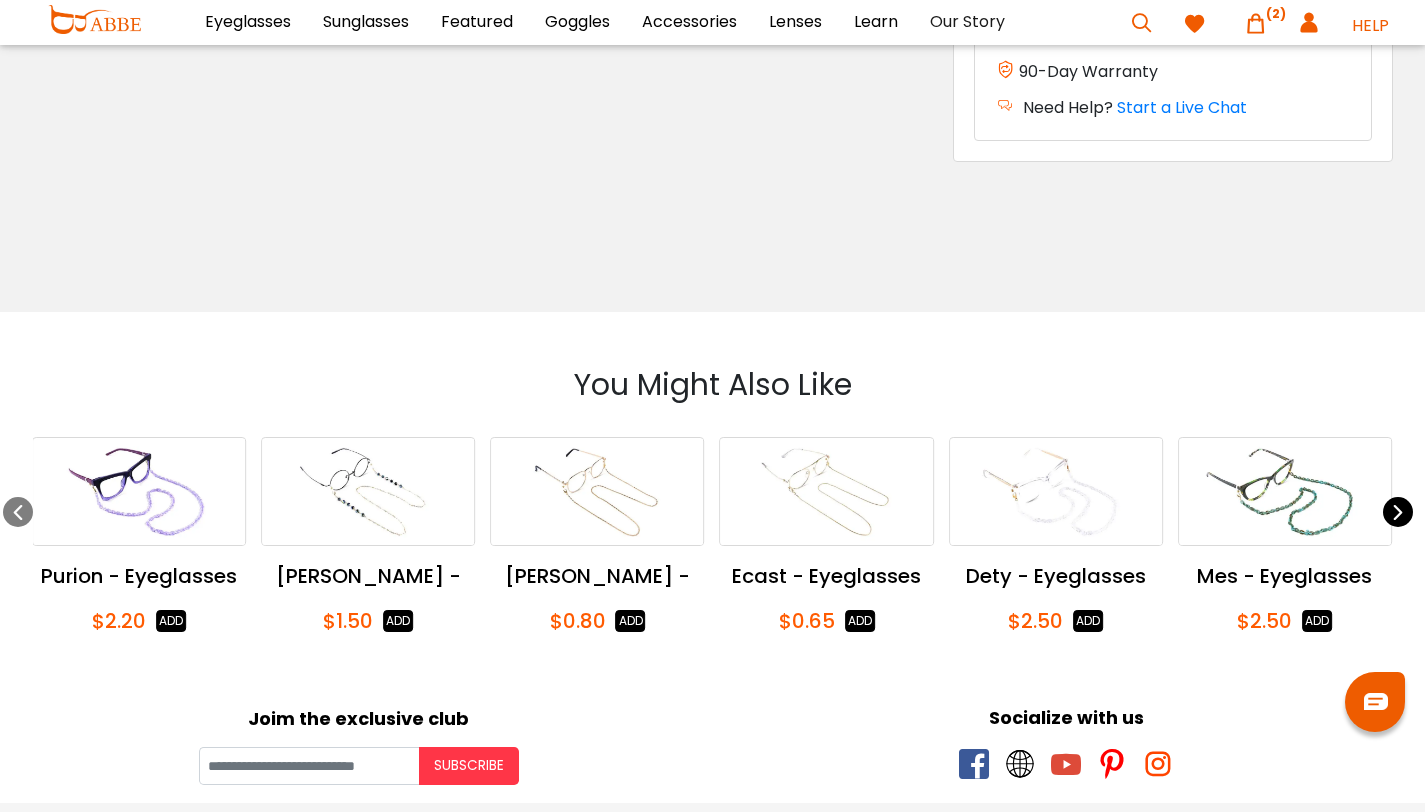 click at bounding box center [1398, 512] 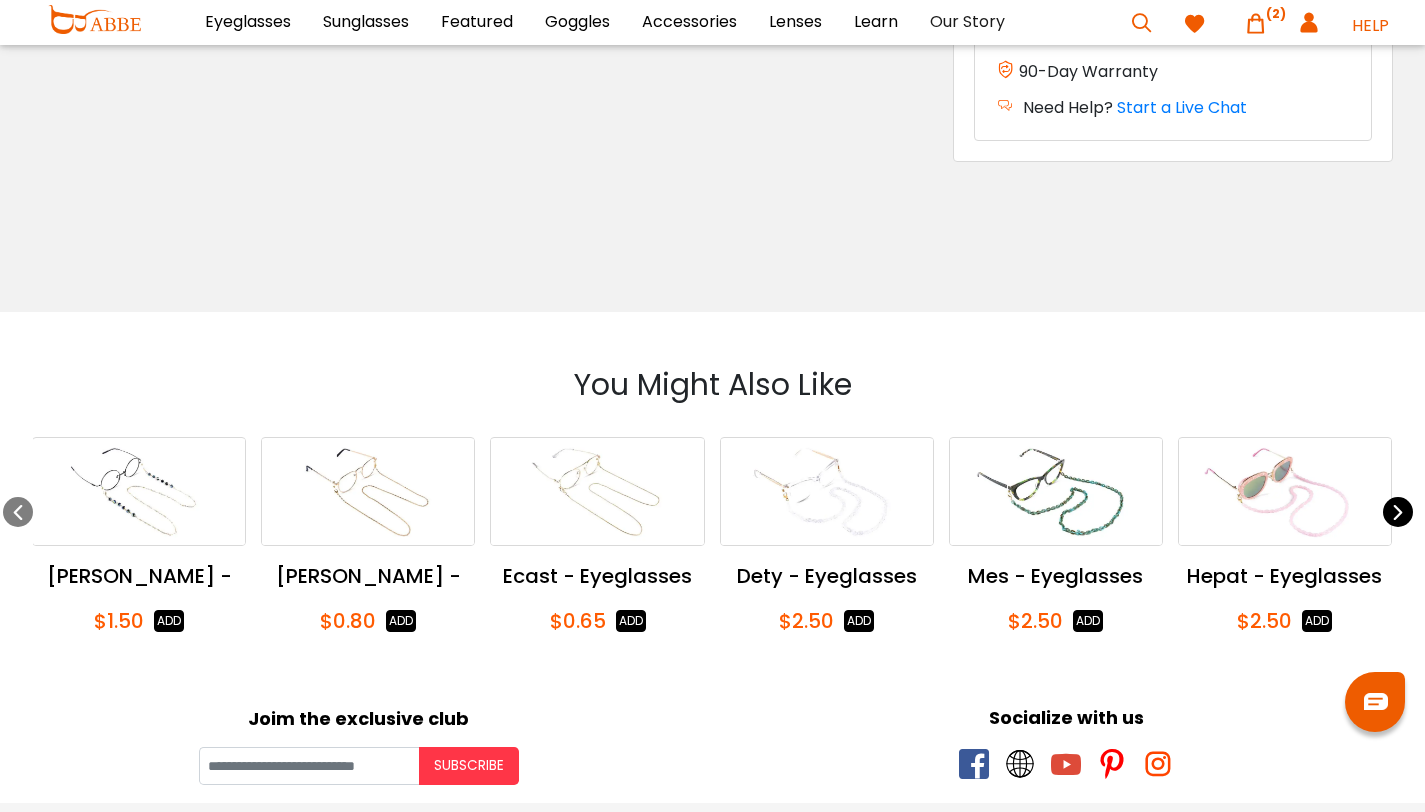 click at bounding box center [1398, 512] 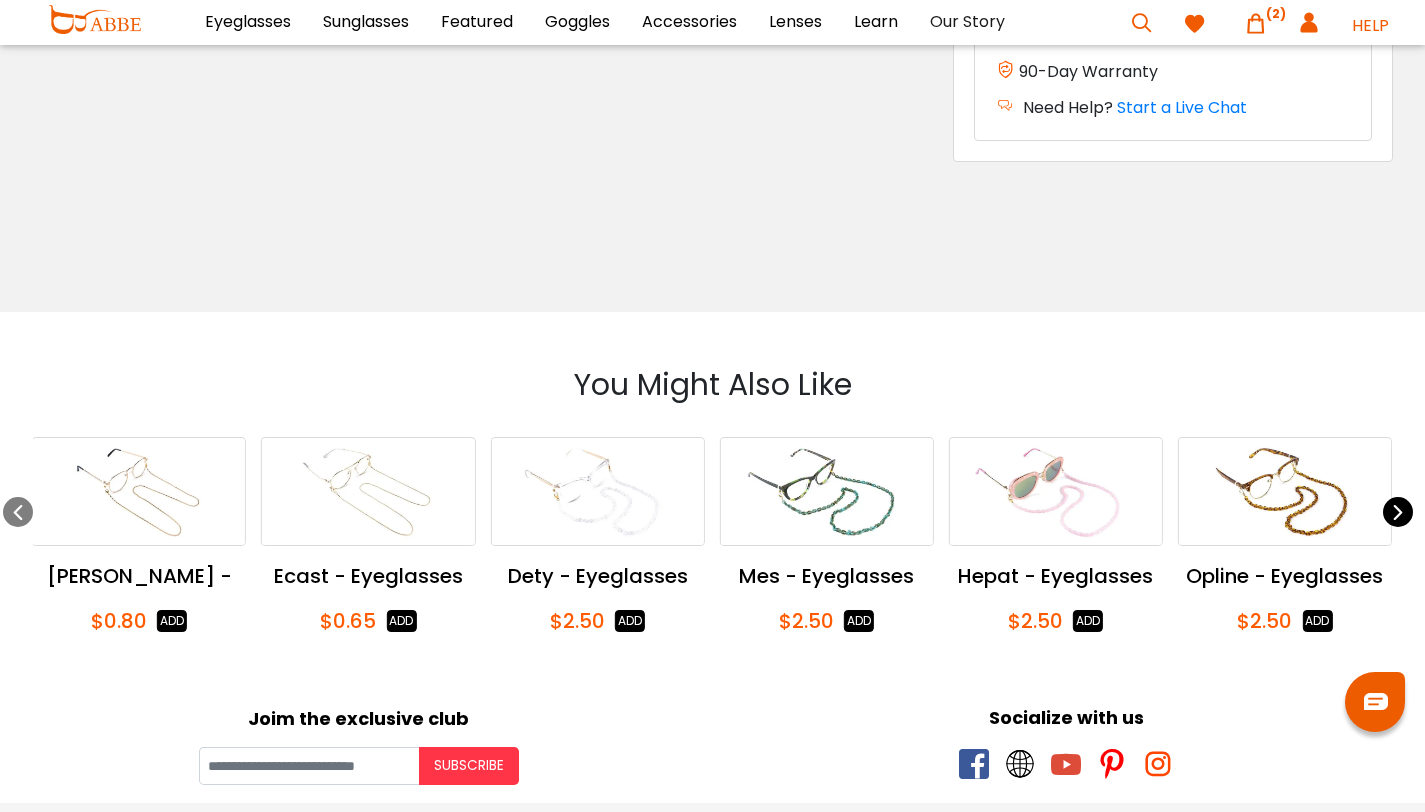 click at bounding box center (1398, 512) 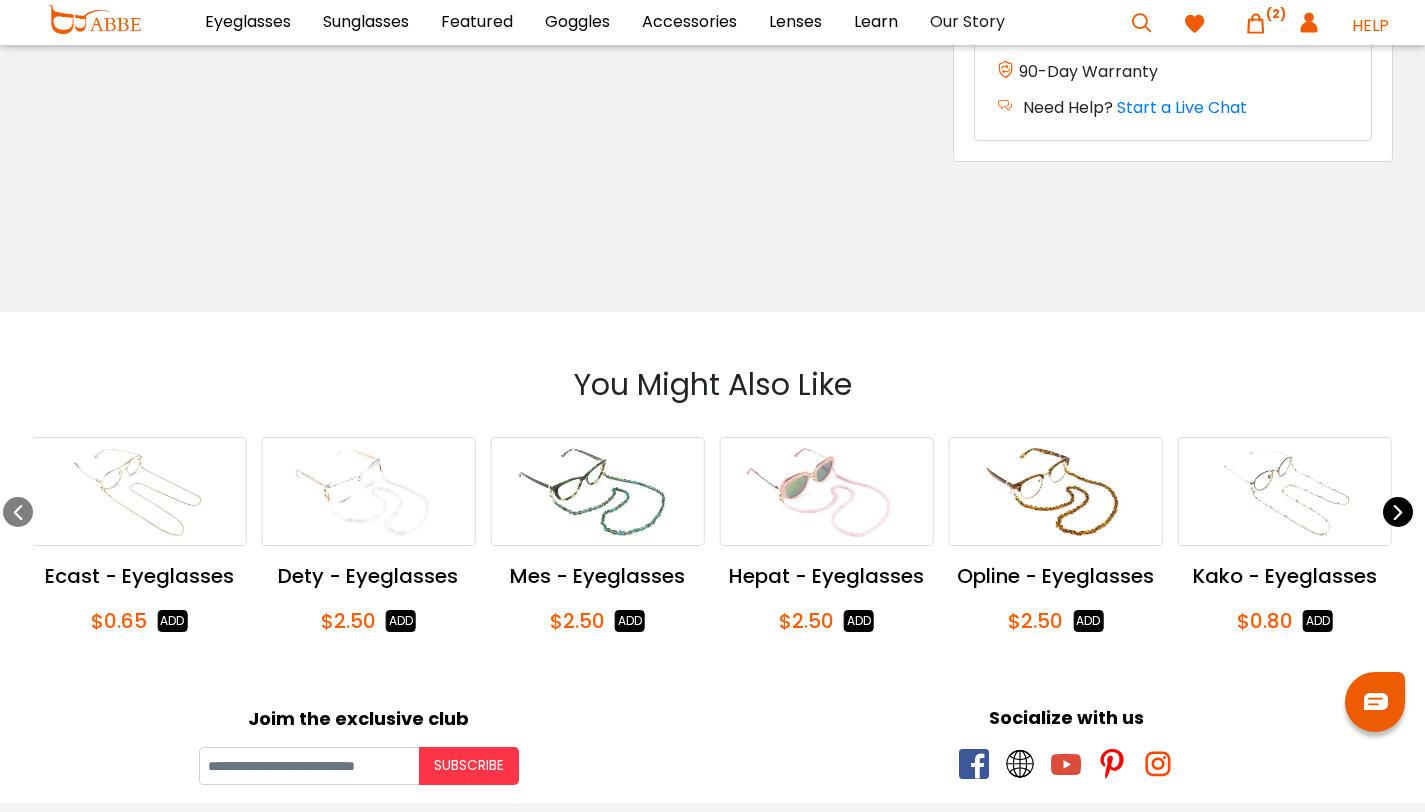 click at bounding box center [1398, 512] 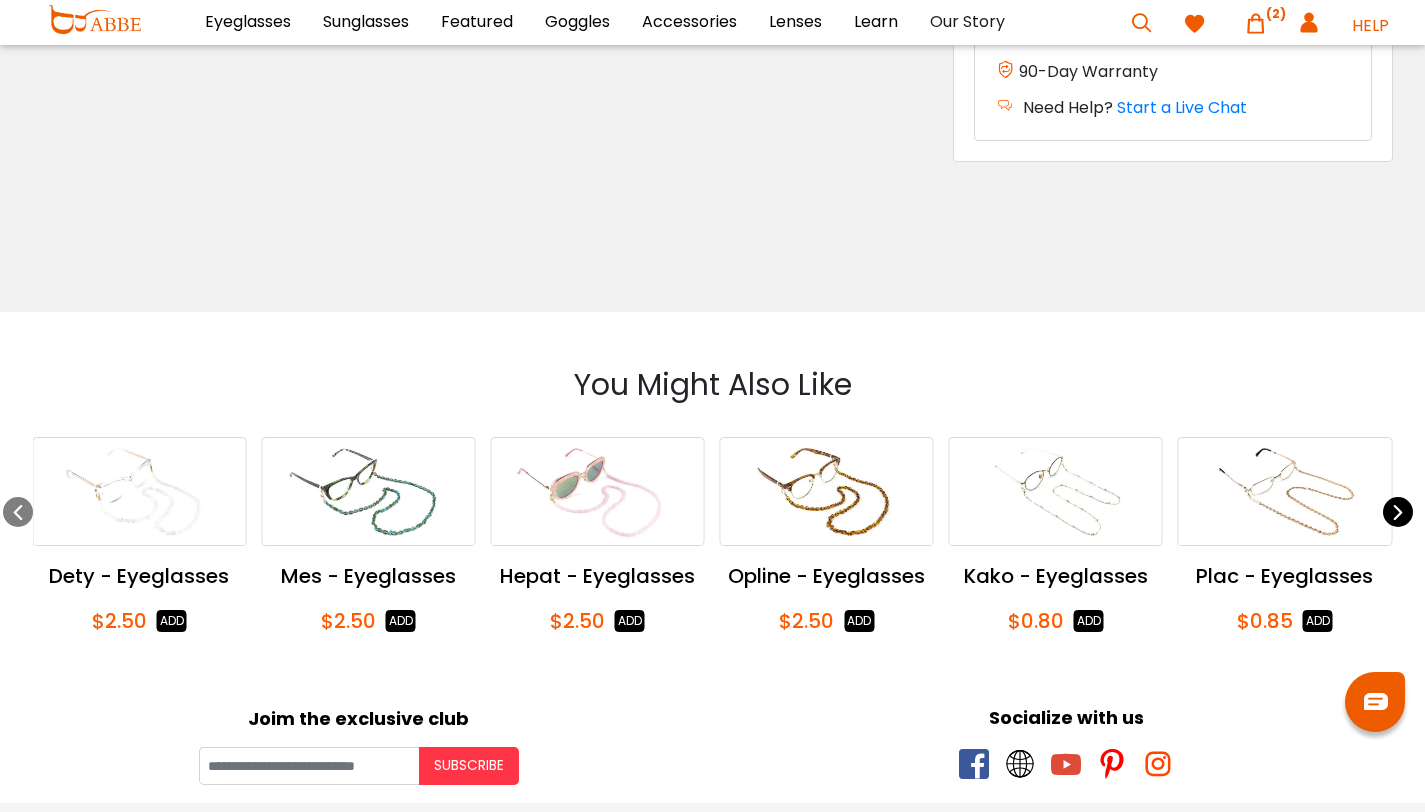 click at bounding box center [1398, 512] 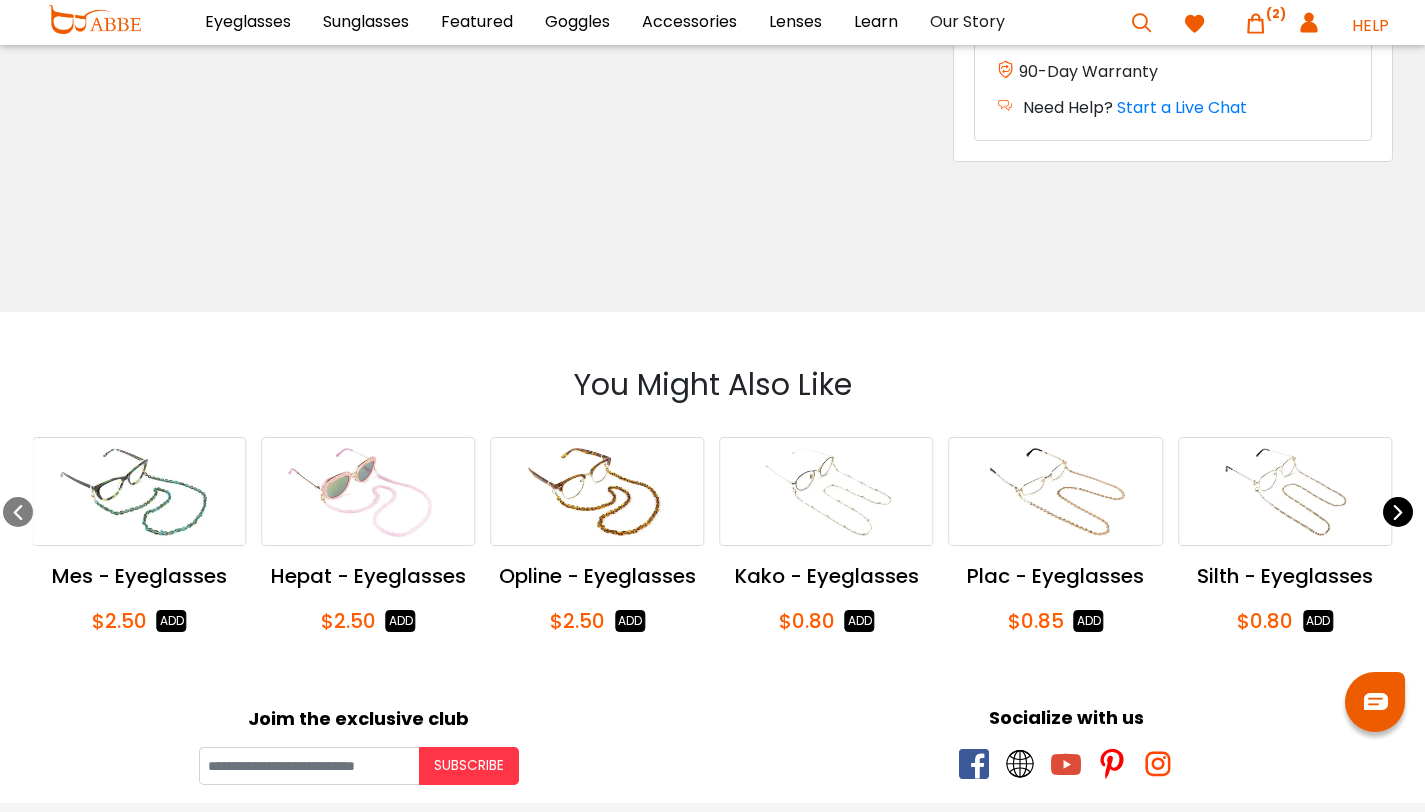 click at bounding box center [1398, 512] 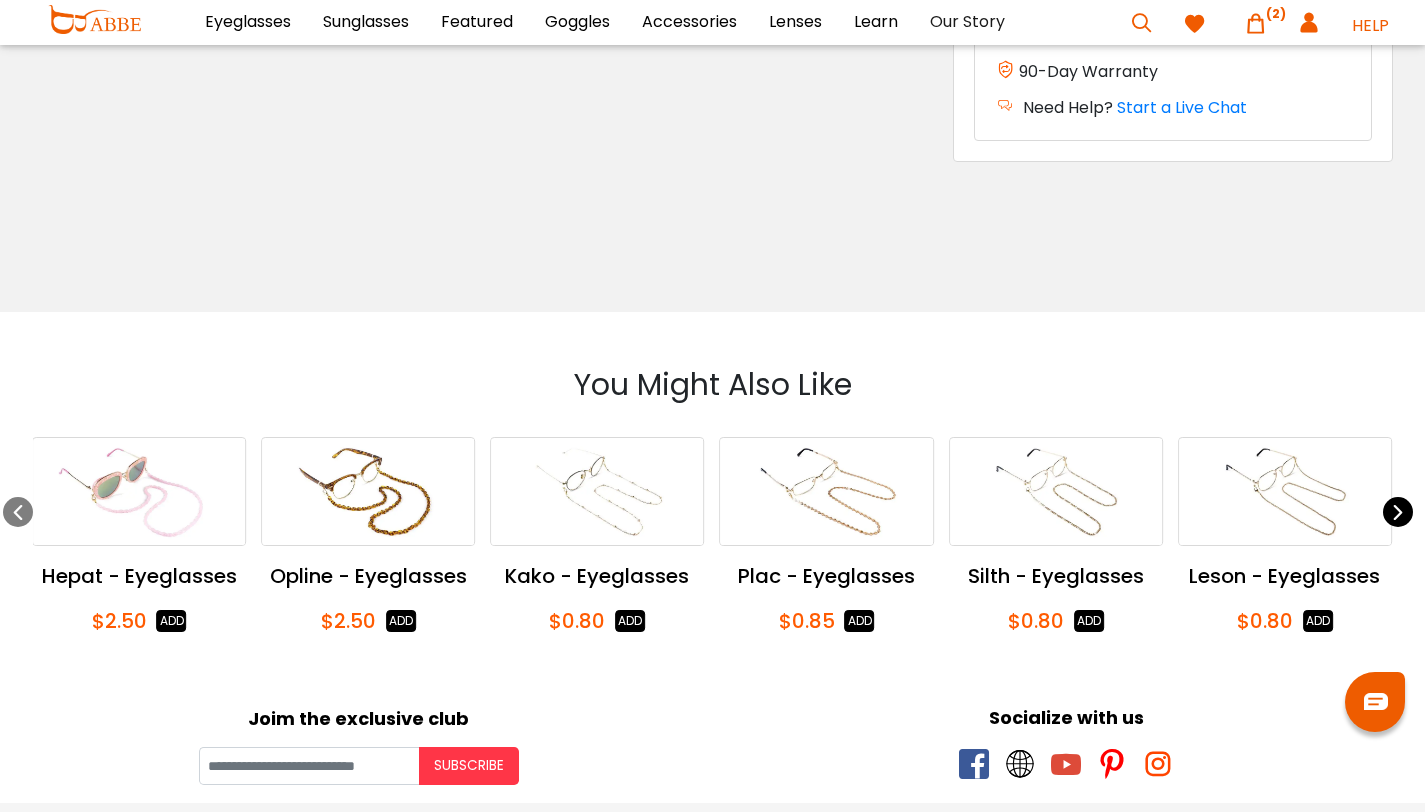 click at bounding box center (1398, 512) 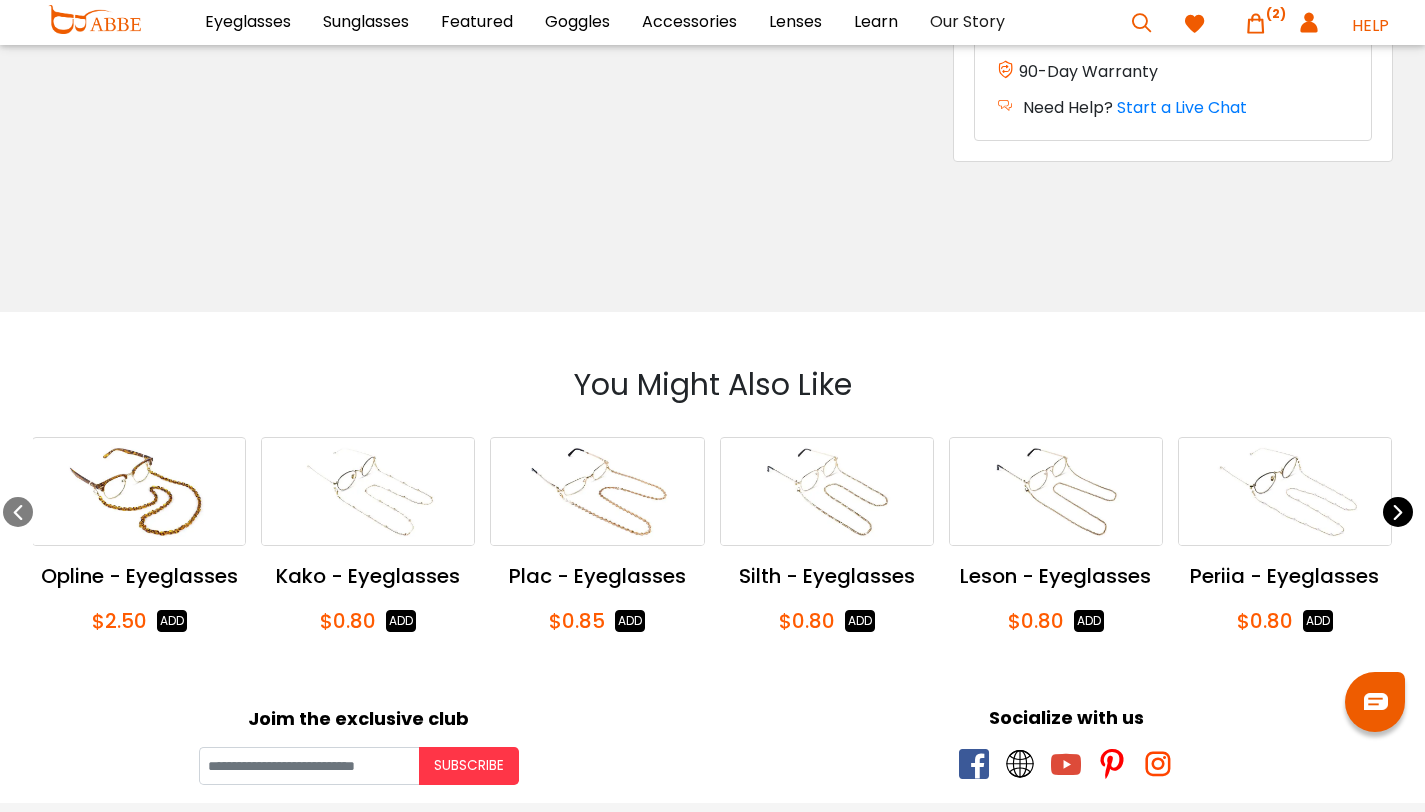 click at bounding box center [1398, 512] 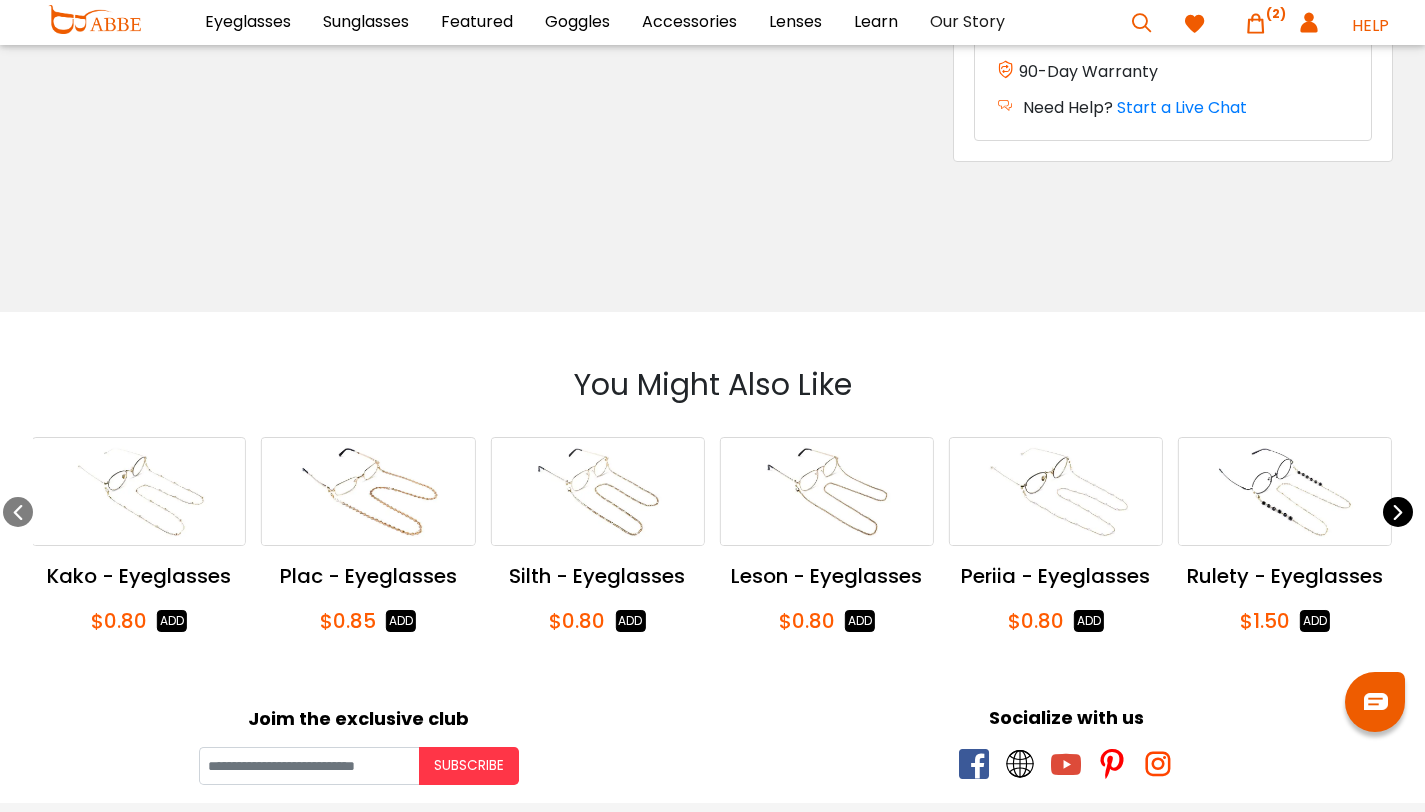 click at bounding box center [1398, 512] 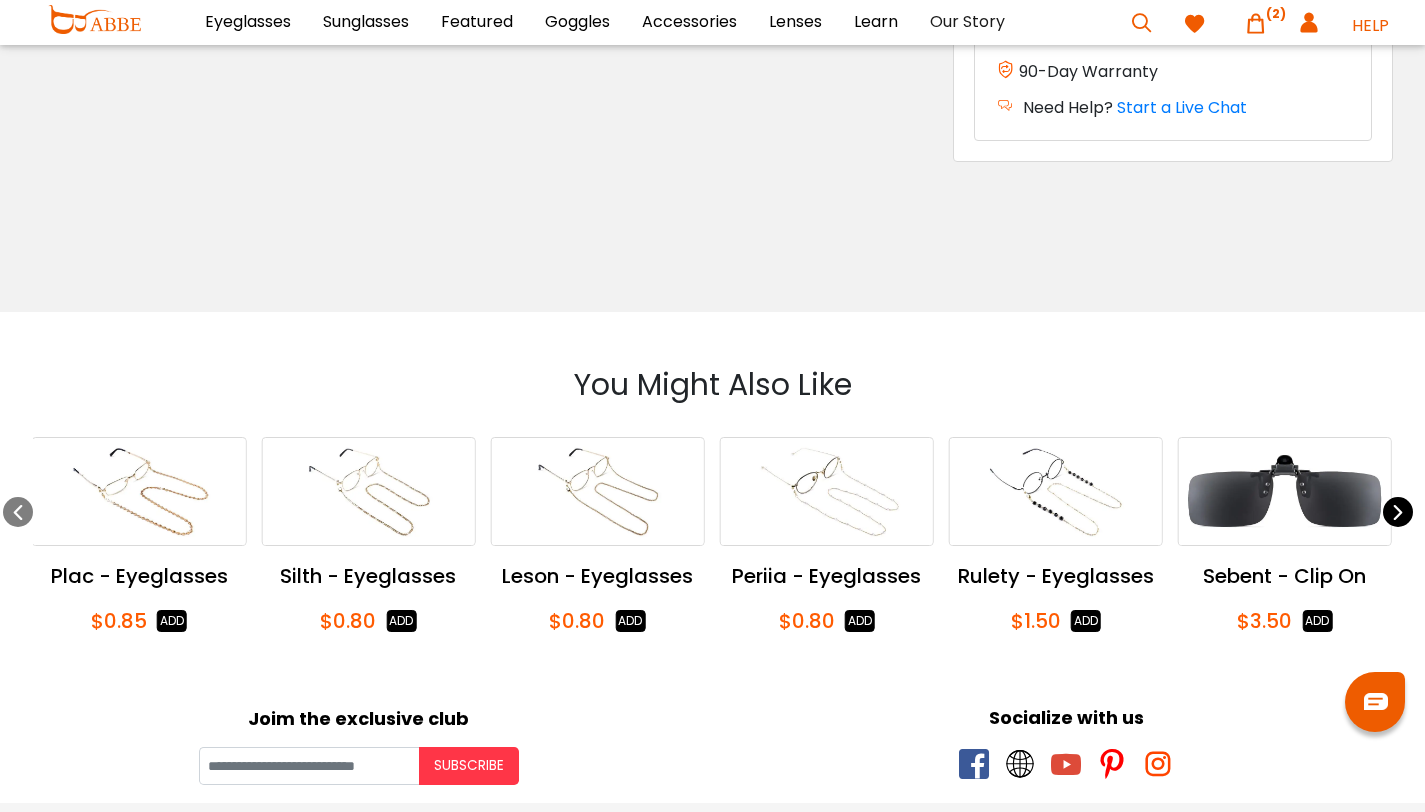 click at bounding box center (1398, 512) 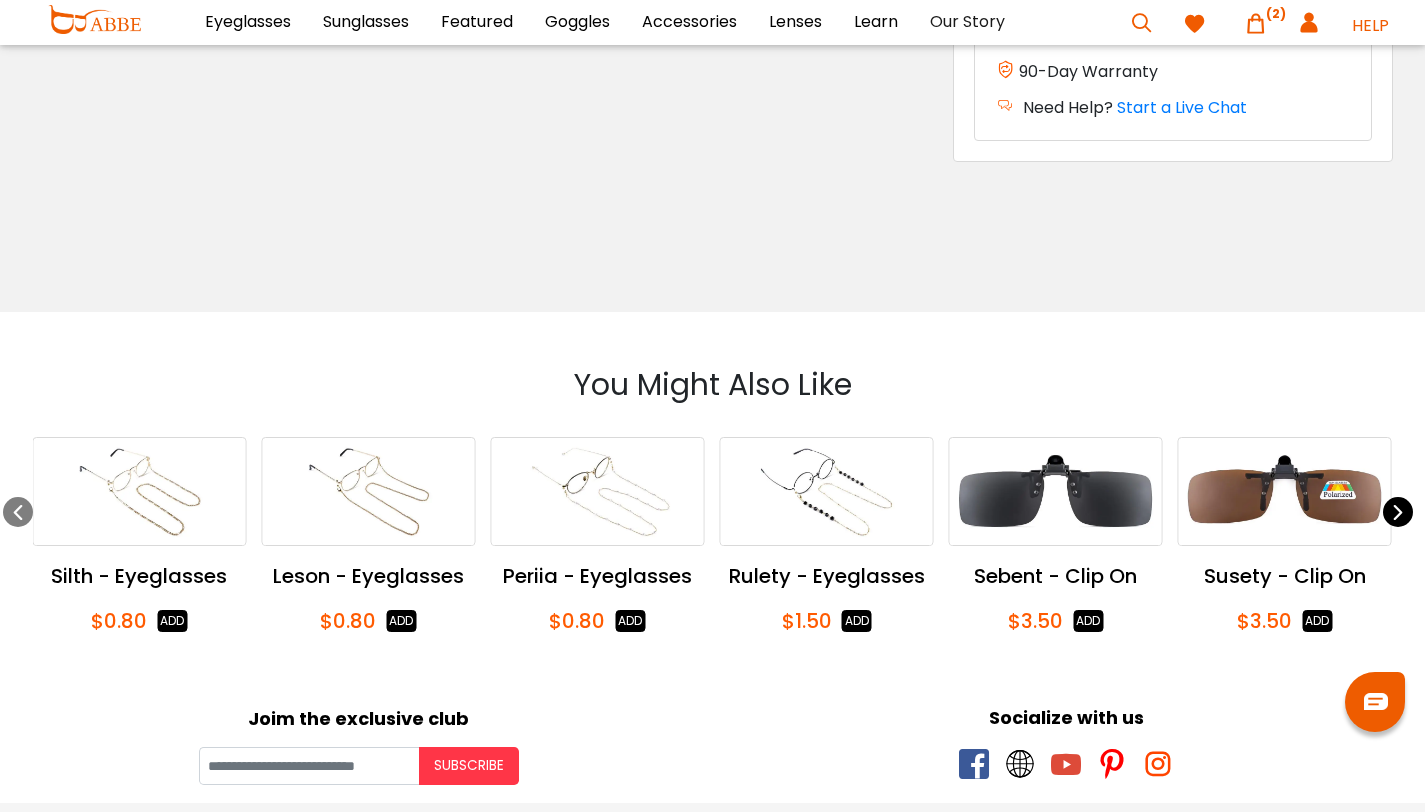 click at bounding box center [1398, 512] 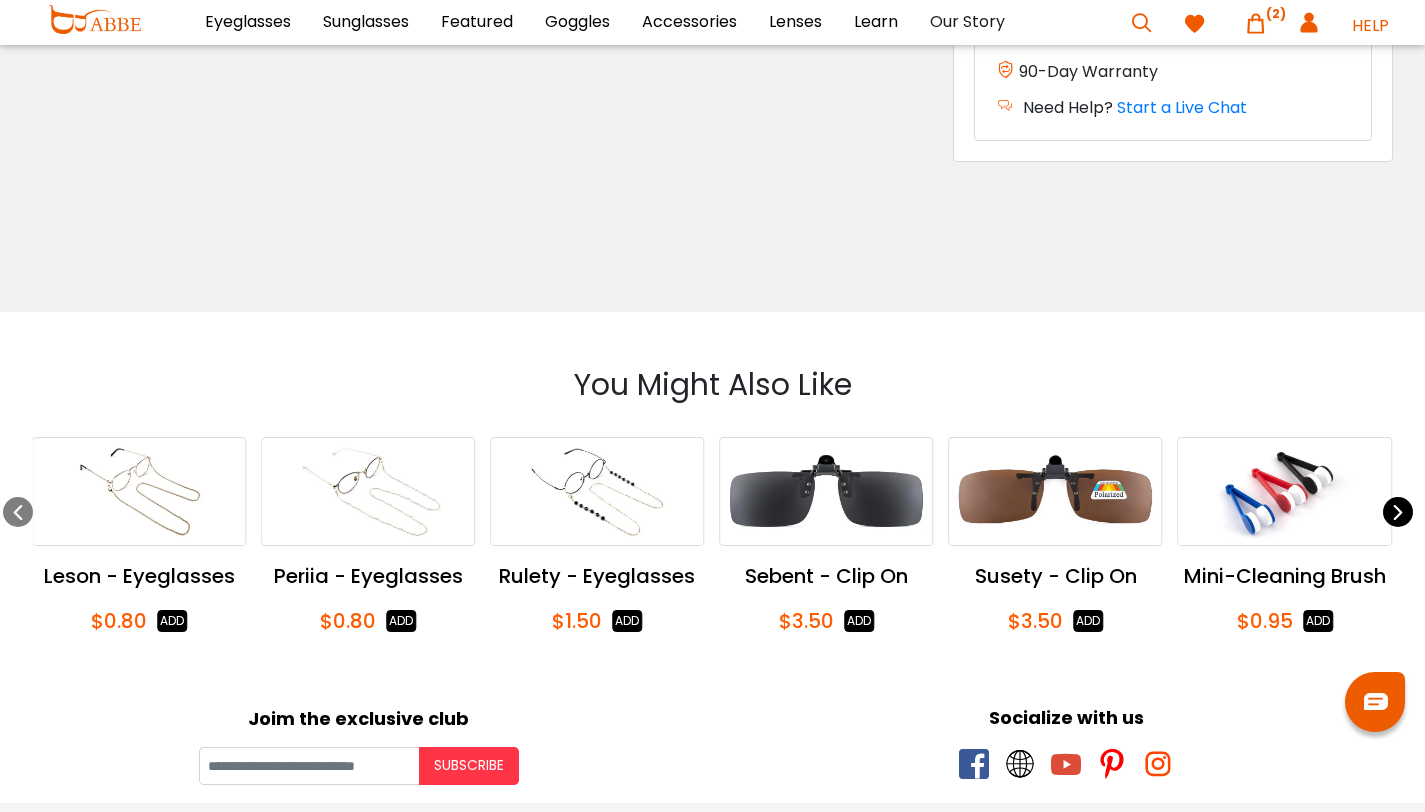 click at bounding box center (1398, 512) 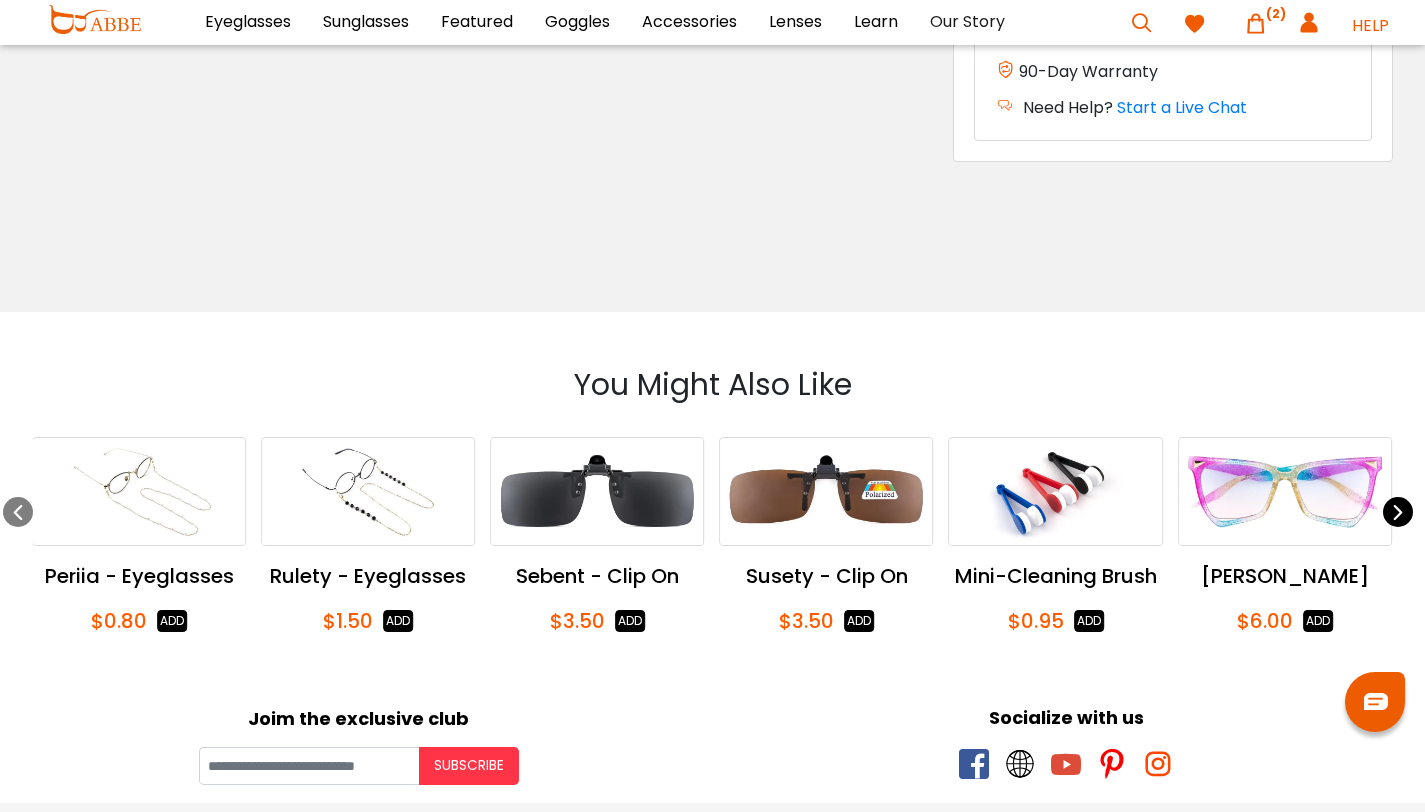 click at bounding box center (1398, 512) 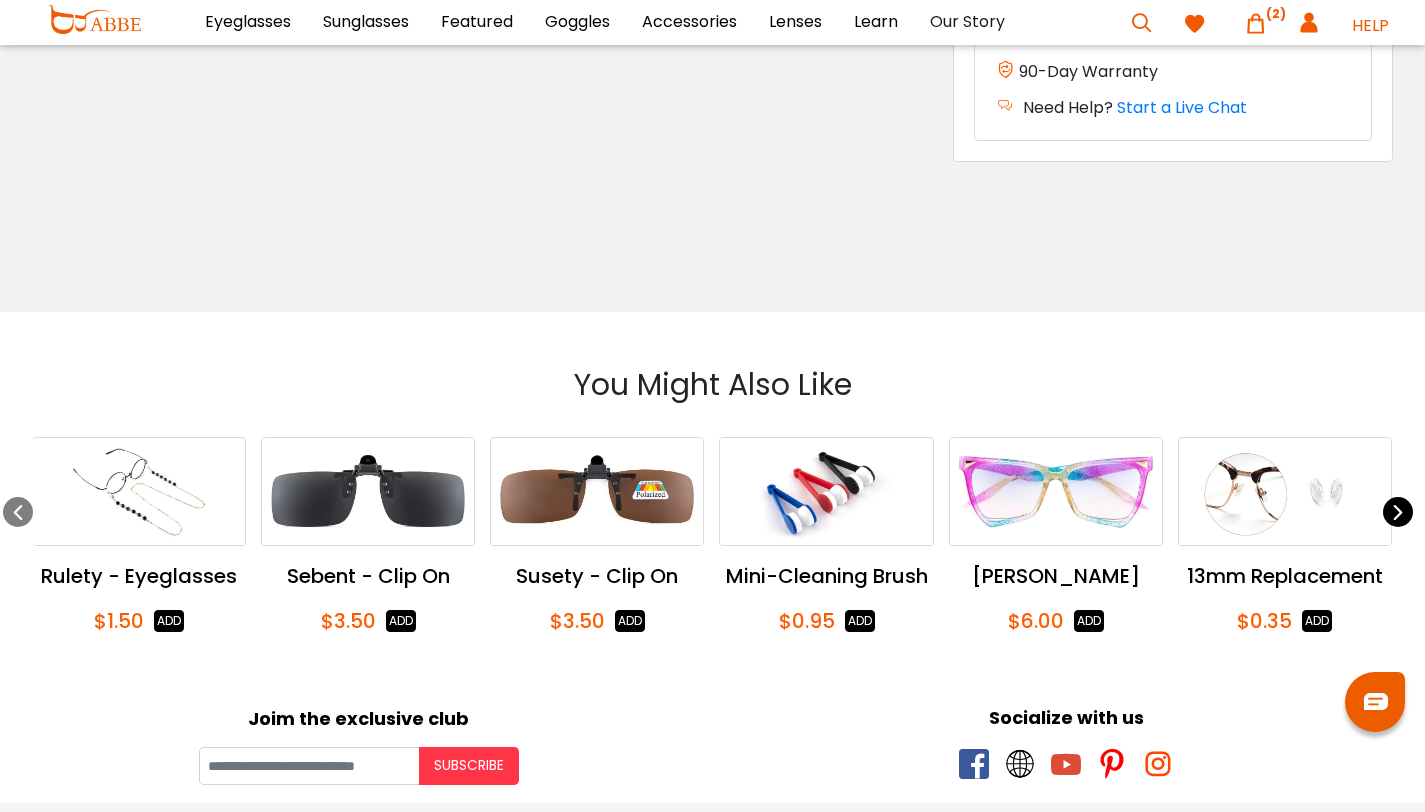 click at bounding box center [1398, 512] 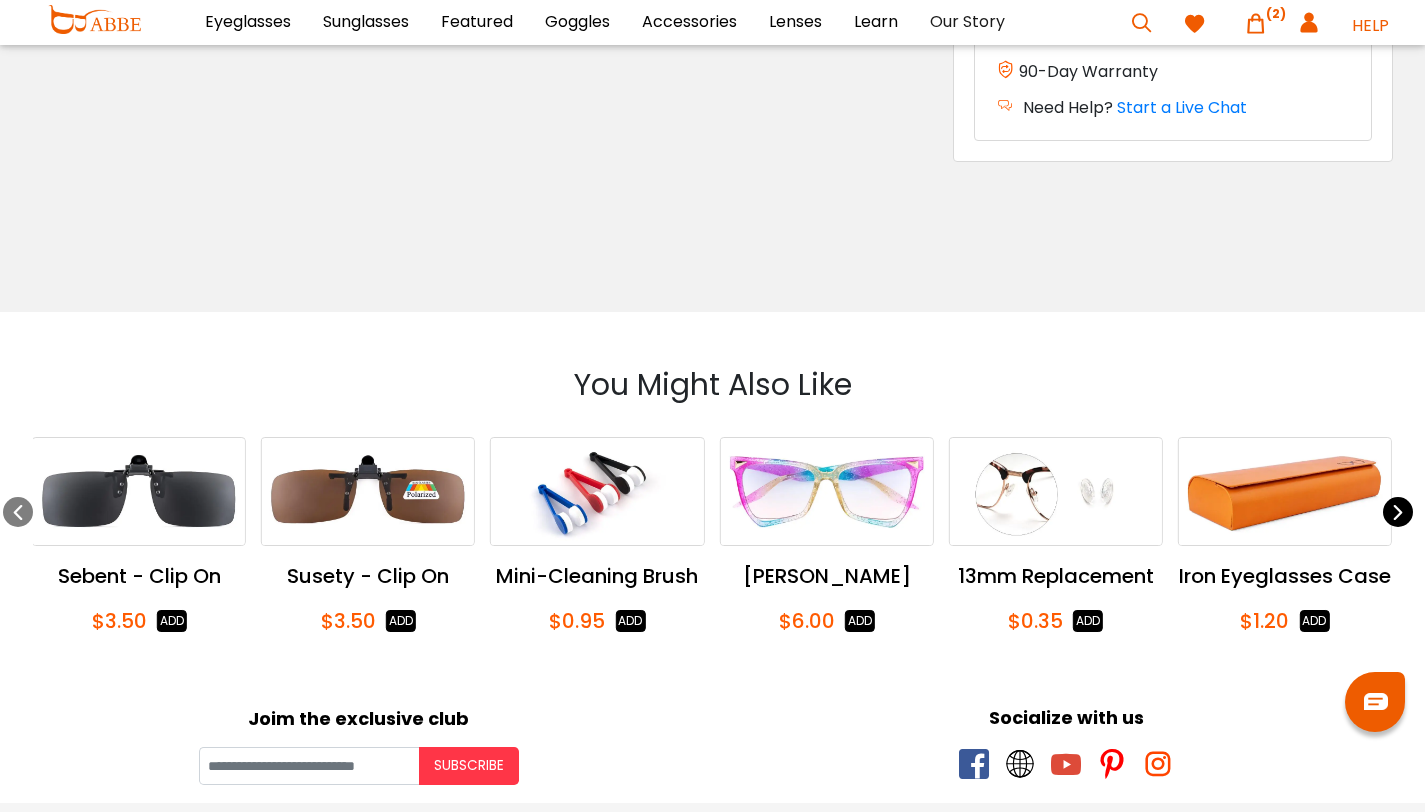 click at bounding box center (1398, 512) 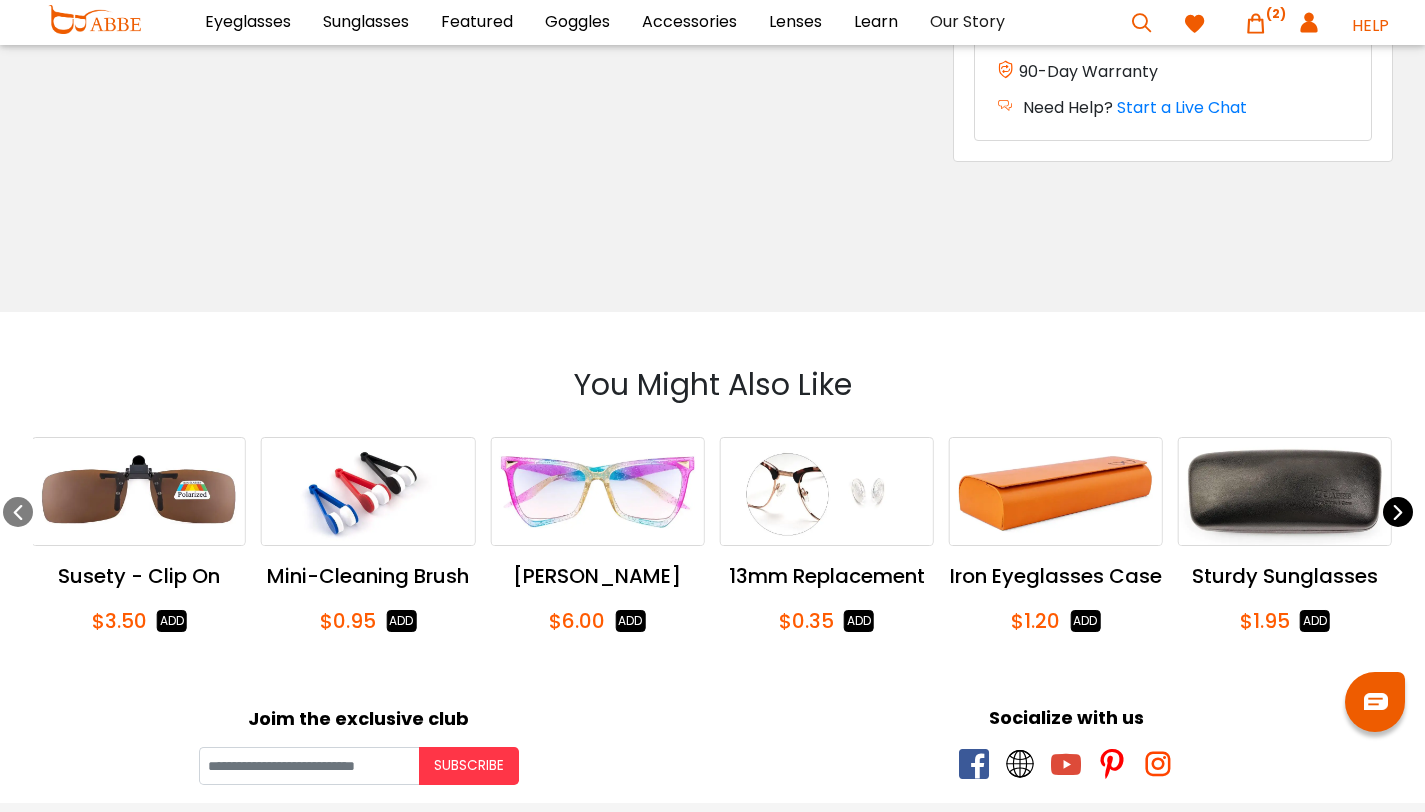 click at bounding box center (1398, 512) 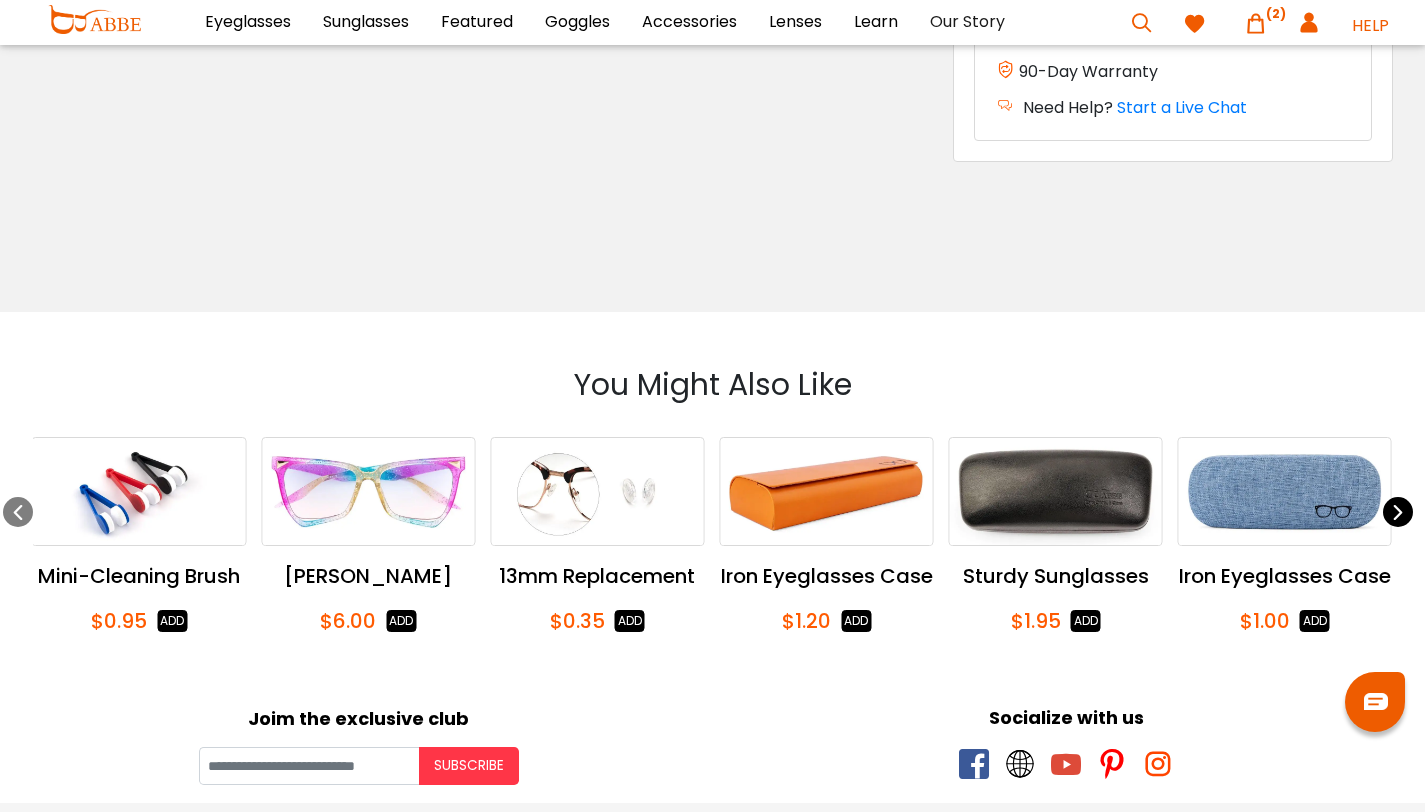 click at bounding box center [1398, 512] 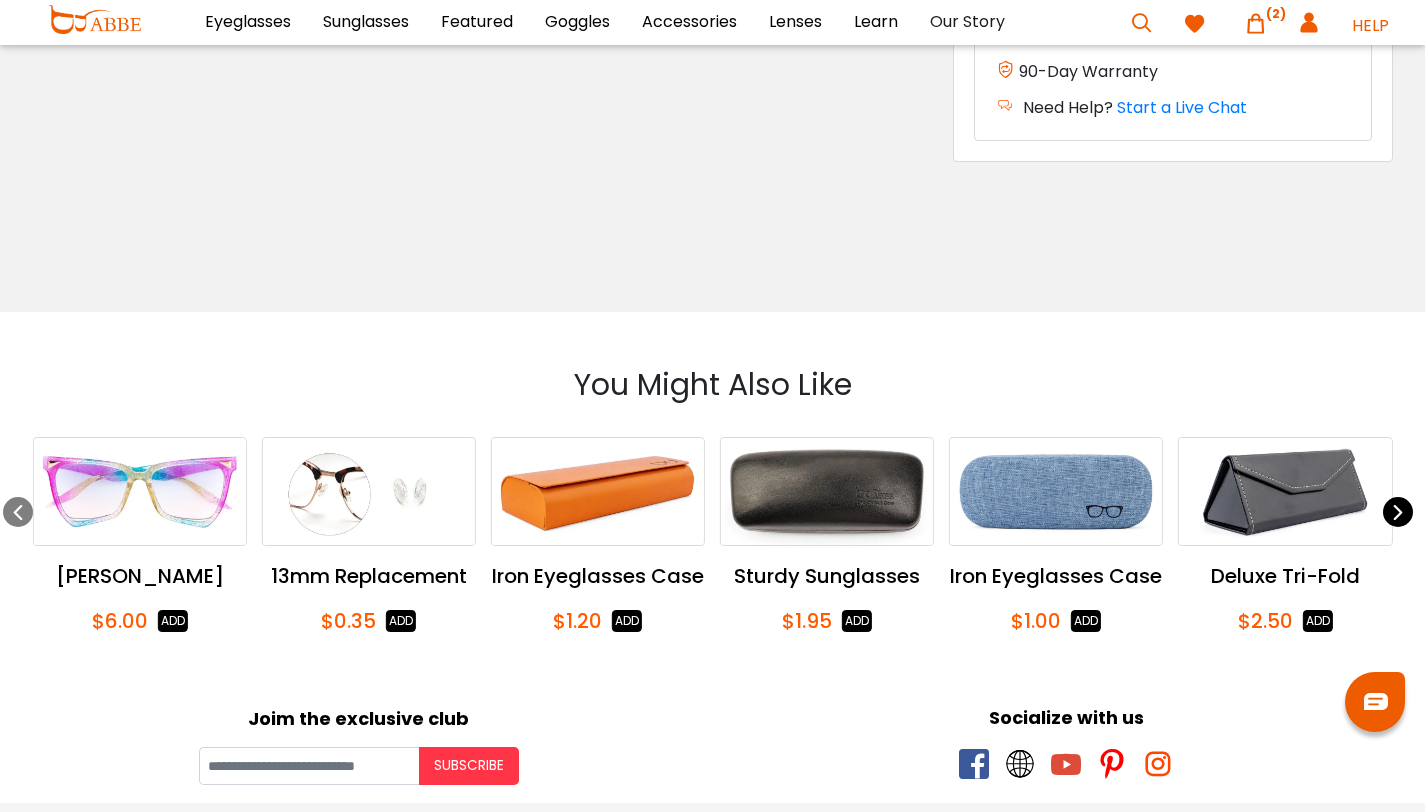 click at bounding box center (1398, 512) 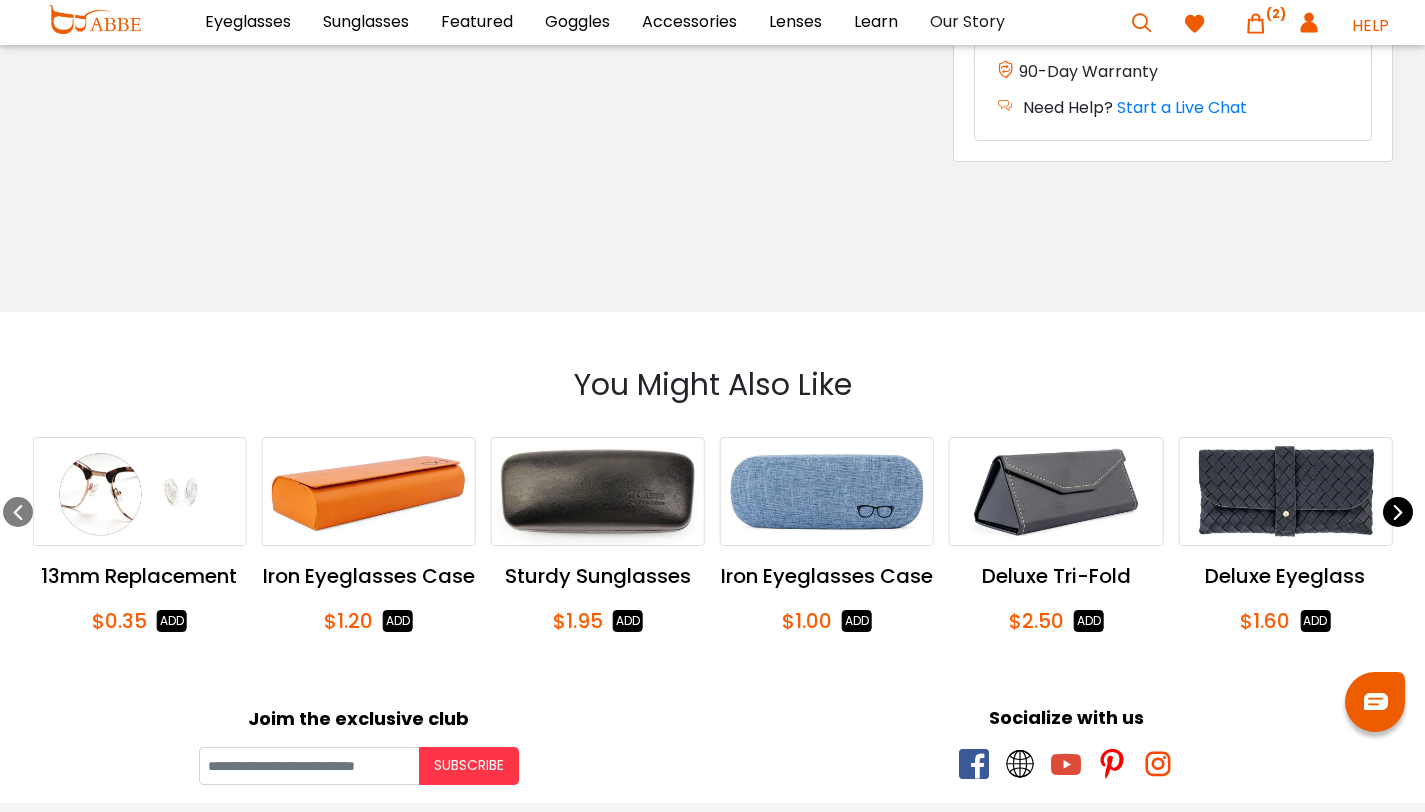 click at bounding box center (1398, 512) 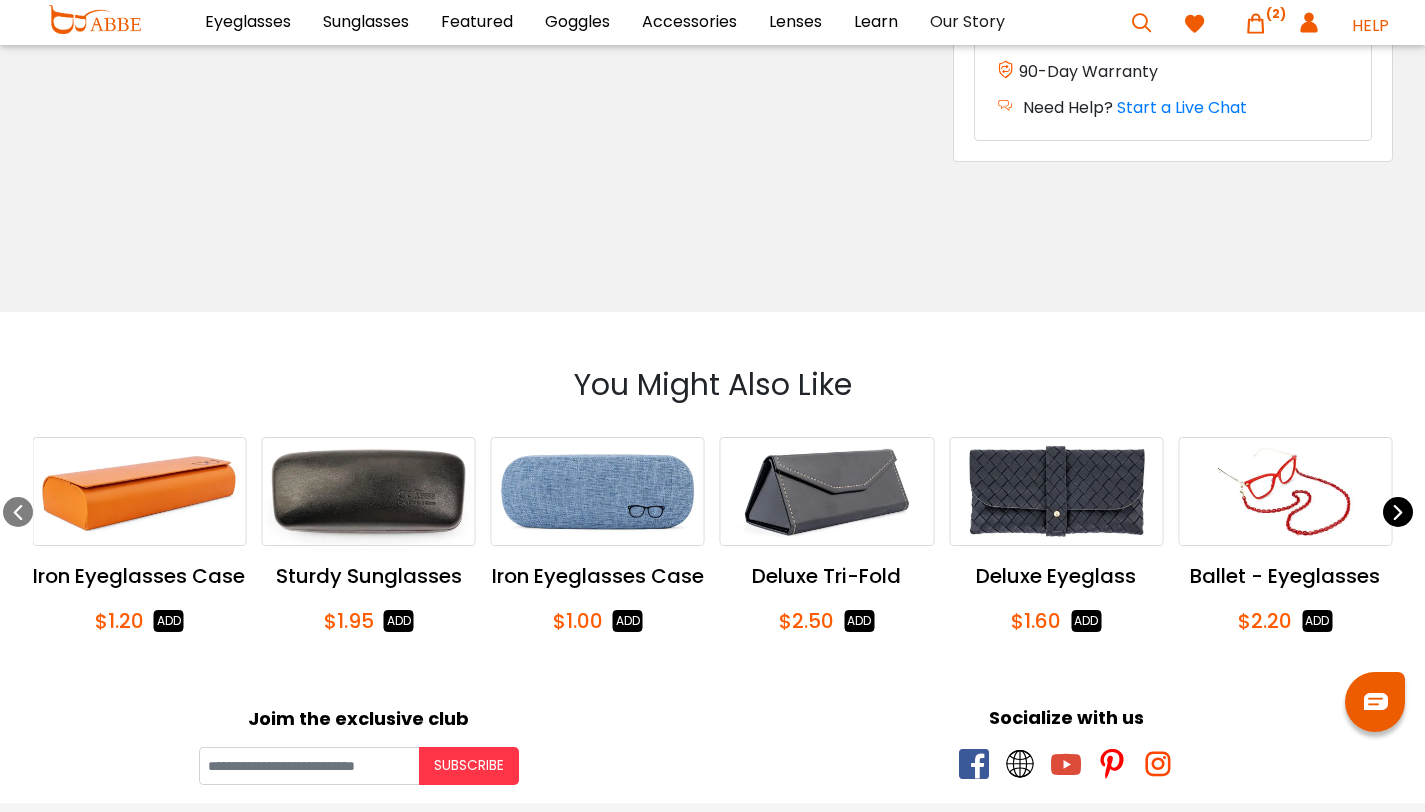 click at bounding box center (1398, 512) 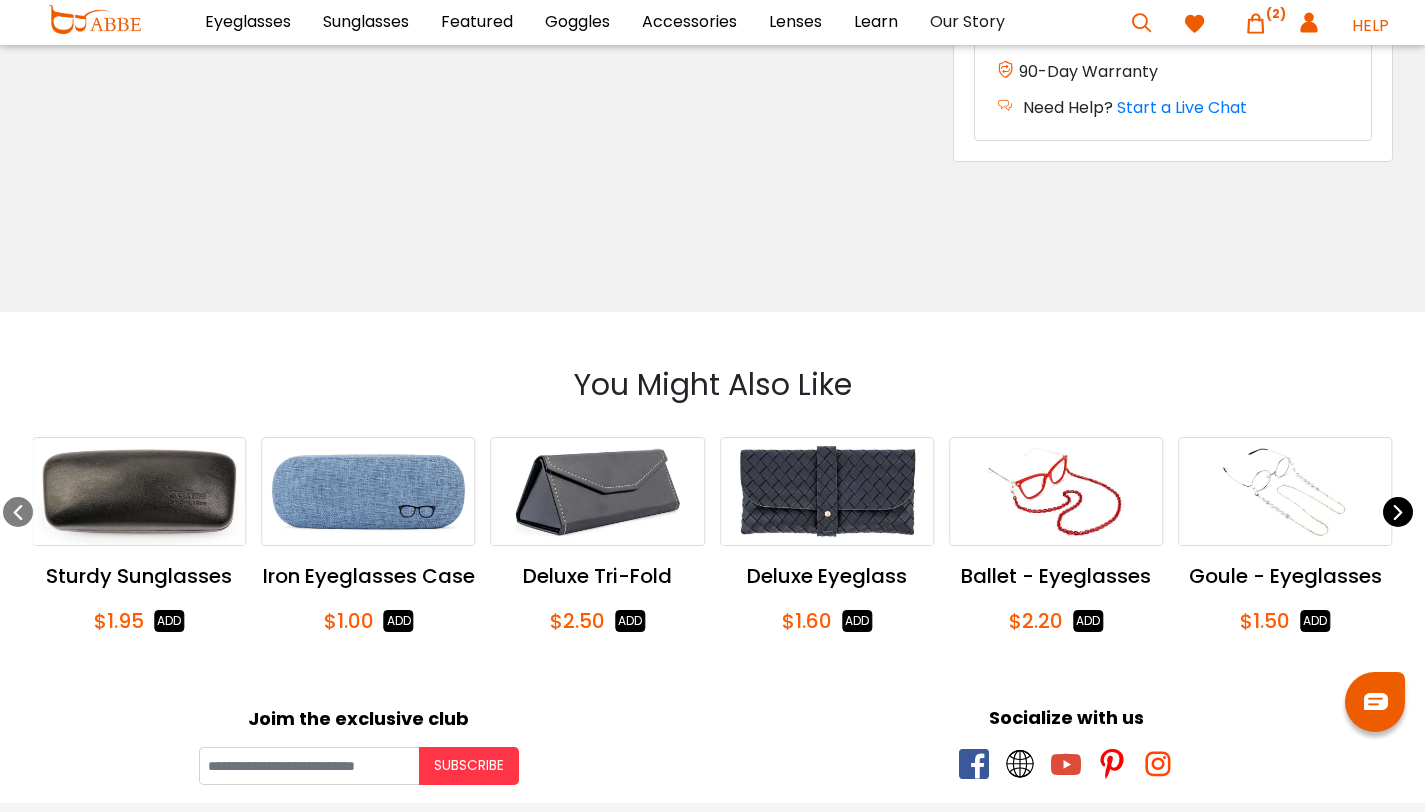 click at bounding box center (1398, 512) 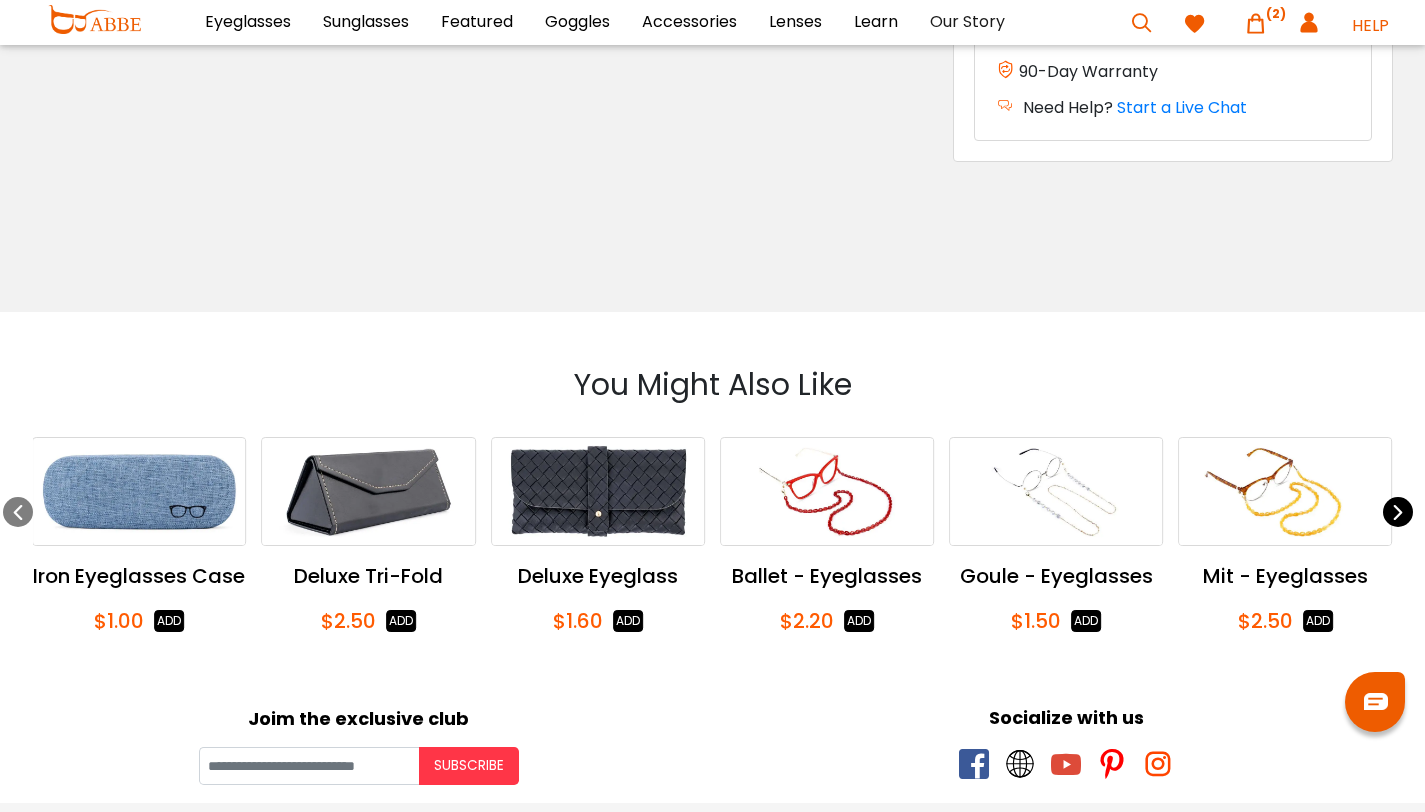 click at bounding box center (1398, 512) 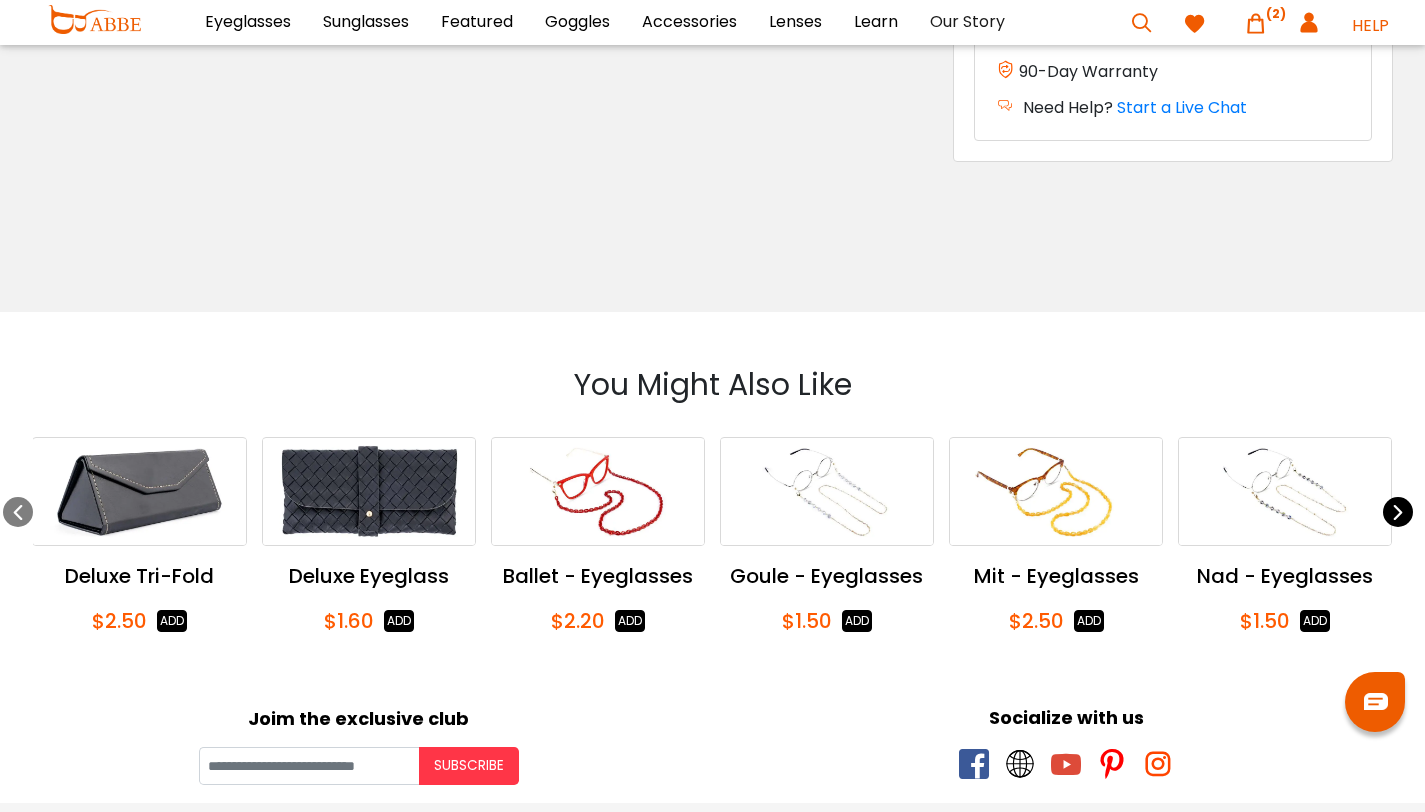 click at bounding box center [1398, 512] 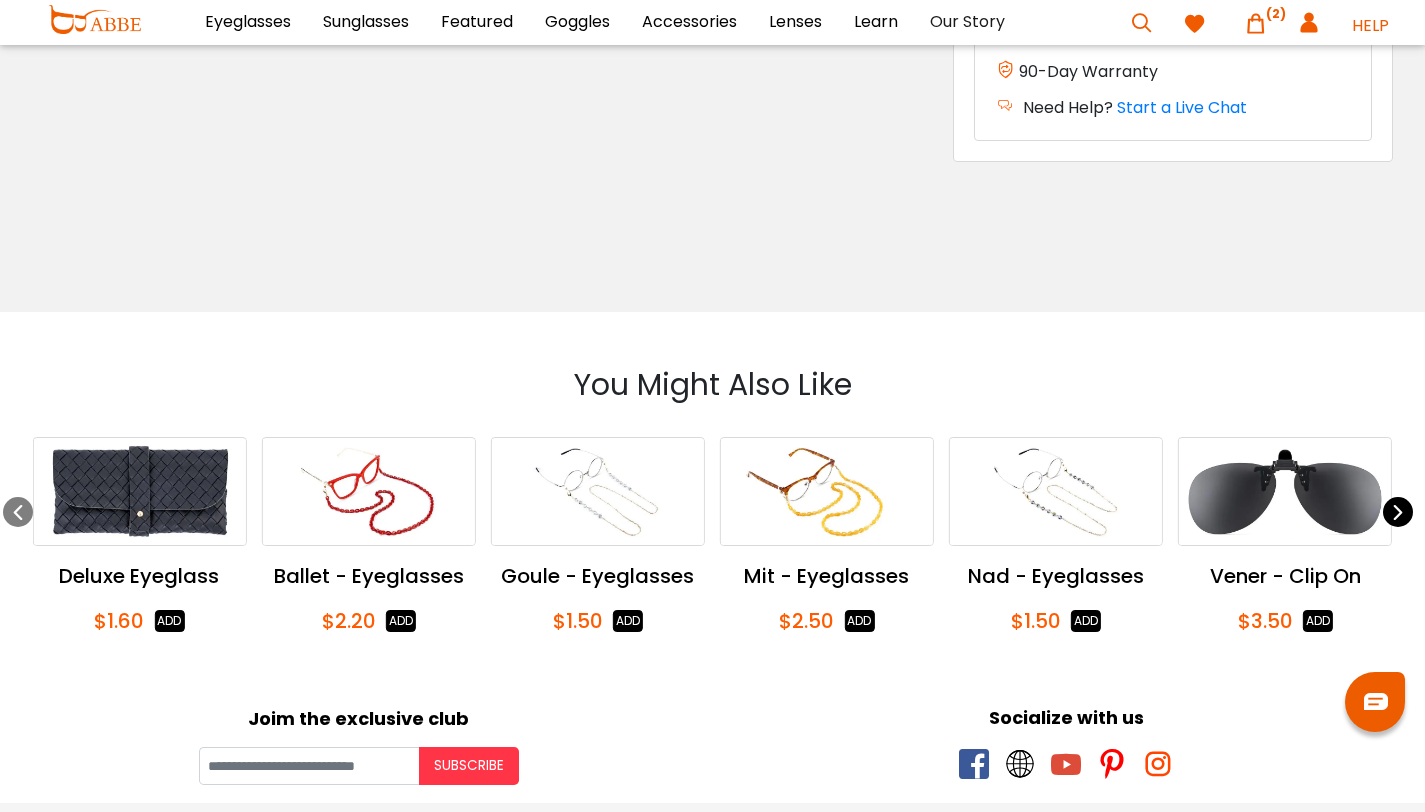 click at bounding box center [1398, 512] 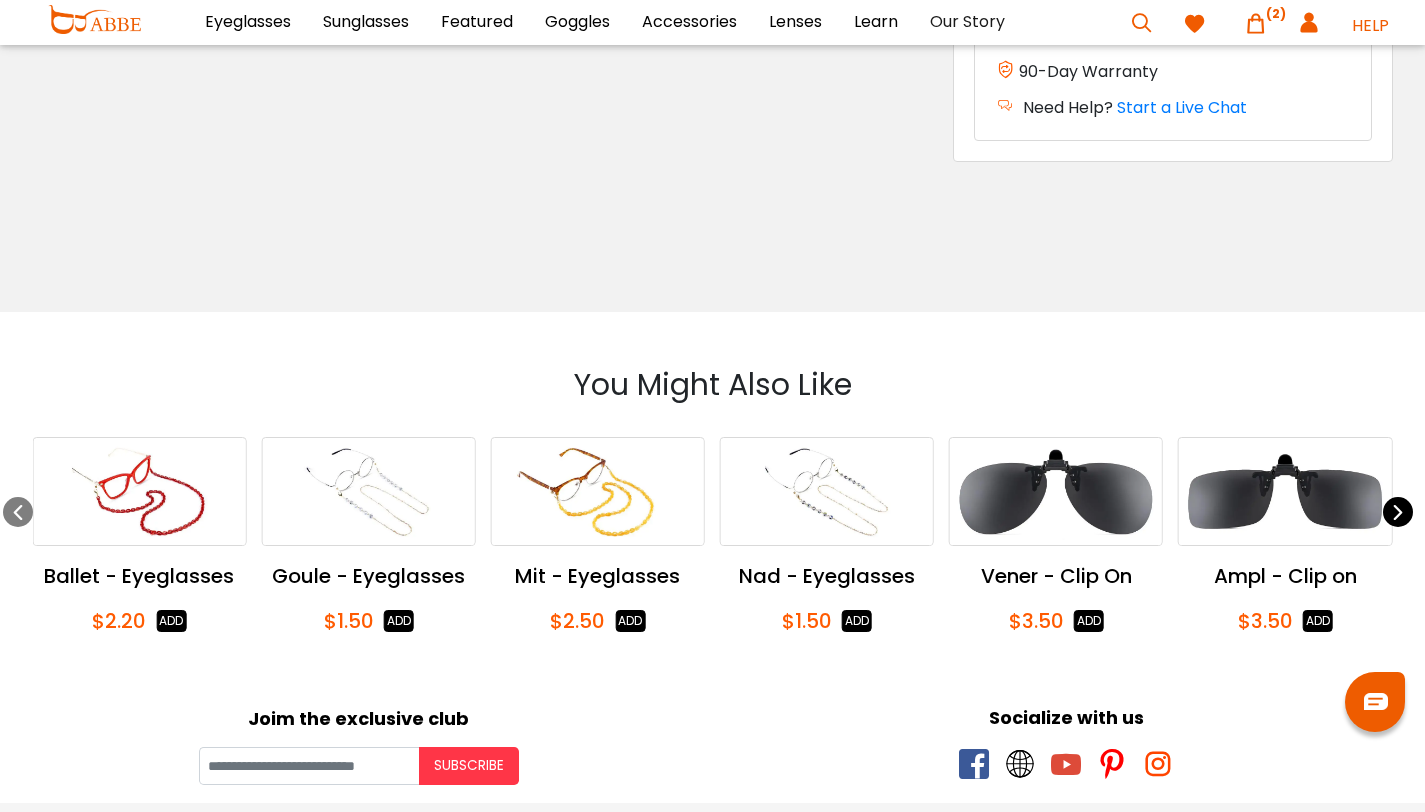 click at bounding box center [1398, 512] 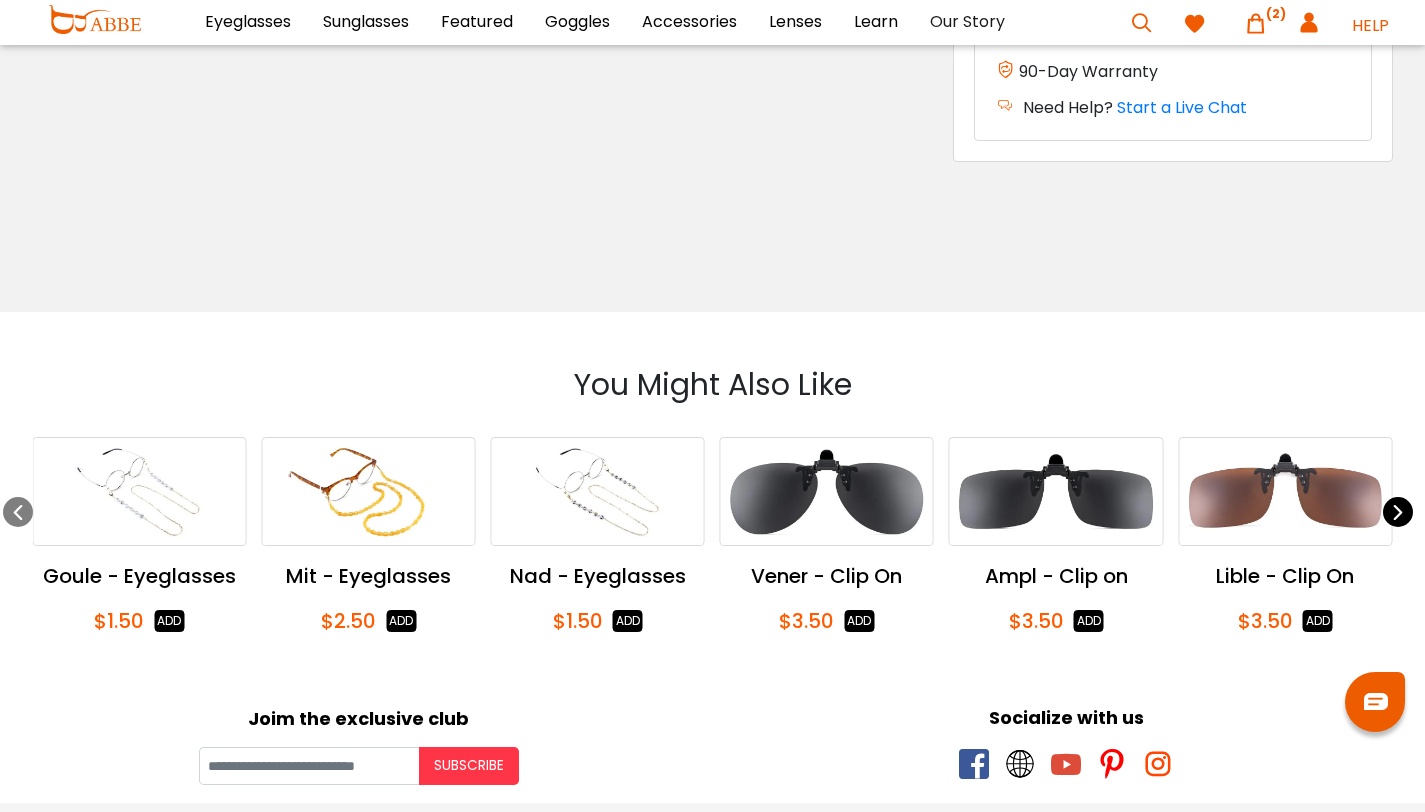click at bounding box center (1398, 512) 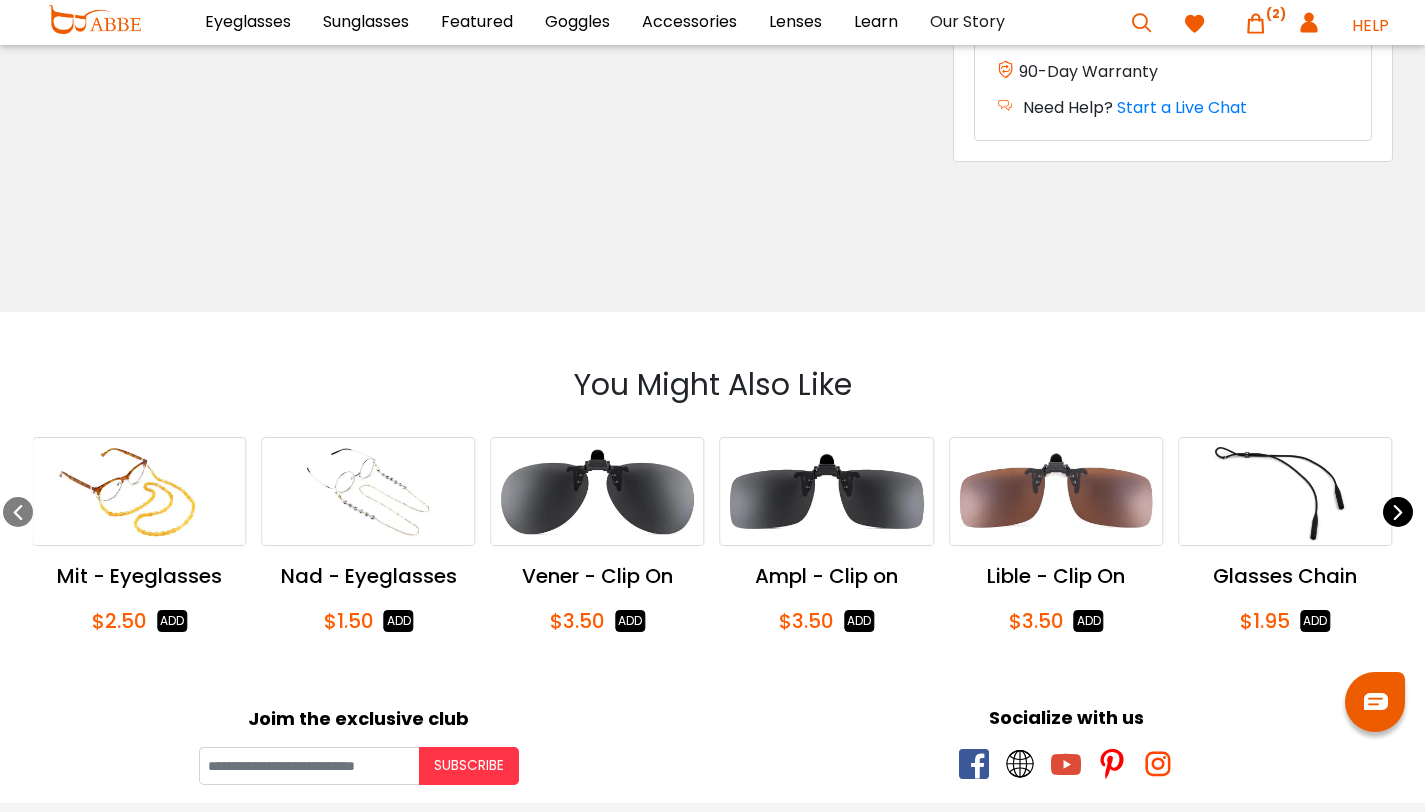 click at bounding box center (1398, 512) 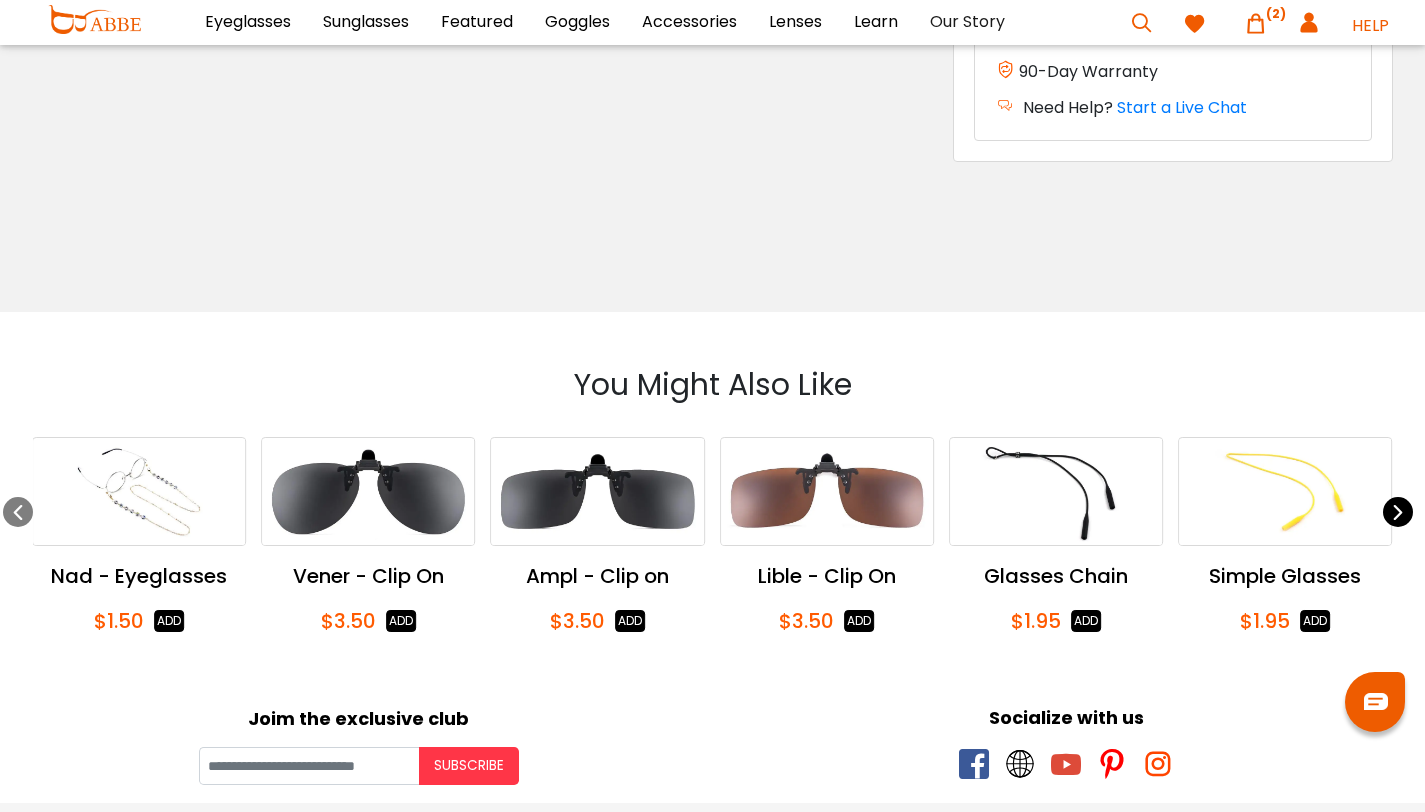click at bounding box center [1398, 512] 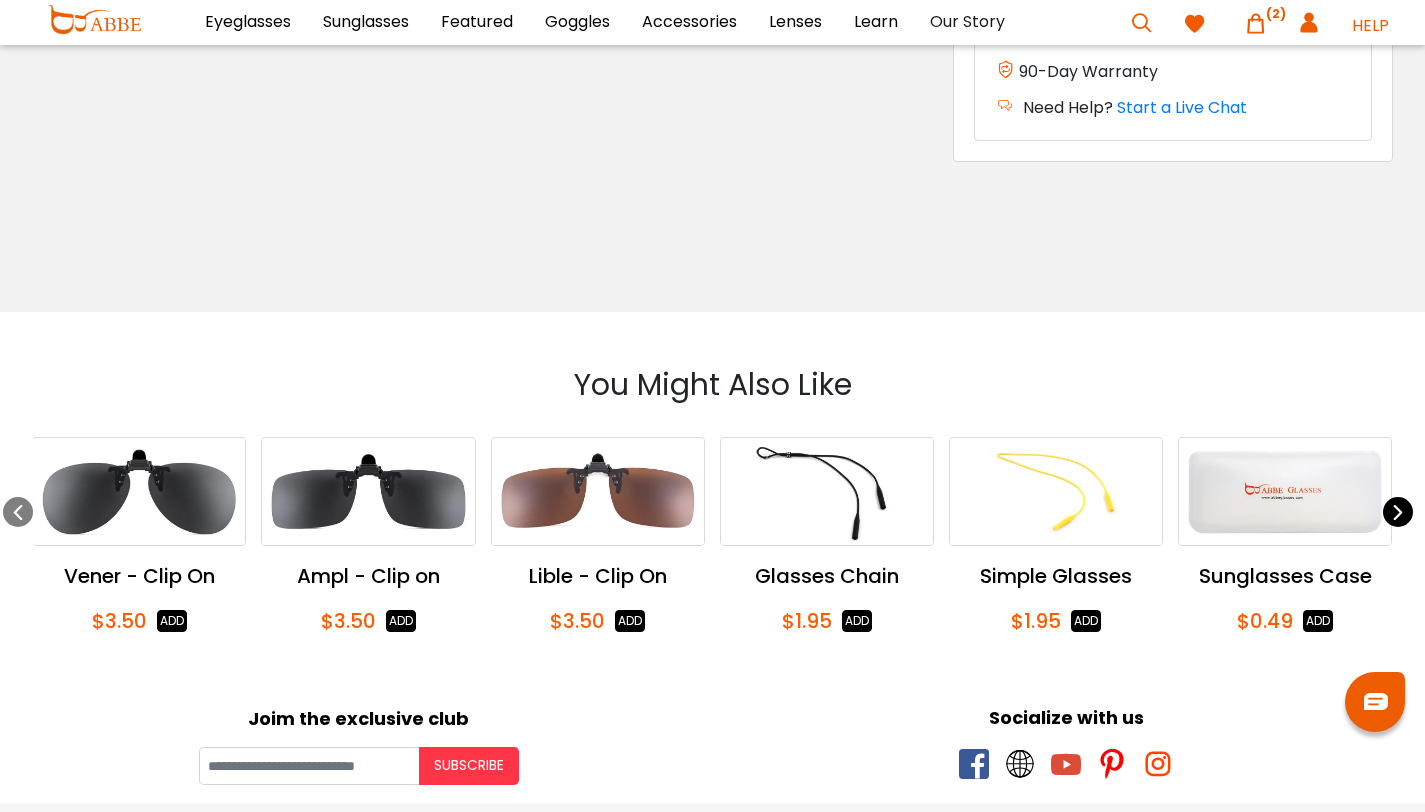 click at bounding box center [1398, 512] 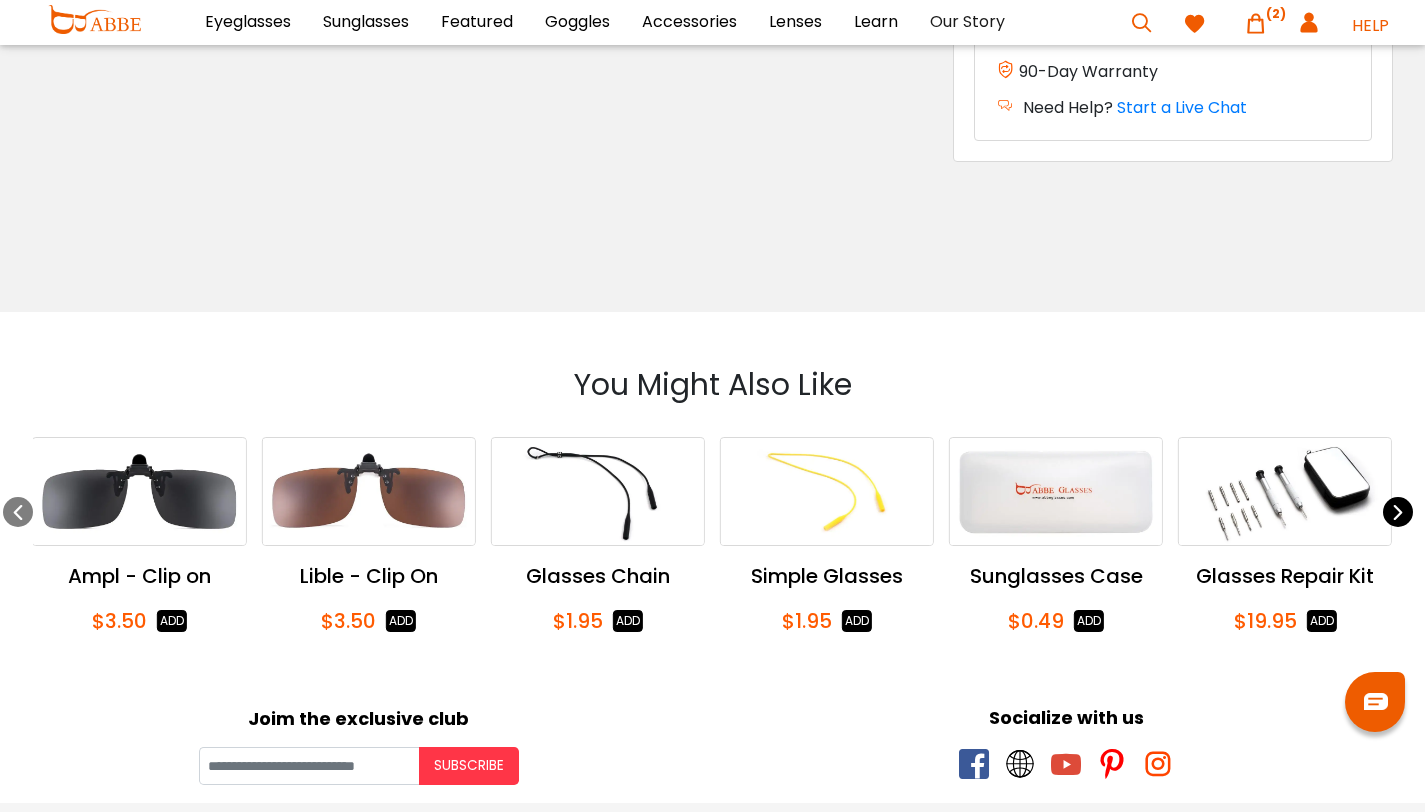 click at bounding box center (1398, 512) 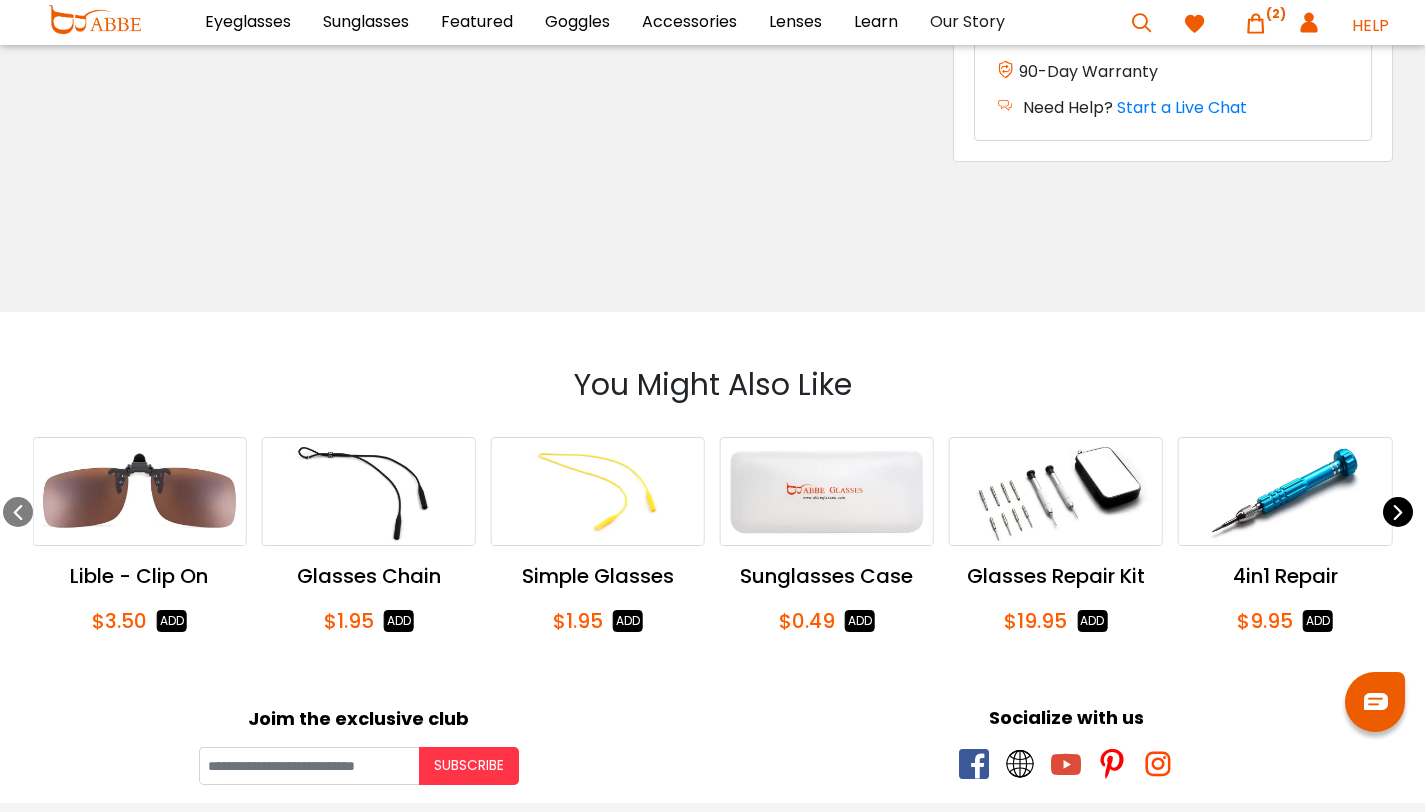 click at bounding box center [1398, 512] 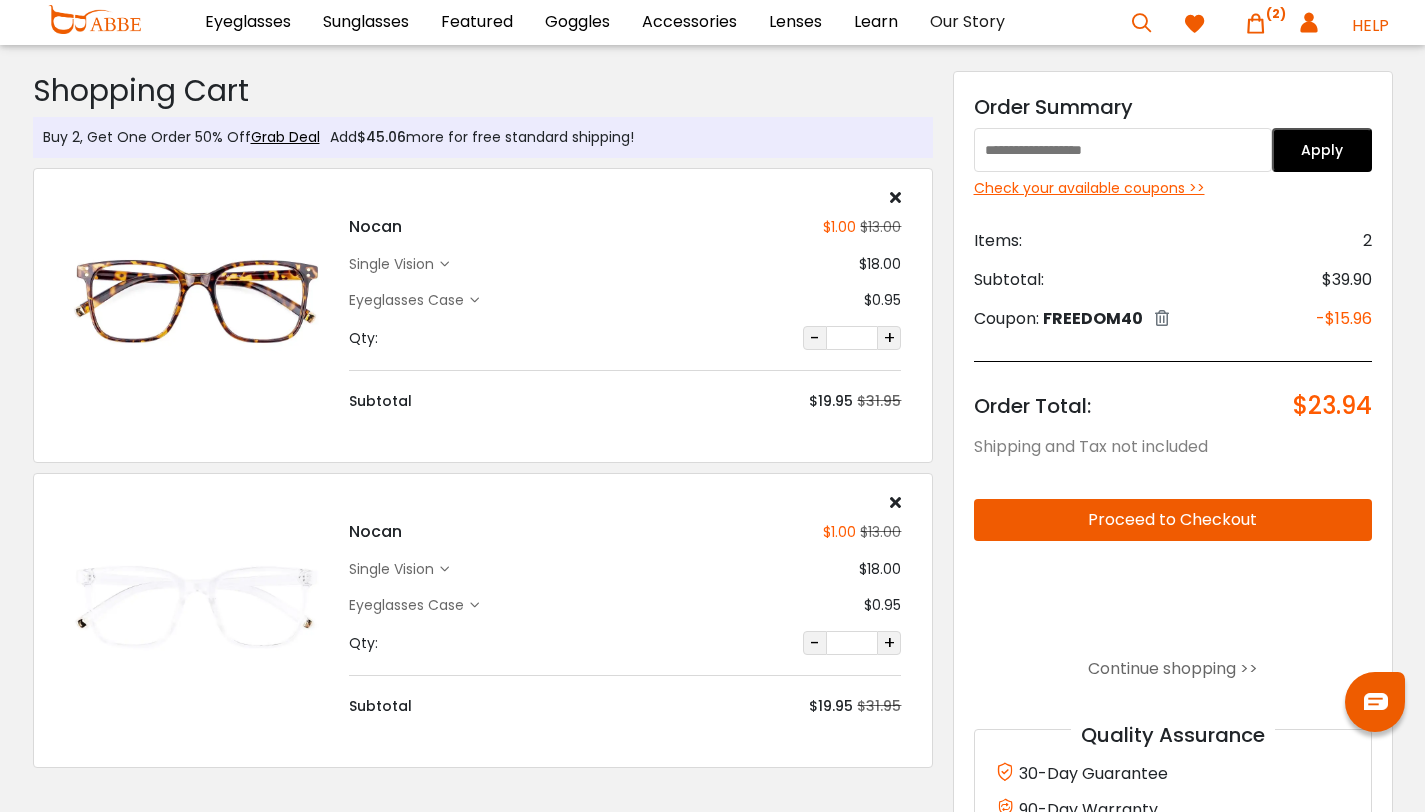 scroll, scrollTop: 0, scrollLeft: 0, axis: both 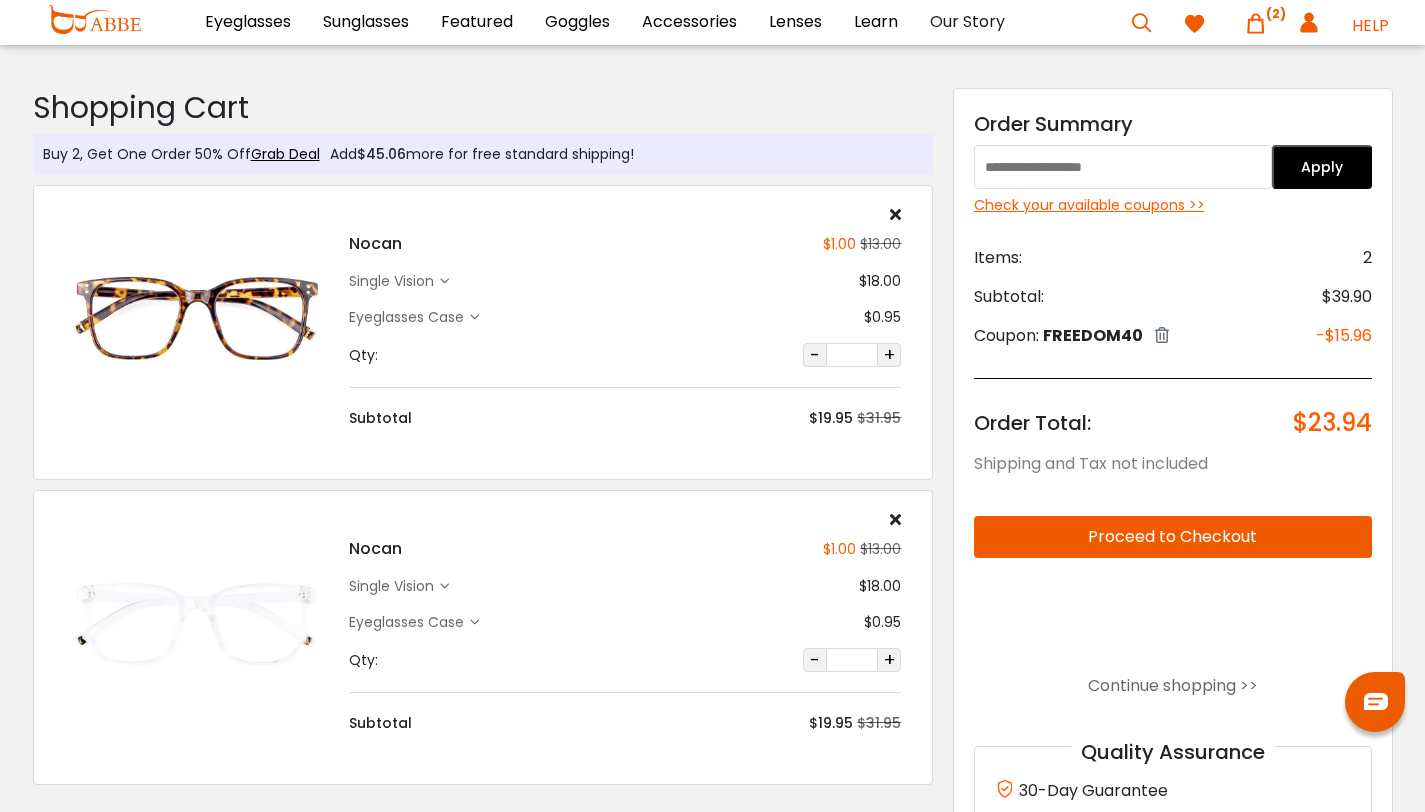 click on "Proceed to Checkout" at bounding box center [1173, 537] 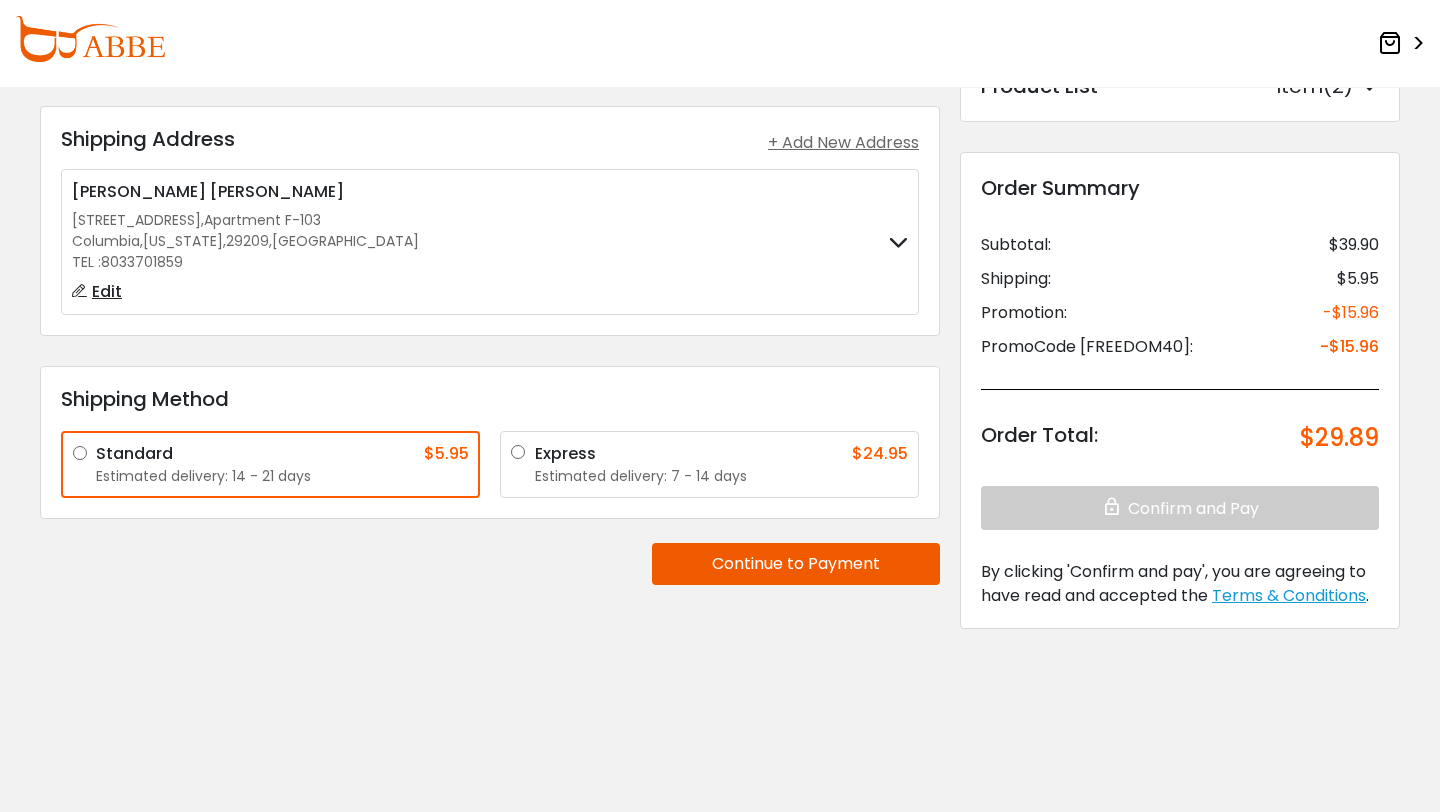 scroll, scrollTop: 0, scrollLeft: 0, axis: both 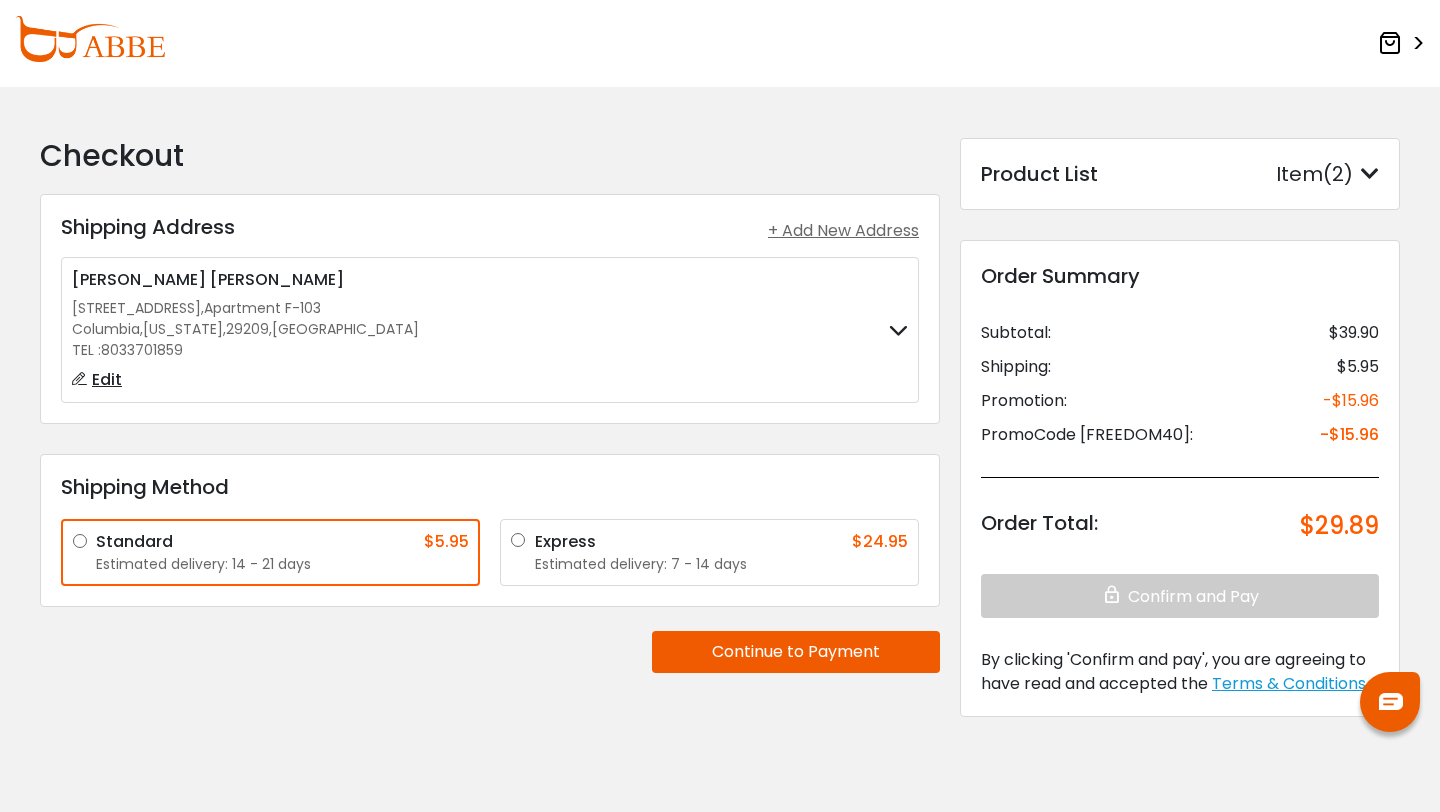click on "[PERSON_NAME]
[STREET_ADDRESS]
[GEOGRAPHIC_DATA] ,
[US_STATE] ,
29209 ,
[GEOGRAPHIC_DATA]
TEL :   [PHONE_NUMBER]
Edit" at bounding box center (490, 330) 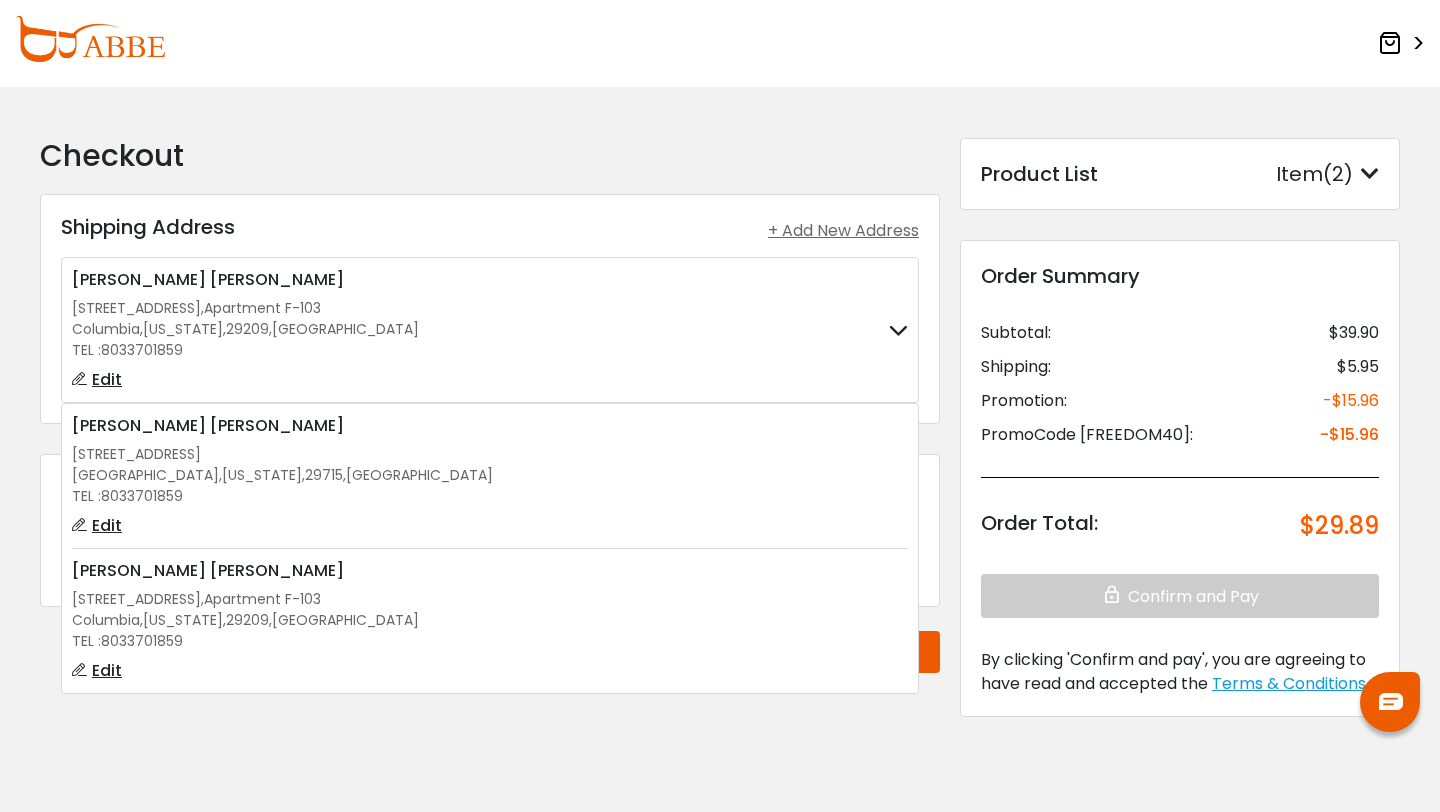 click at bounding box center [898, 330] 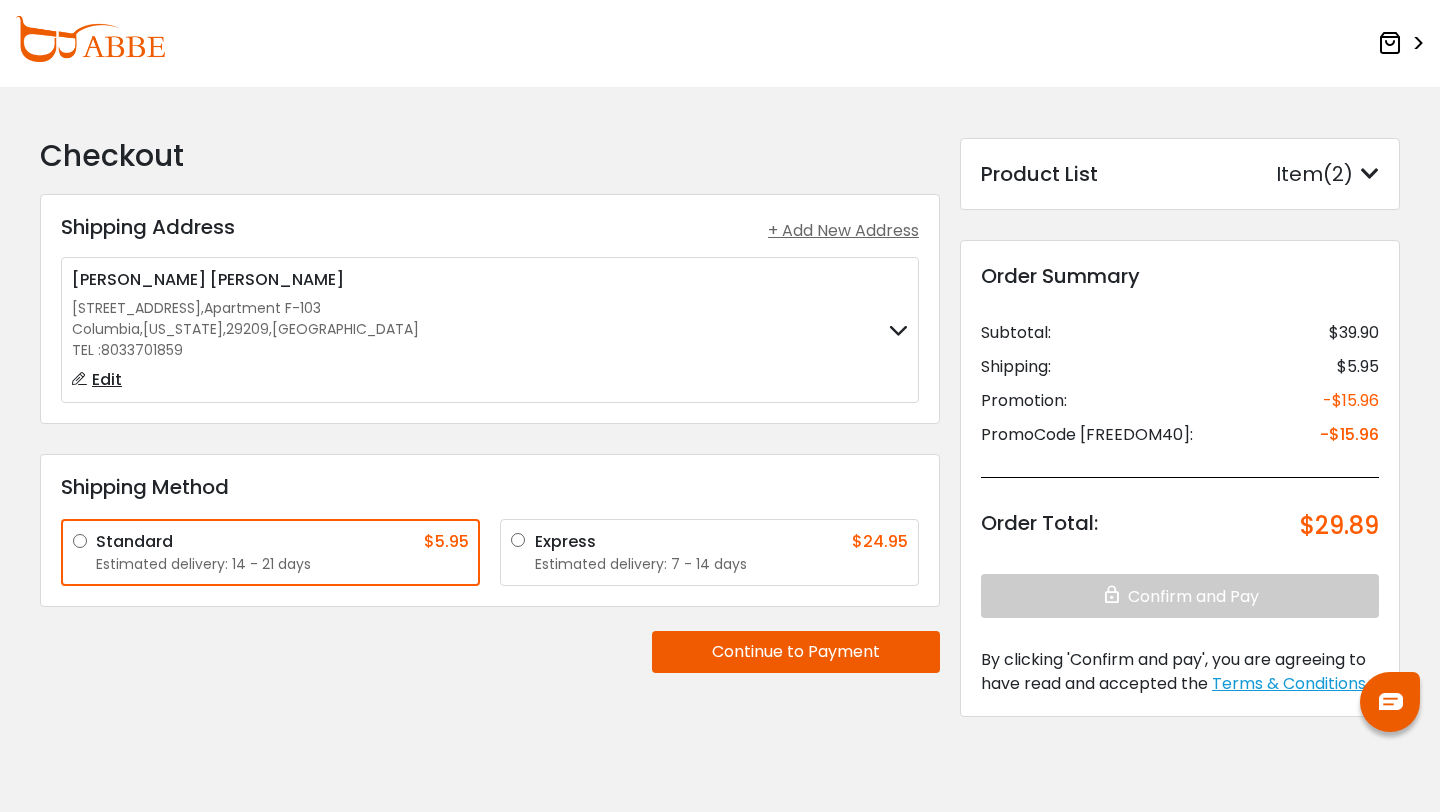 click at bounding box center (898, 330) 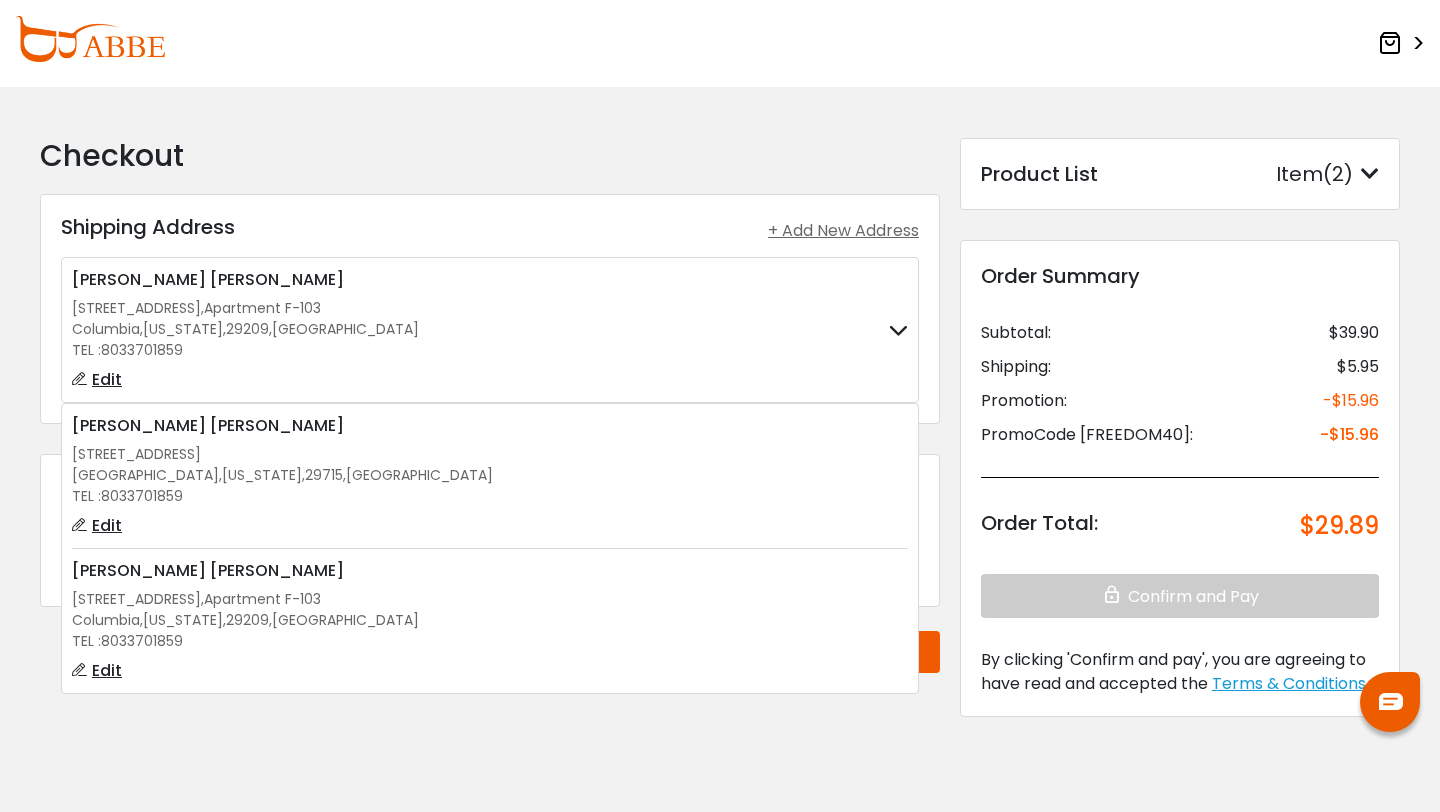 click on "Edit" at bounding box center (107, 379) 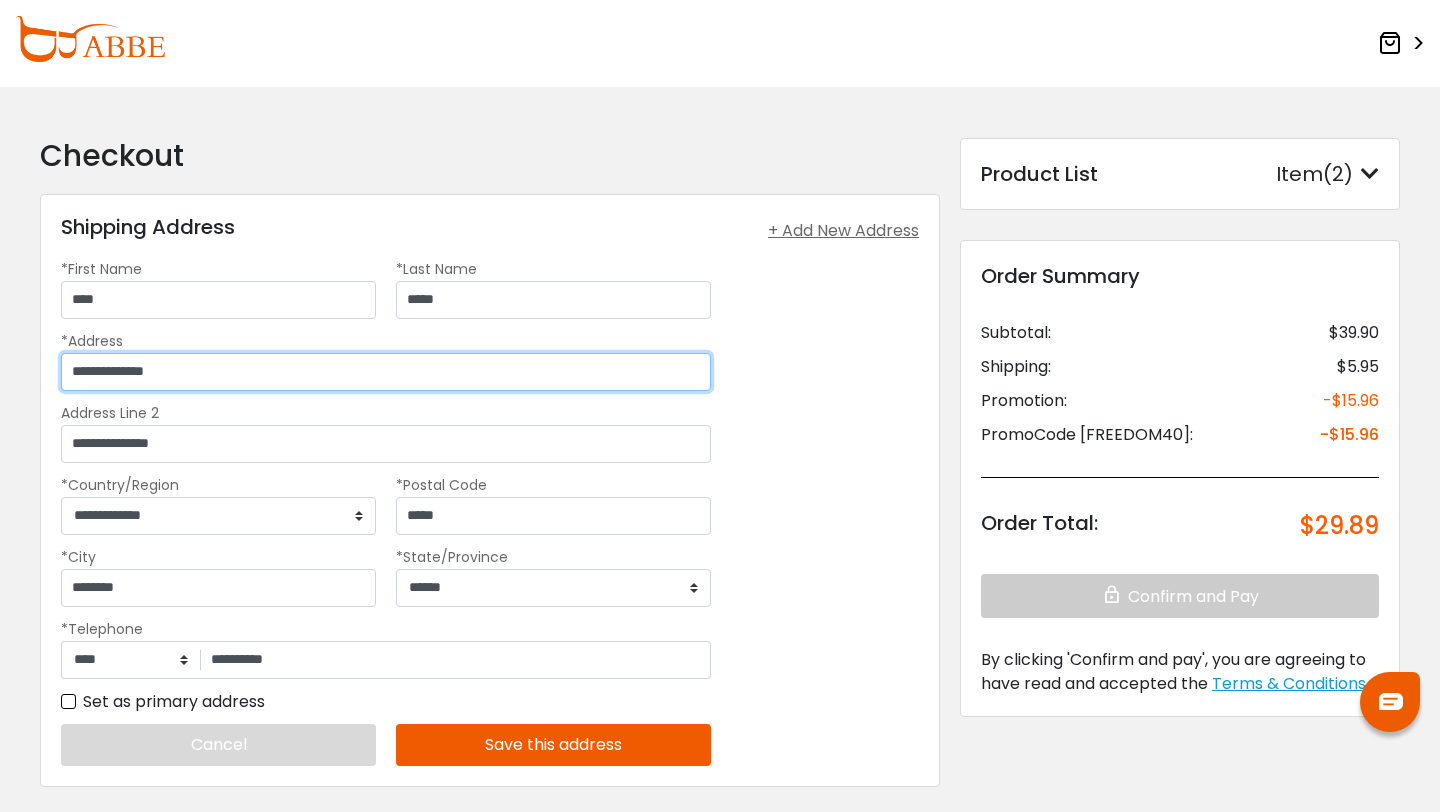 drag, startPoint x: 249, startPoint y: 356, endPoint x: 16, endPoint y: 356, distance: 233 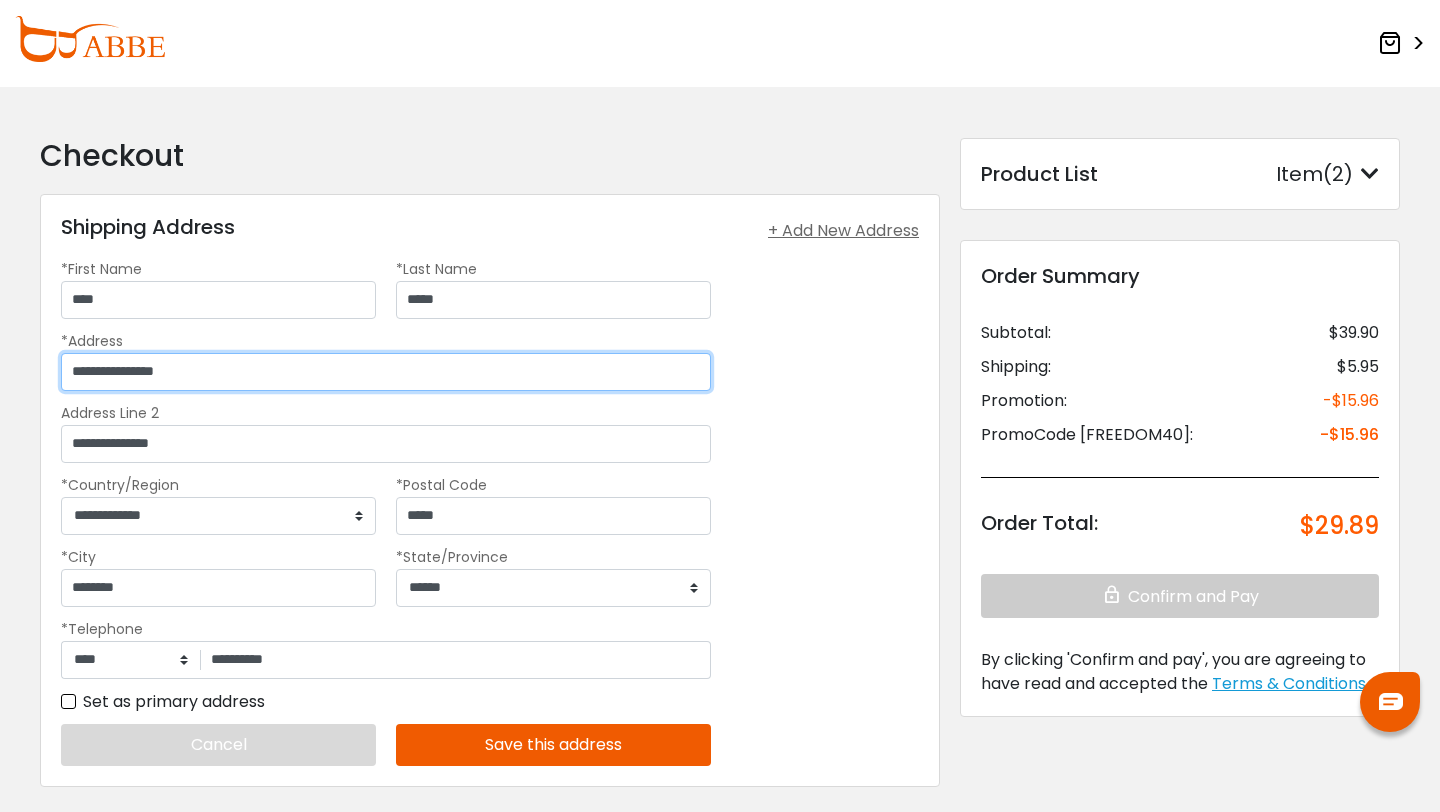 type on "**********" 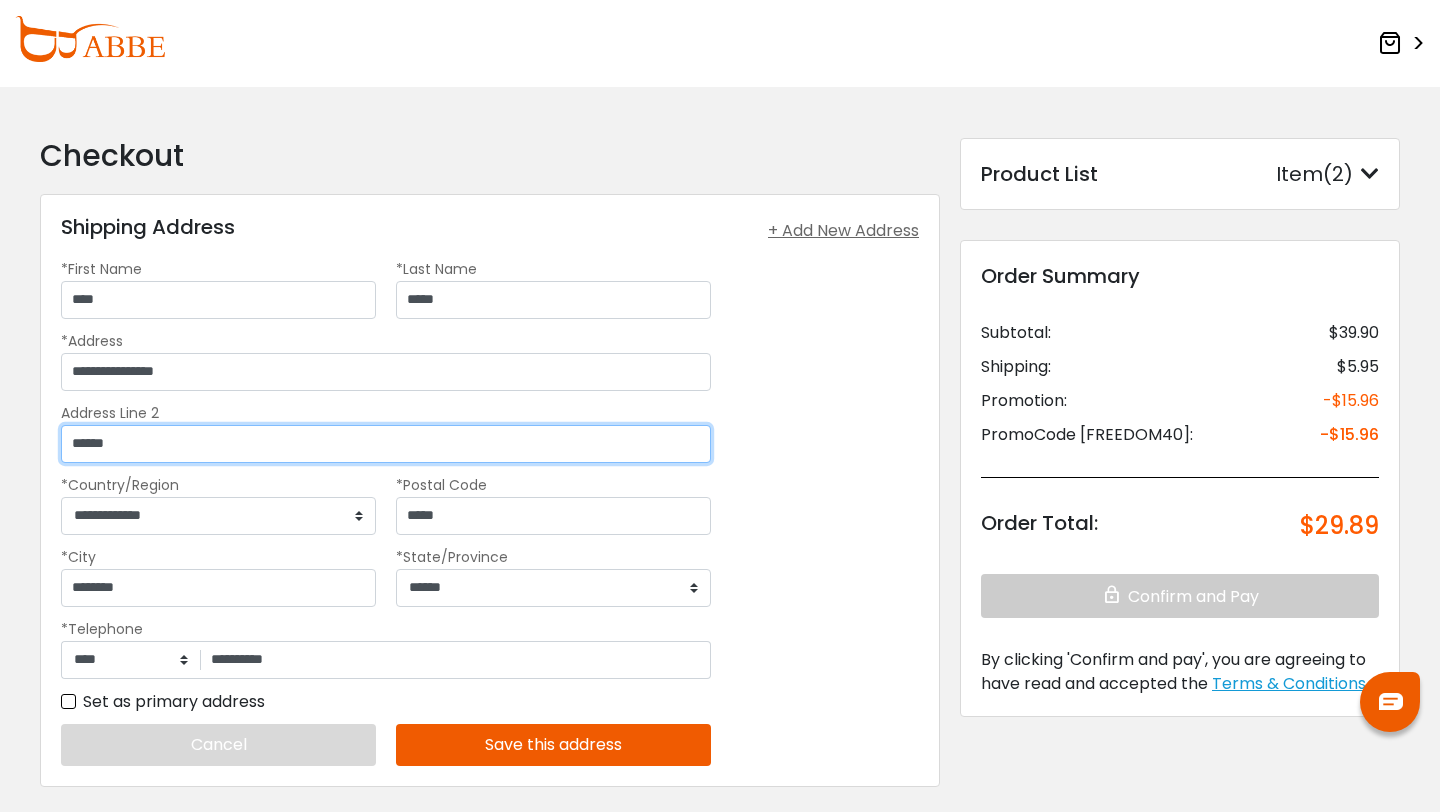 type on "******" 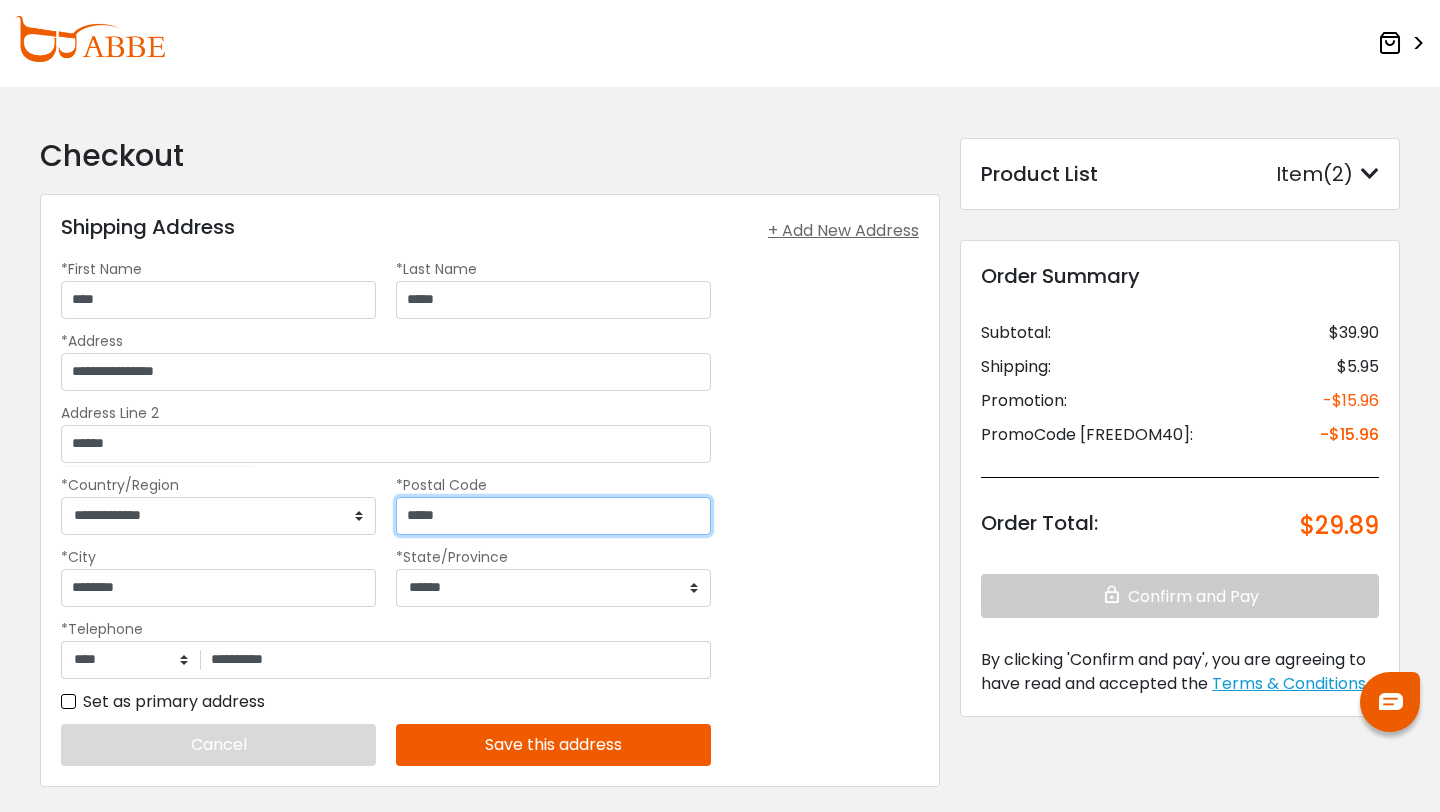 click on "*****" at bounding box center [553, 516] 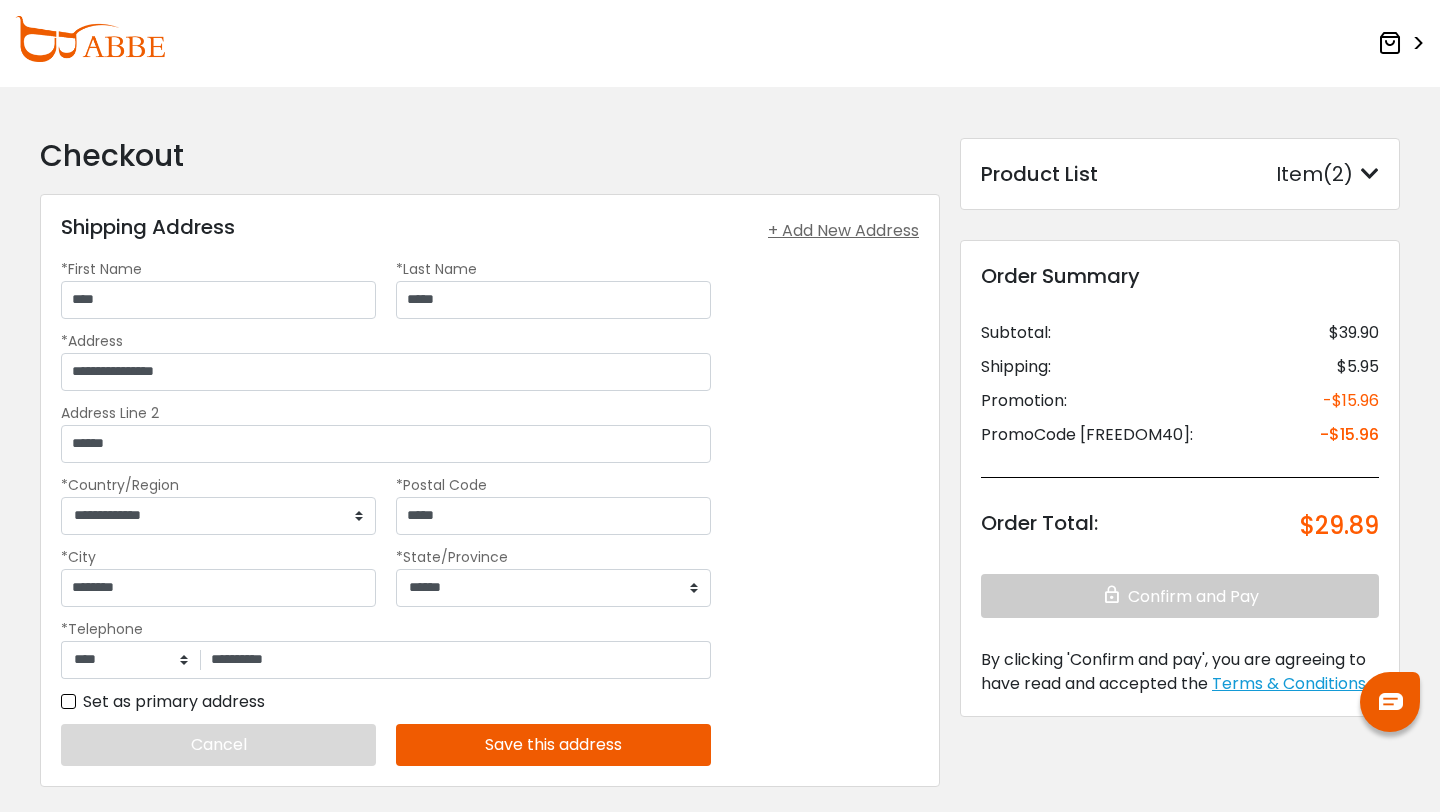click on "Save this address" at bounding box center [553, 745] 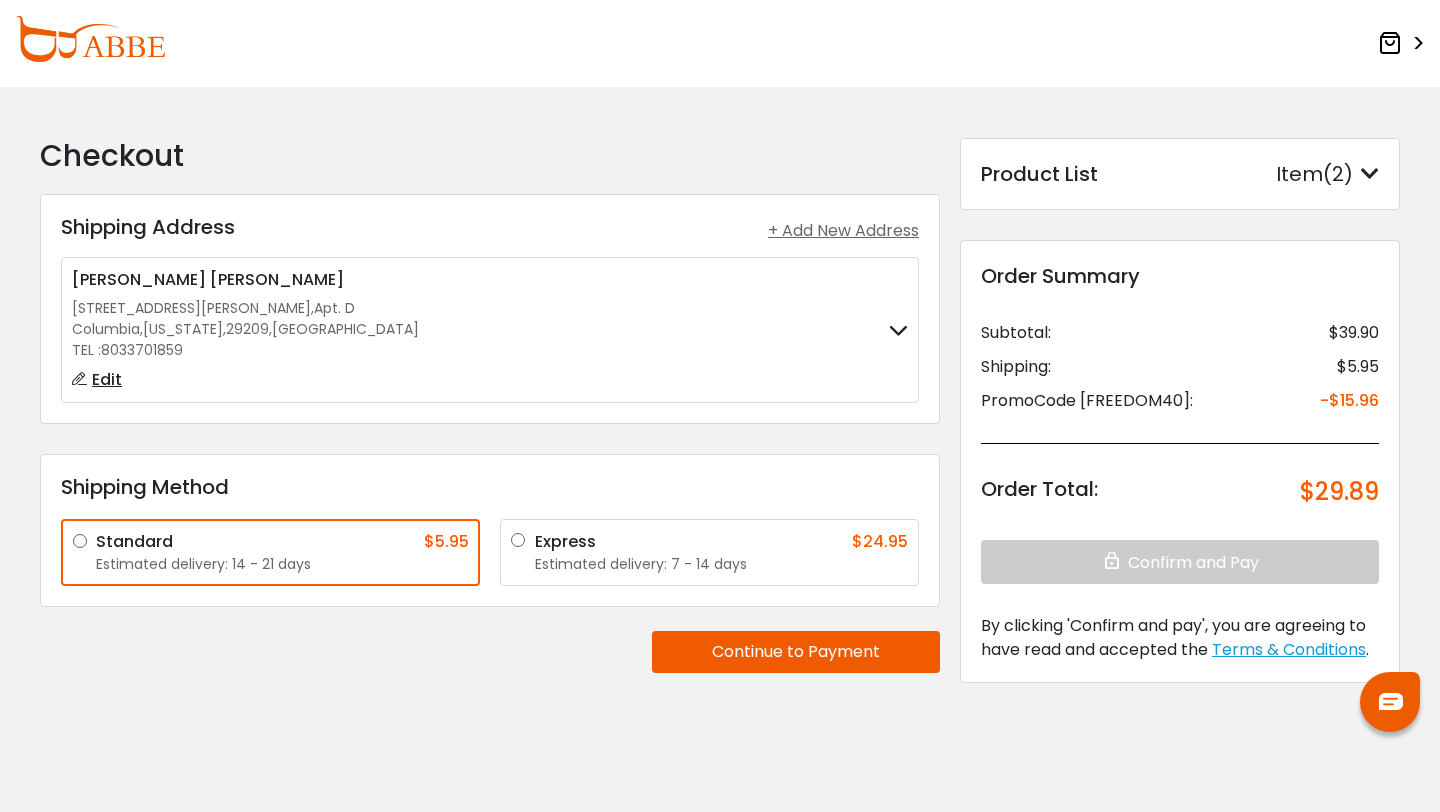 click on "Continue to Payment" at bounding box center (796, 652) 